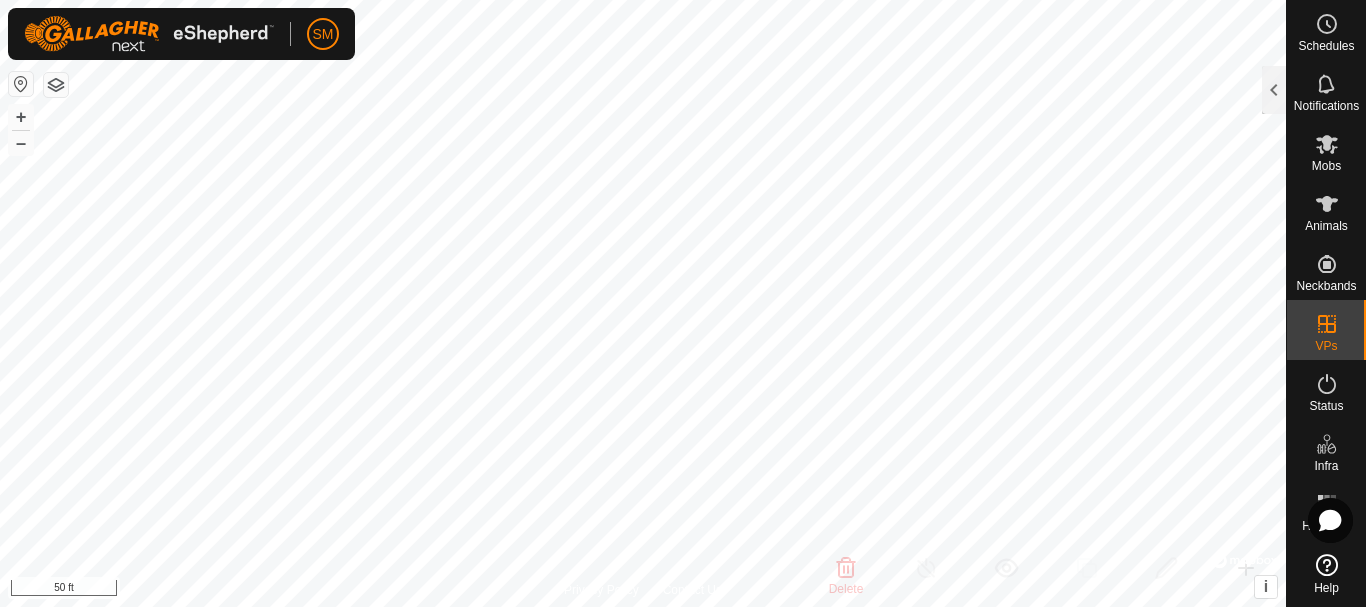 scroll, scrollTop: 0, scrollLeft: 0, axis: both 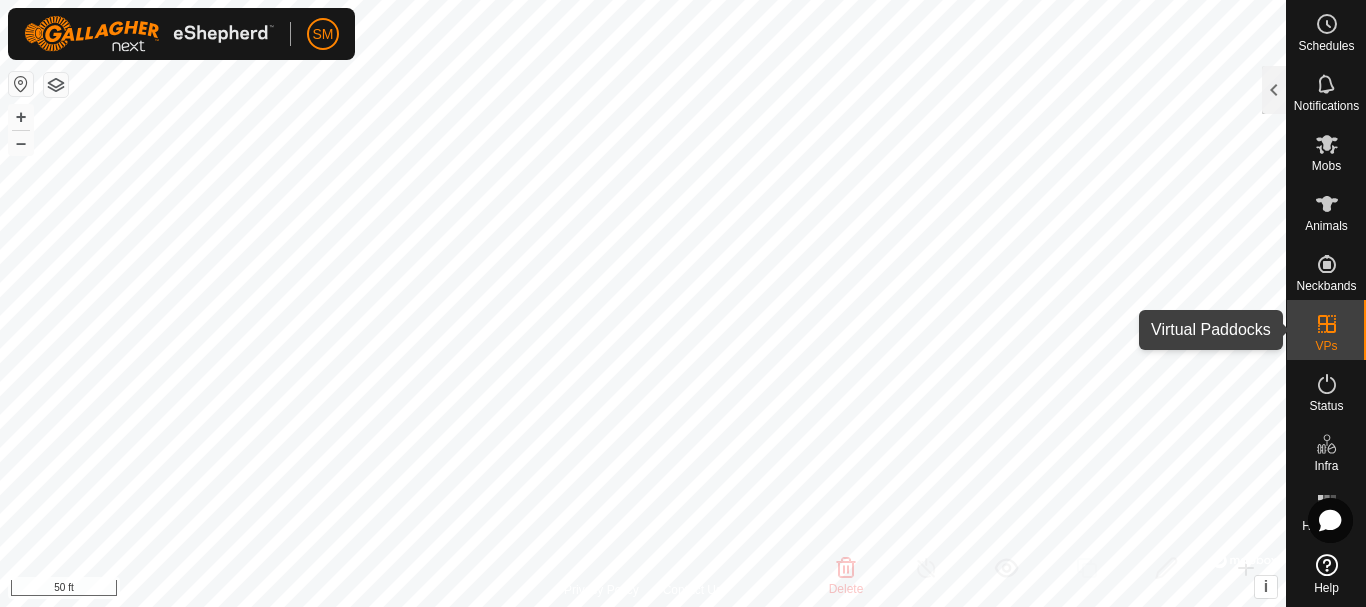 click on "VPs" at bounding box center [1326, 330] 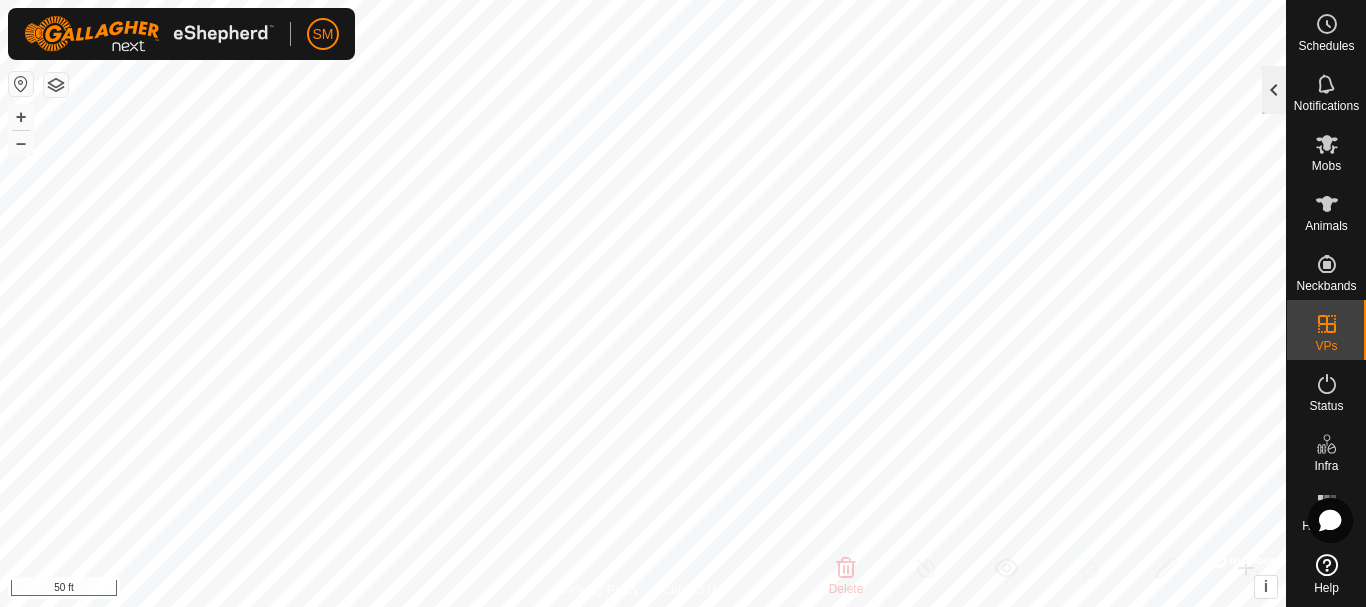 click 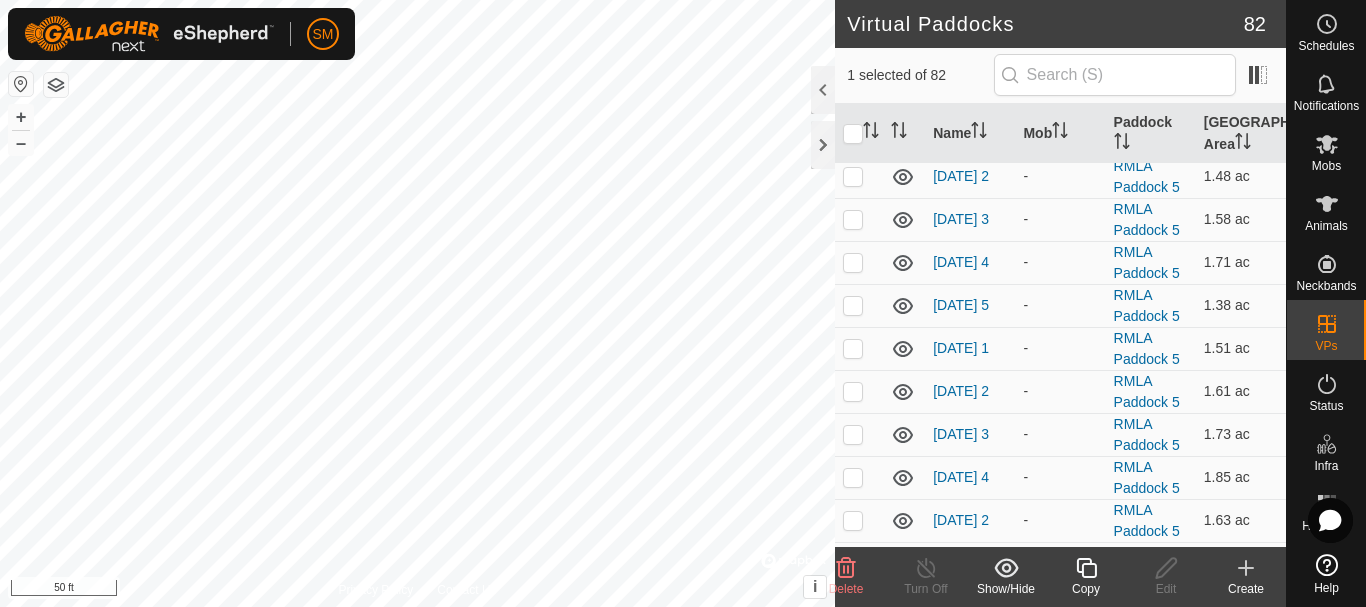 scroll, scrollTop: 900, scrollLeft: 0, axis: vertical 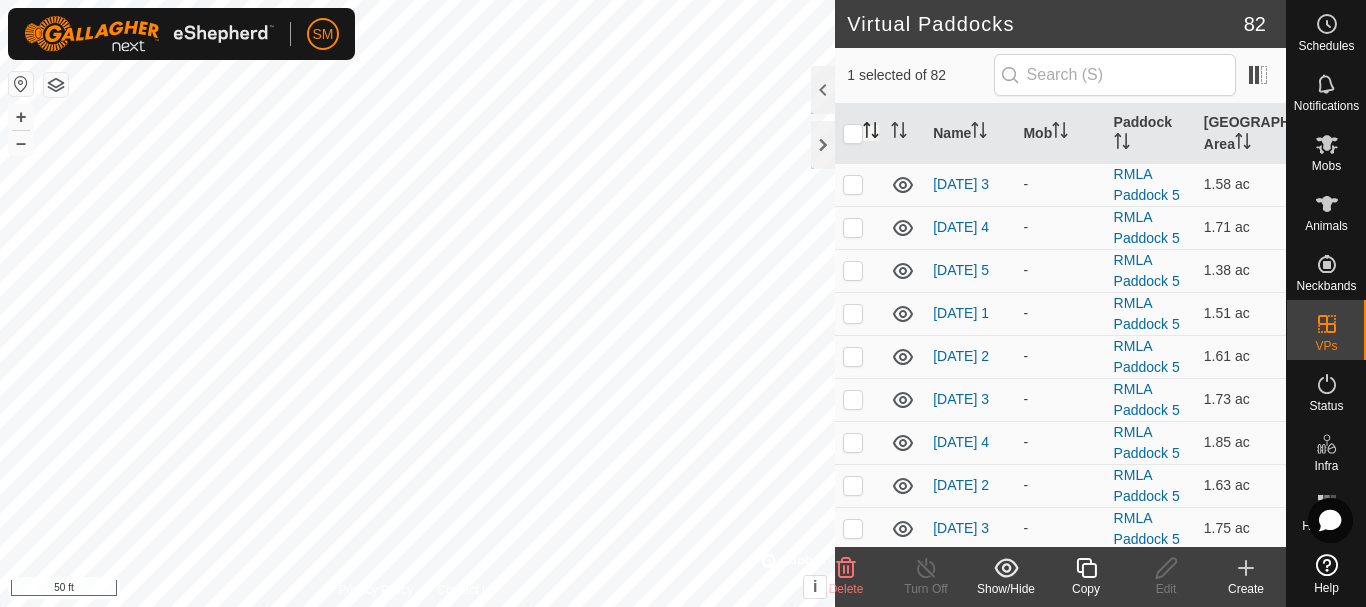 click 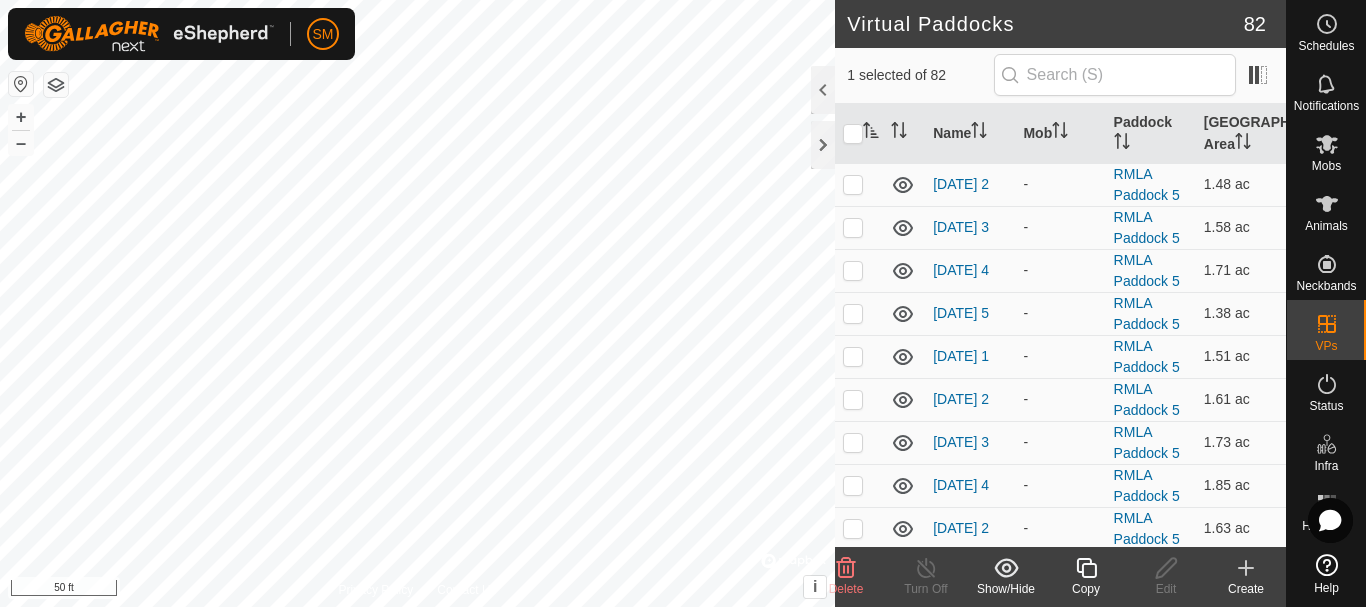 scroll, scrollTop: 0, scrollLeft: 0, axis: both 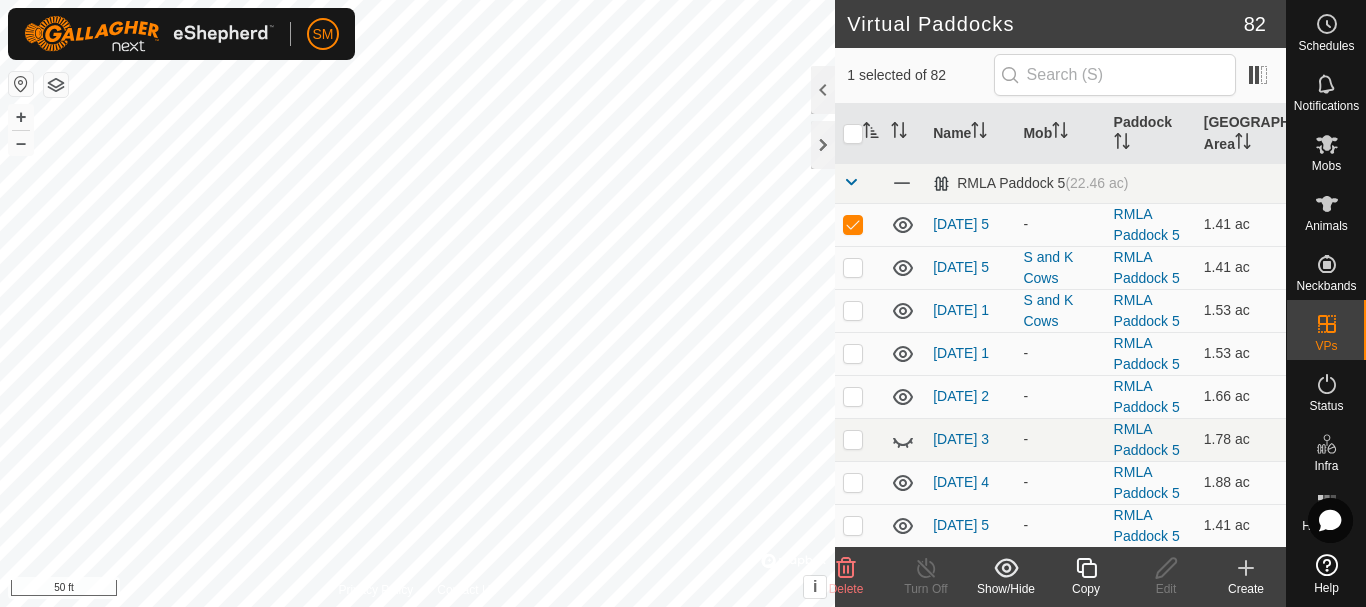click 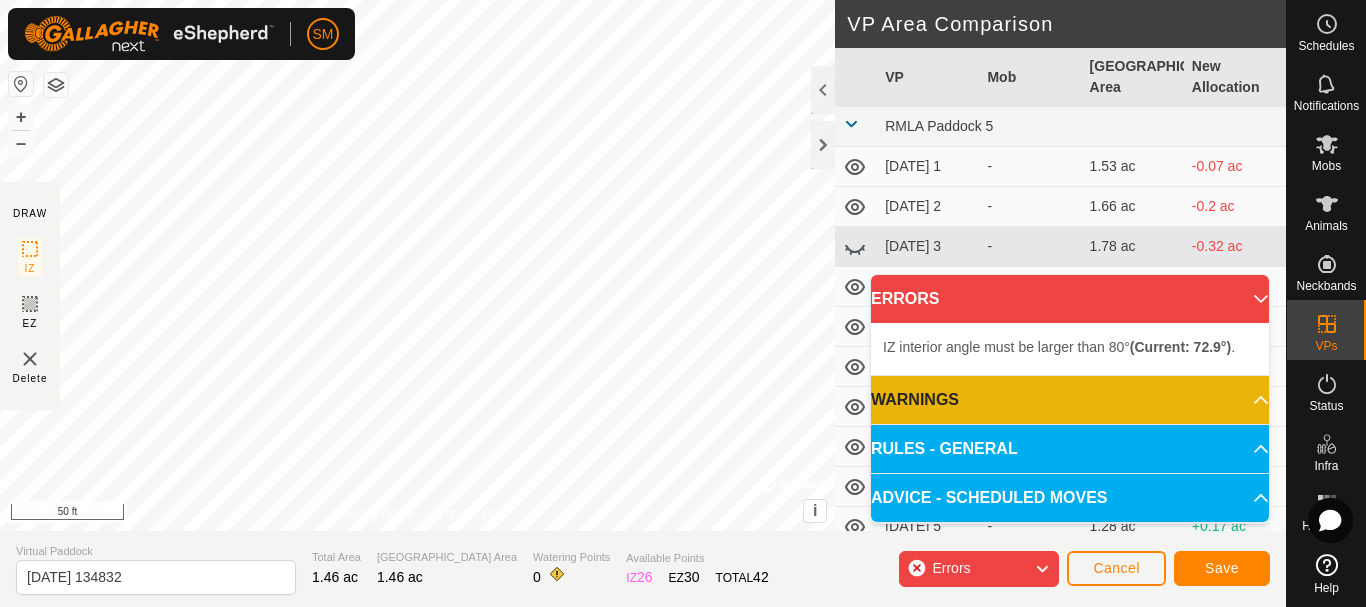 click on "SM Schedules Notifications Mobs Animals Neckbands VPs Status Infra Heatmap Help DRAW IZ EZ Delete Privacy Policy Contact Us IZ interior angle must be larger than 80°  (Current: 73.1°) . + – ⇧ i ©  Mapbox , ©  OpenStreetMap ,  Improve this map 50 ft VP Area Comparison     VP   Mob   Grazing Area   New Allocation  RMLA Paddock 5  [DATE] 1  -  1.53 ac  -0.07 ac  [DATE] 2  -  1.66 ac  -0.2 ac  [DATE] 3  -  1.78 ac  -0.32 ac  [DATE] 4  -  1.88 ac  -0.42 ac  [DATE] 5  -  1.41 ac  +0.05 ac  [DATE] 1  -  1.53 ac  -0.07 ac  [DATE] 2  -  1.63 ac  -0.17 ac  [DATE] 3  -  1.75 ac  -0.3 ac  [DATE] 4  -  1.88 ac  -0.42 ac  [DATE] 5  -  1.28 ac  +0.17 ac  [DATE]  -  1.73 ac  -0.27 ac  [DATE] 1  -  1.41 ac  +0.05 ac  [DATE] 2  -  1.51 ac  -0.05 ac  [DATE] 3  -  1.63 ac  -0.17 ac  [DATE] 4  -  1.73 ac  -0.27 ac  [DATE] 5  -  1.26 ac  +0.2 ac  [DATE] 1  -  1.36 ac  +0.1 ac  [DATE] 2  -  1.48 ac  -0.02 ac  [DATE] 3  -  1.58 ac  - - - -" at bounding box center [683, 303] 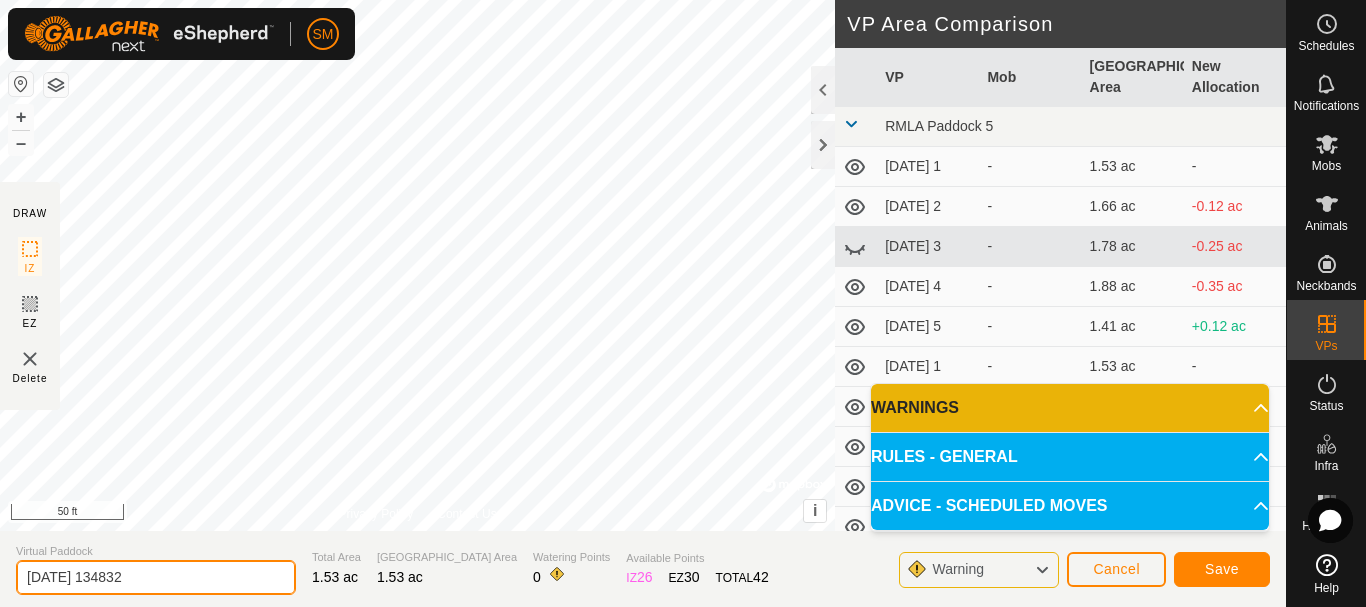 drag, startPoint x: 187, startPoint y: 578, endPoint x: 0, endPoint y: 572, distance: 187.09624 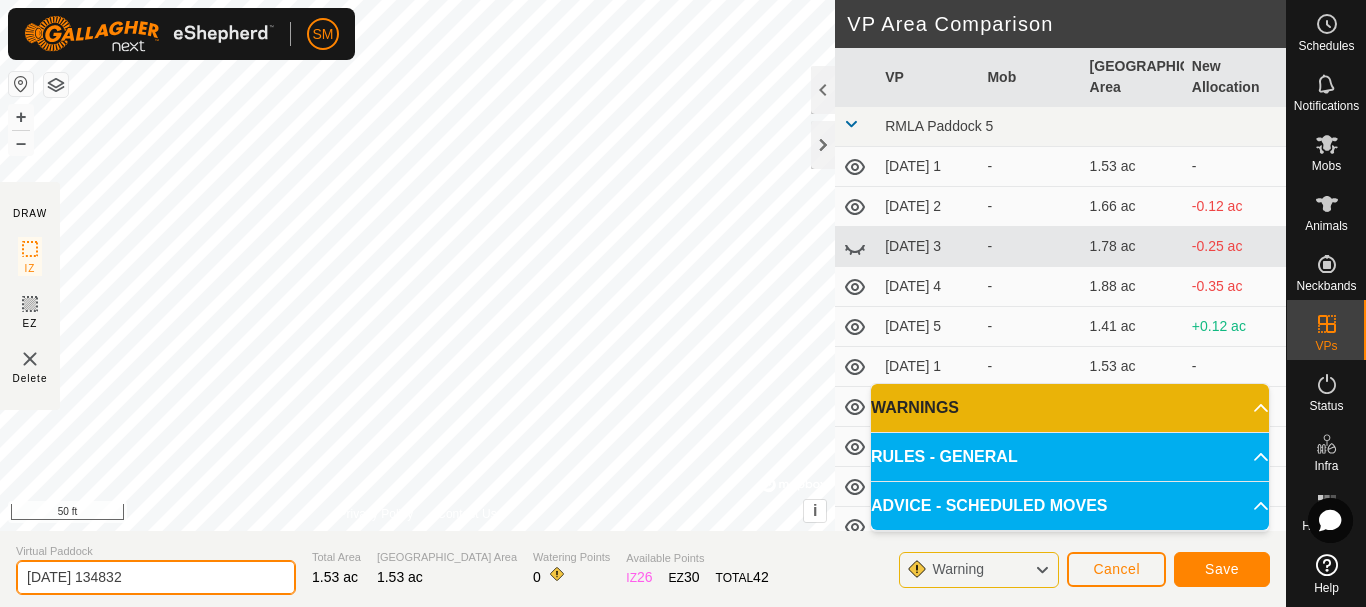 click on "[DATE] 134832" 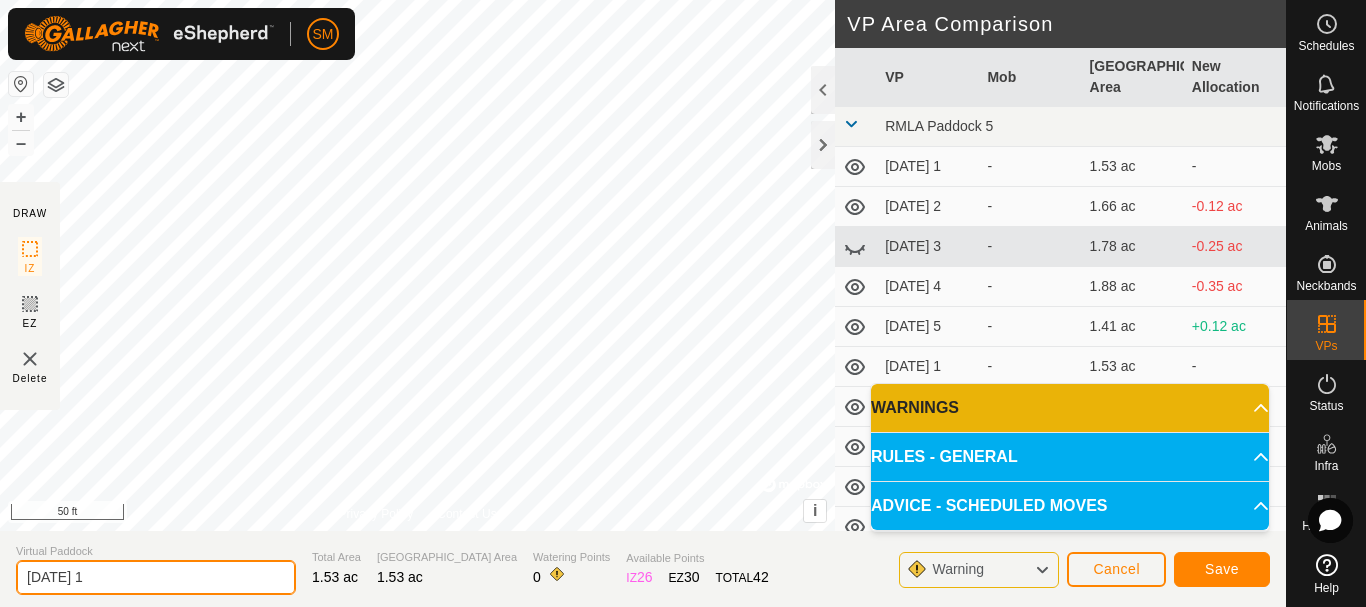 drag, startPoint x: 101, startPoint y: 573, endPoint x: 0, endPoint y: 577, distance: 101.07918 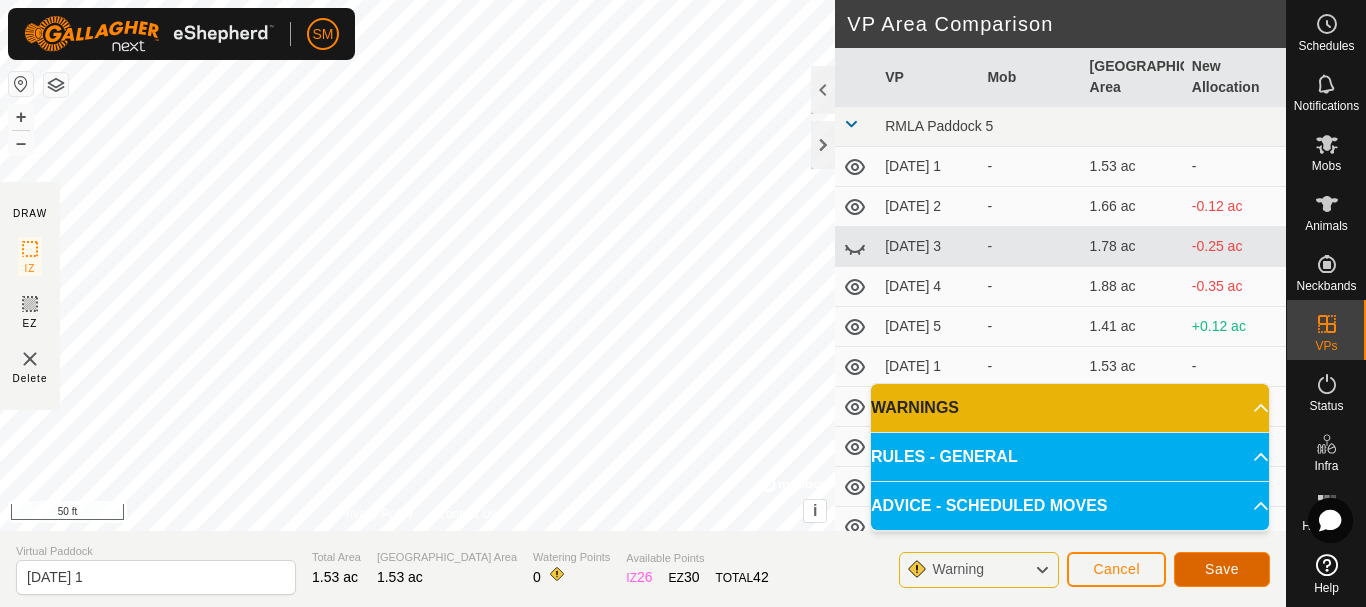 click on "Save" 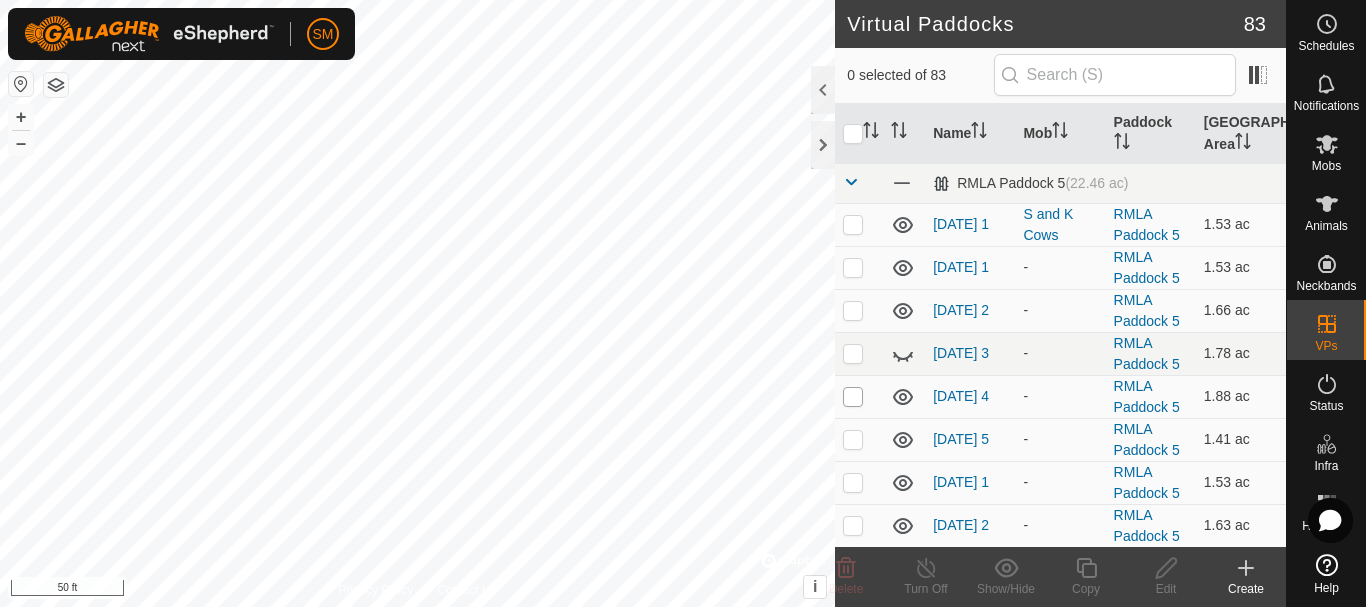 checkbox on "true" 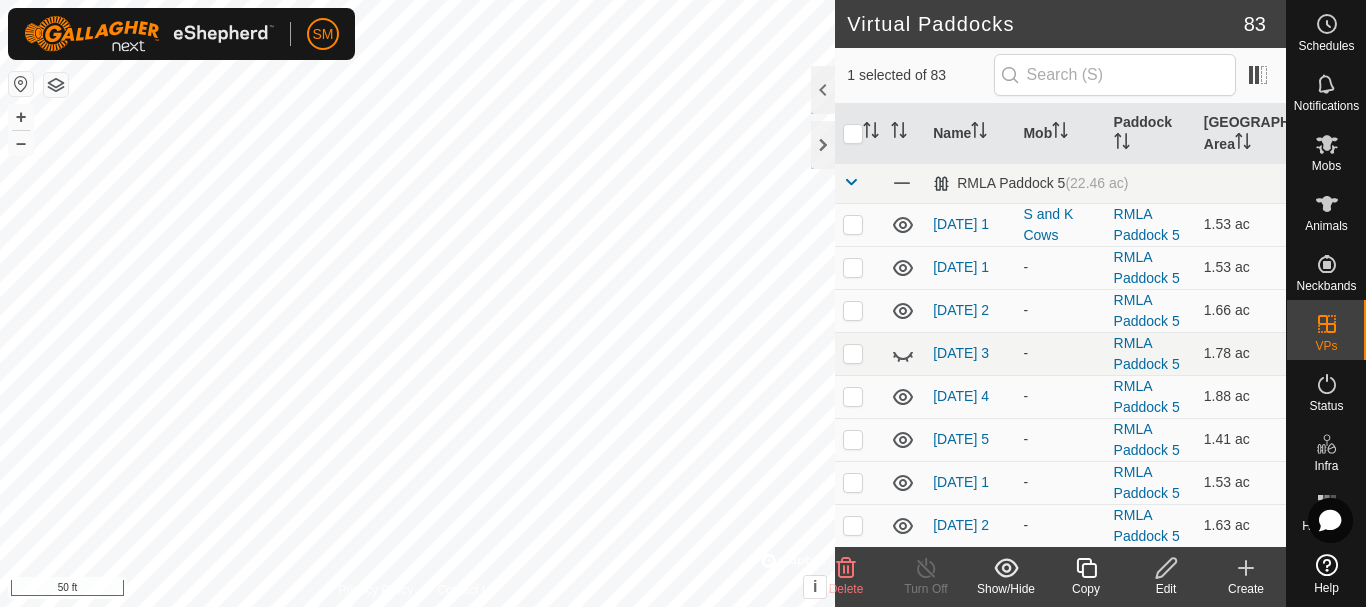 click on "Copy" 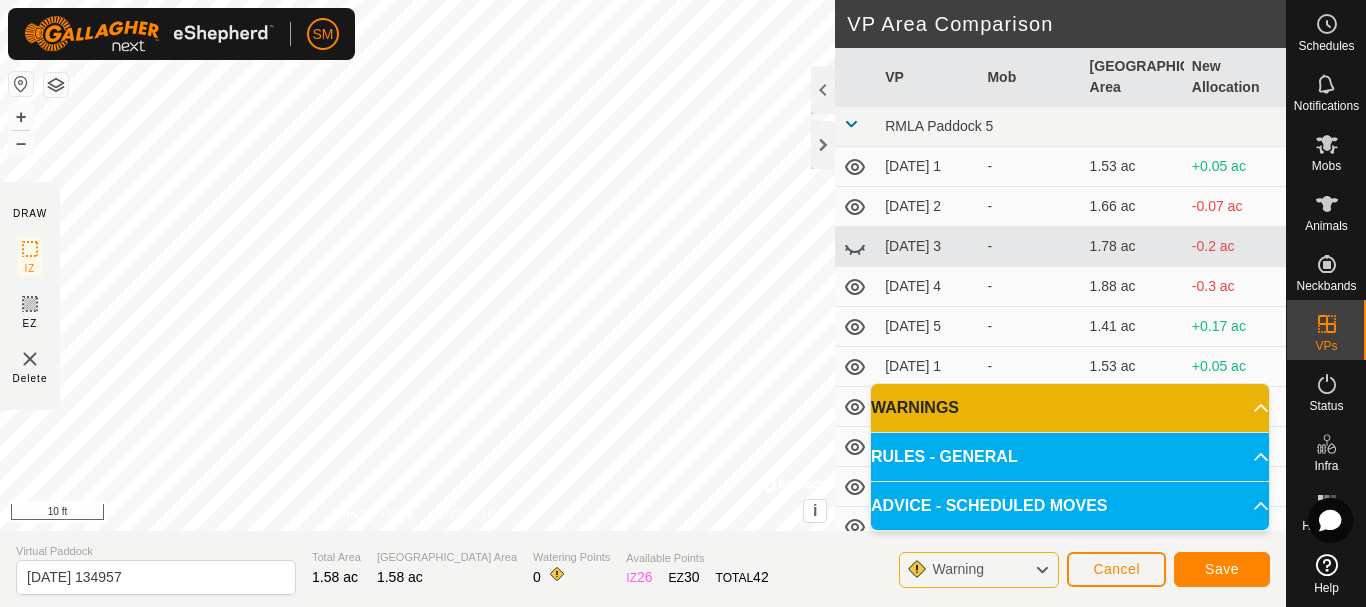 click on "SM Schedules Notifications Mobs Animals Neckbands VPs Status Infra Heatmap Help DRAW IZ EZ Delete Privacy Policy Contact Us + – ⇧ i ©  Mapbox , ©  OpenStreetMap ,  Improve this map 10 ft VP Area Comparison     VP   Mob   Grazing Area   New Allocation  RMLA Paddock 5  [DATE] 1  -  1.53 ac  +0.05 ac  [DATE] 2  -  1.66 ac  -0.07 ac  [DATE] 3  -  1.78 ac  -0.2 ac  [DATE] 4  -  1.88 ac  -0.3 ac  [DATE] 5  -  1.41 ac  +0.17 ac  [DATE] 1  -  1.53 ac  +0.05 ac  [DATE] 2  -  1.63 ac  -0.05 ac  [DATE] 3  -  1.75 ac  -0.17 ac  [DATE] 4  -  1.88 ac  -0.3 ac  [DATE] 5  -  1.28 ac  +0.3 ac  [DATE]  -  1.73 ac  -0.15 ac  [DATE] 1  -  1.41 ac  +0.17 ac  [DATE] 2  -  1.51 ac  +0.07 ac  [DATE] 3  -  1.63 ac  -0.05 ac  [DATE] 4  -  1.73 ac  -0.15 ac  [DATE] 5  -  1.26 ac  +0.32 ac  [DATE] 1  -  1.36 ac  +0.22 ac  [DATE] 2  -  1.48 ac  +0.1 ac  [DATE] 3  -  1.58 ac   -   [DATE] 4  -  1.71 ac  -0.12 ac  [DATE] 5  -  1.38 ac  - - -" at bounding box center (683, 303) 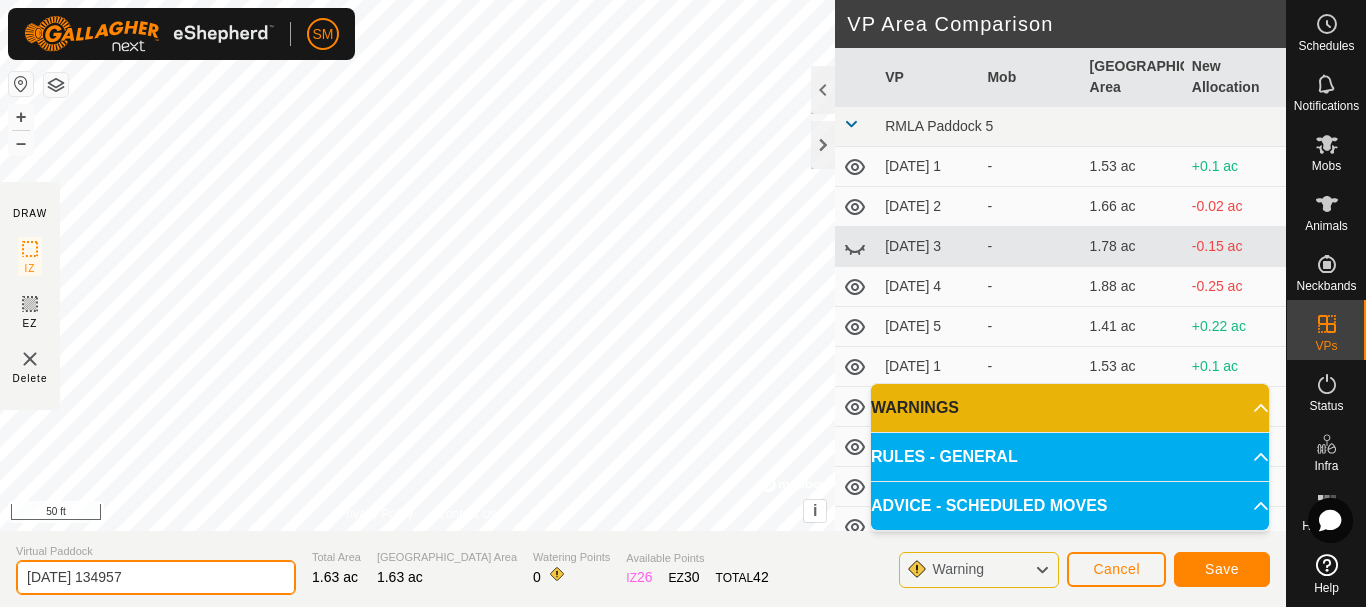 drag, startPoint x: 196, startPoint y: 568, endPoint x: 0, endPoint y: 575, distance: 196.12495 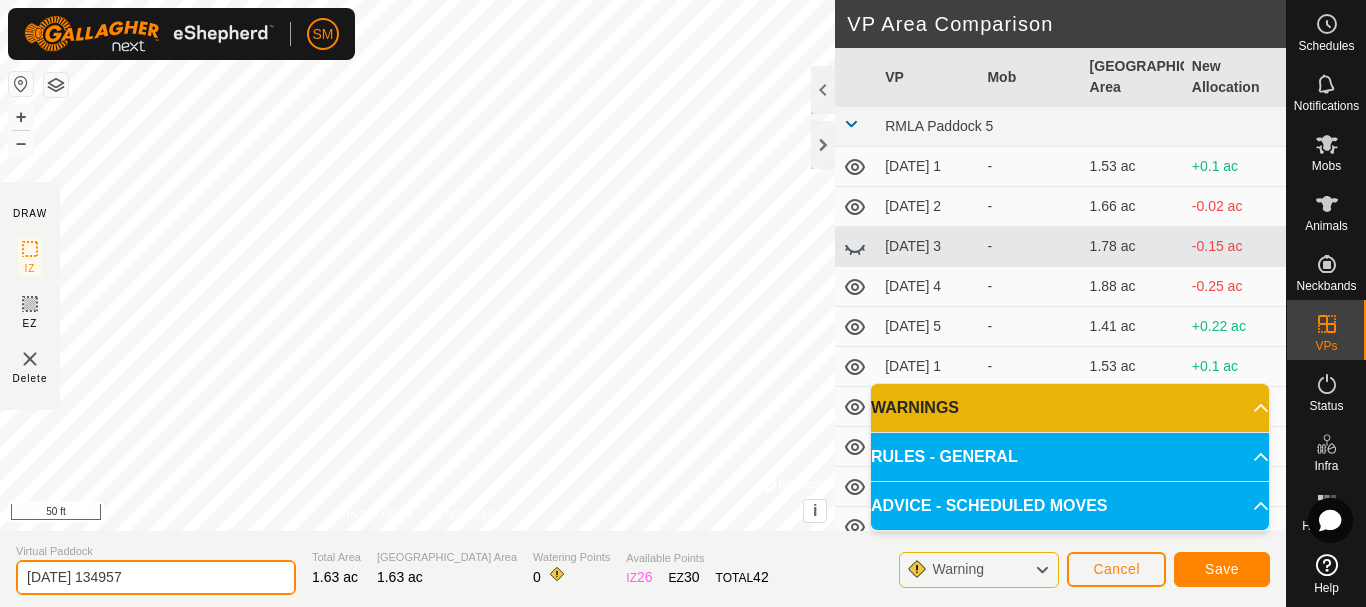 paste on "4" 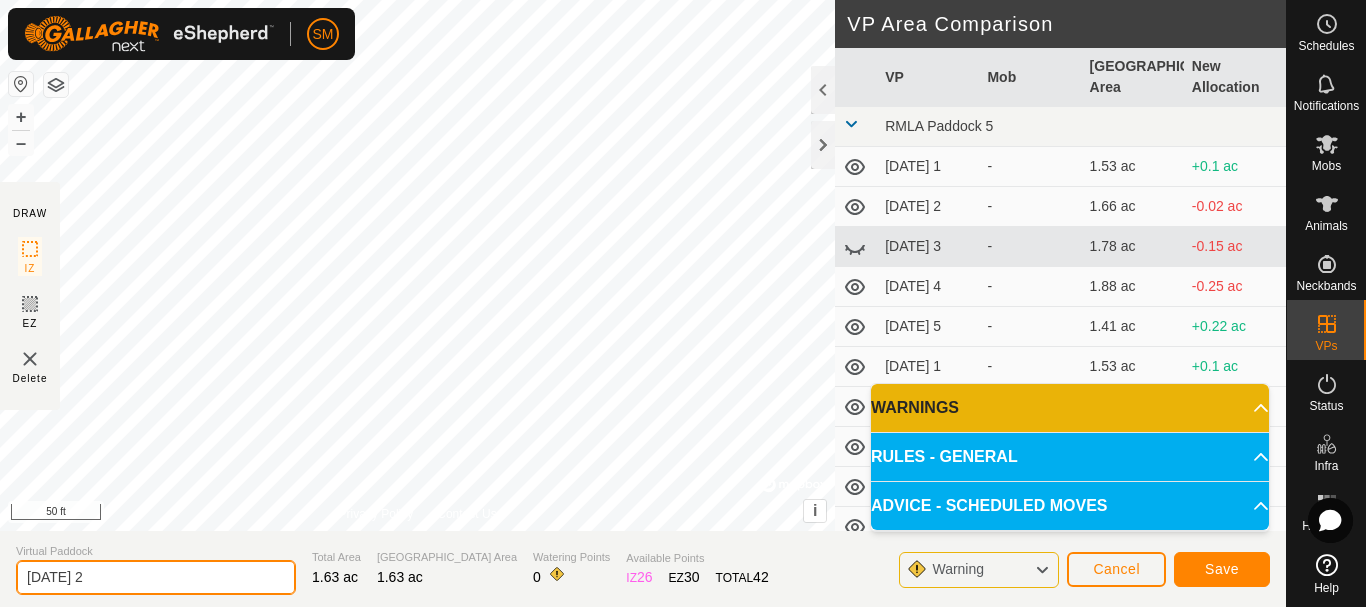 type on "[DATE] 2" 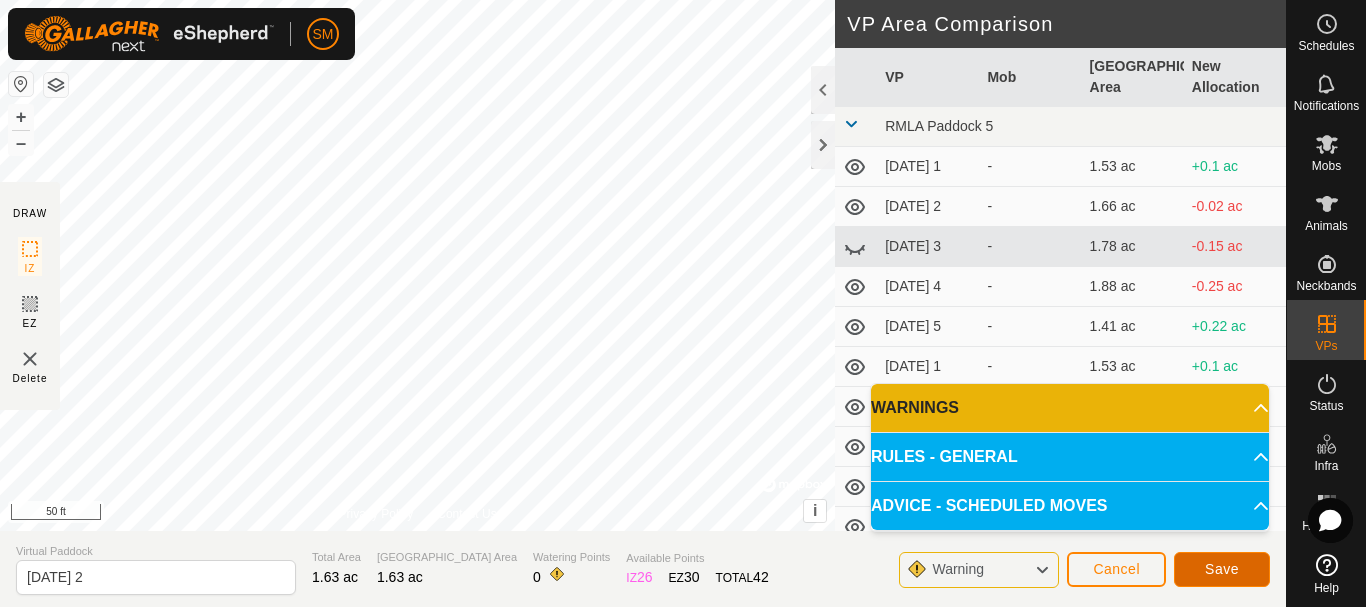 click on "Save" 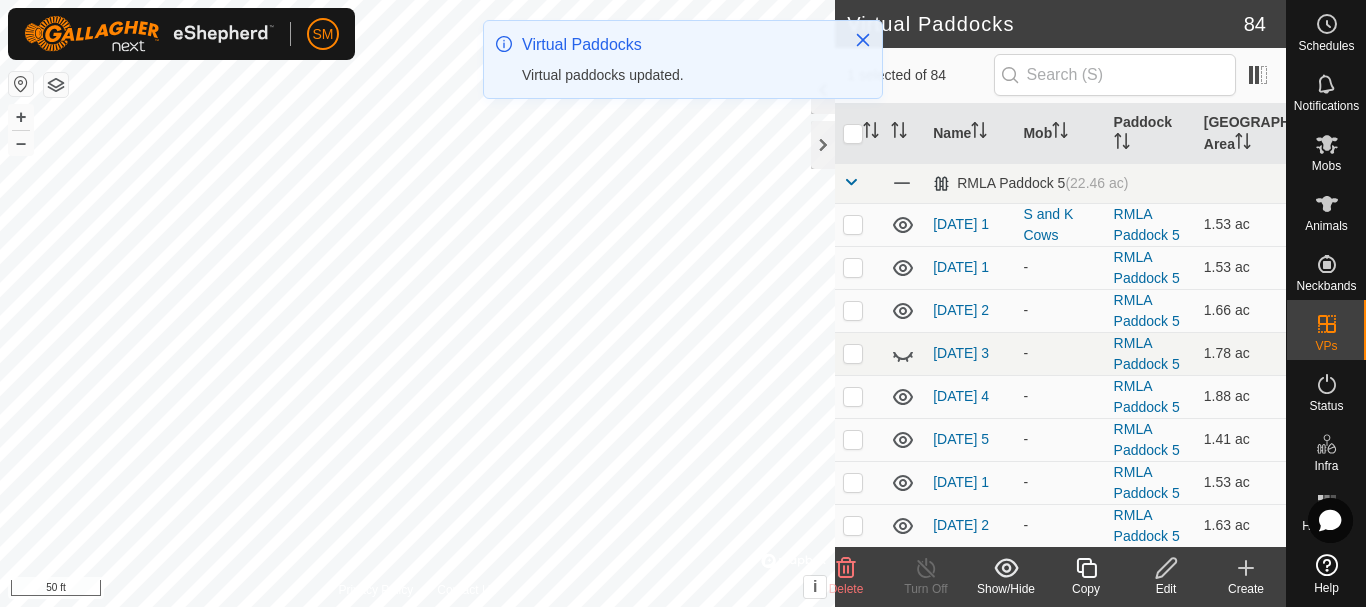 click 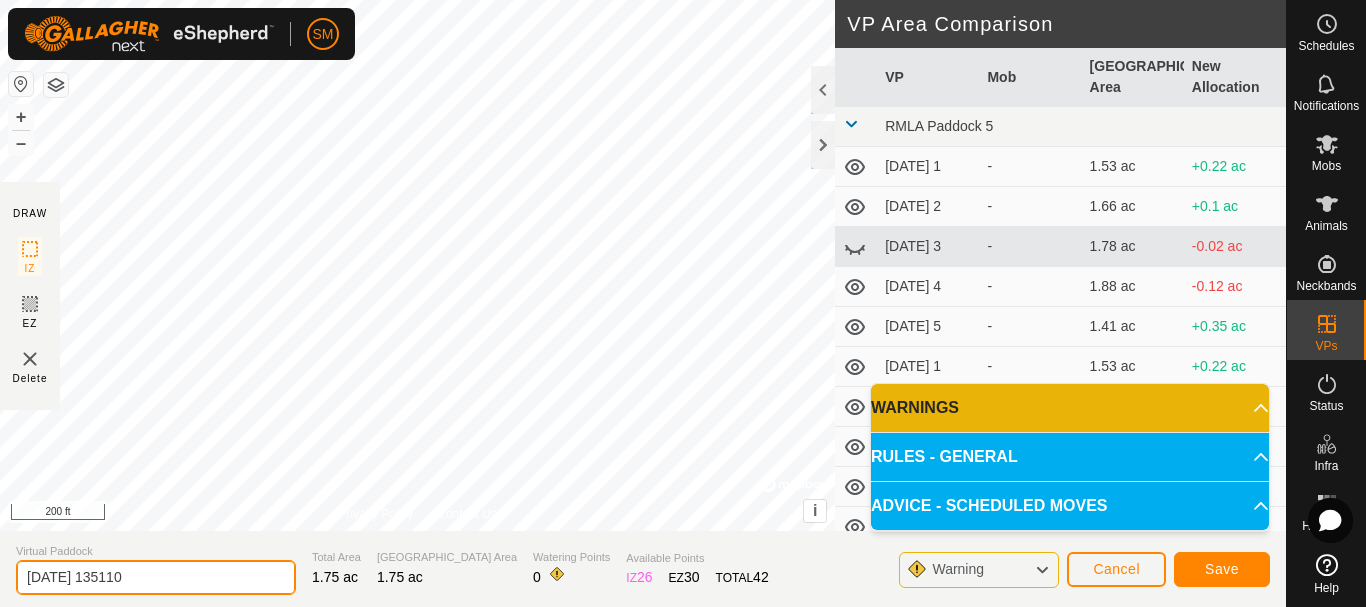 drag, startPoint x: 214, startPoint y: 569, endPoint x: 0, endPoint y: 589, distance: 214.93254 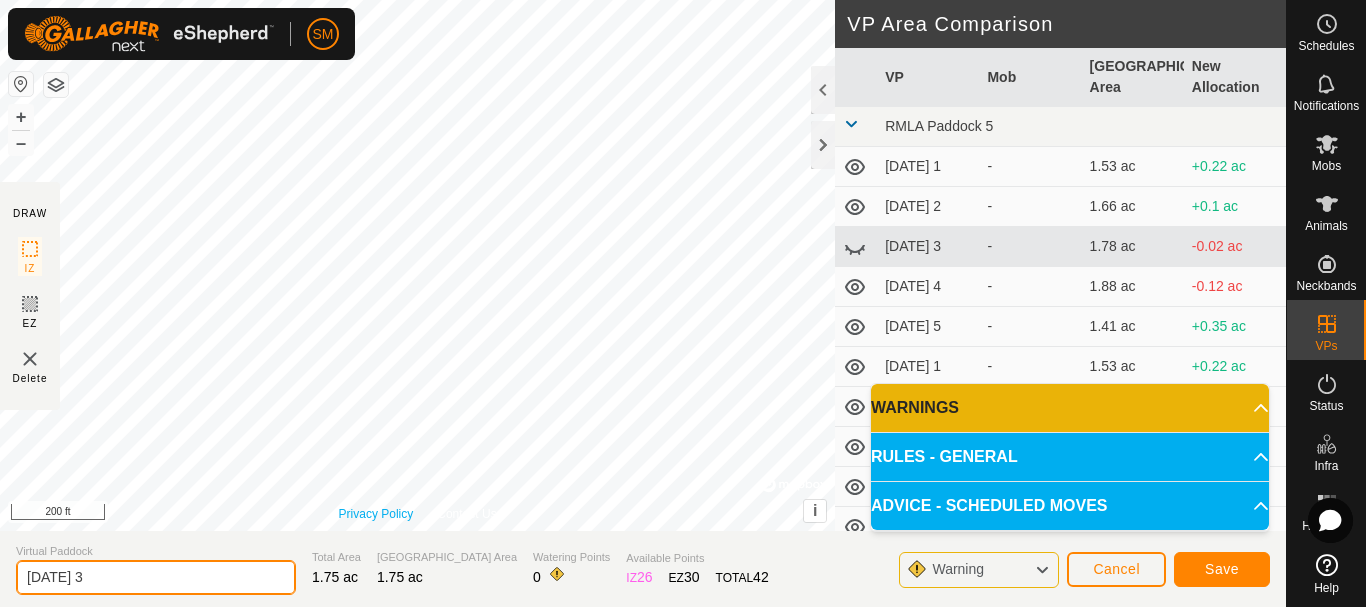 type on "[DATE] 3" 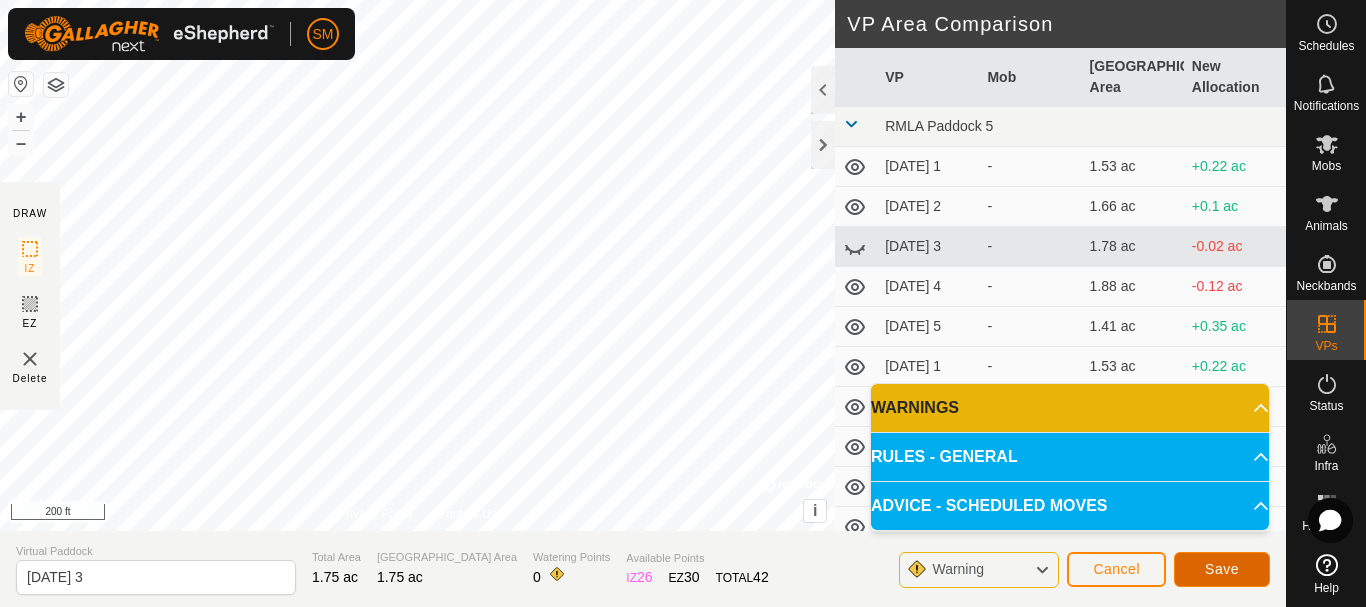 click on "Save" 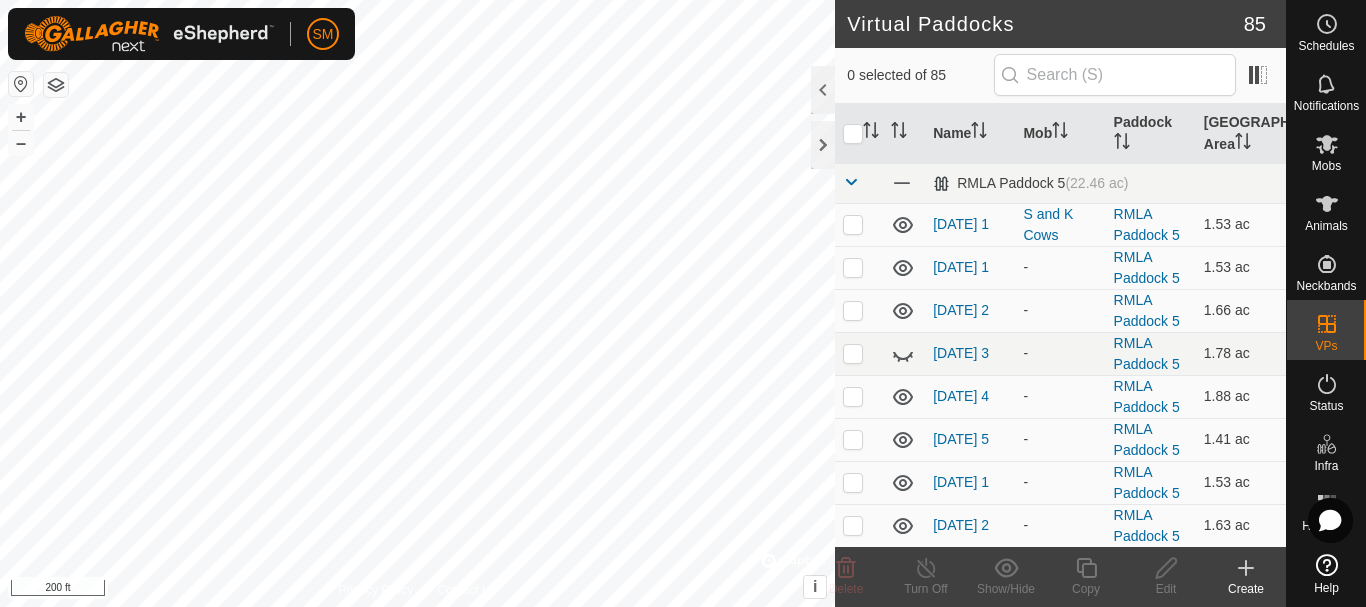 checkbox on "true" 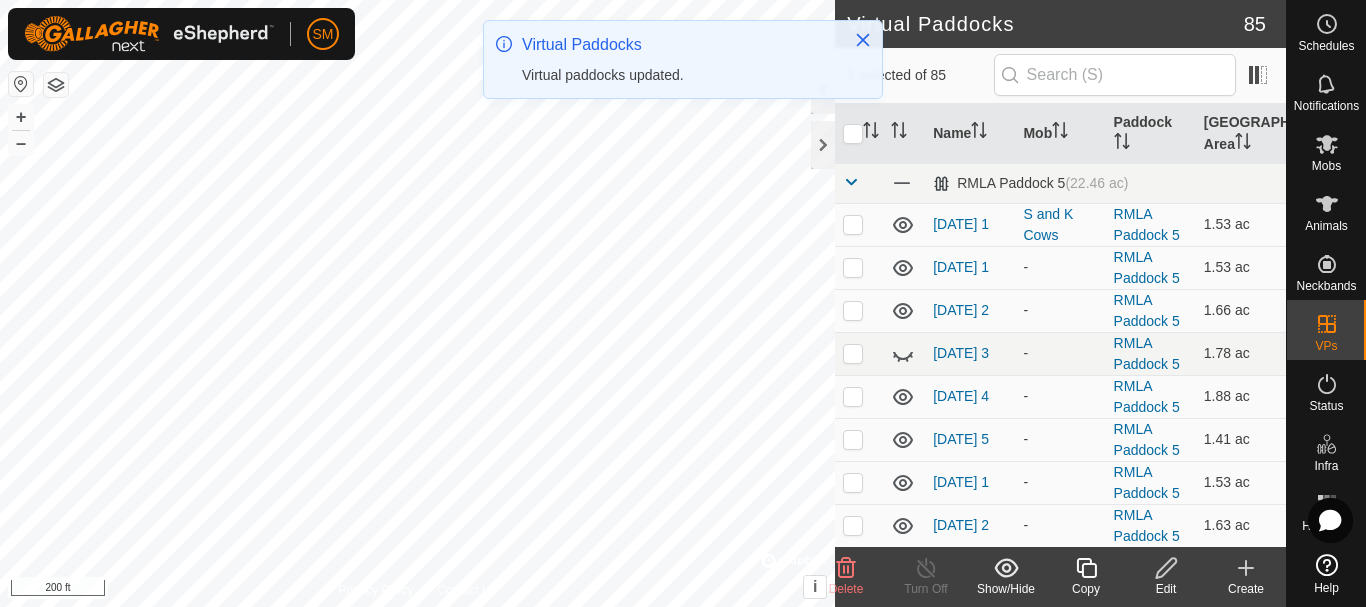 click 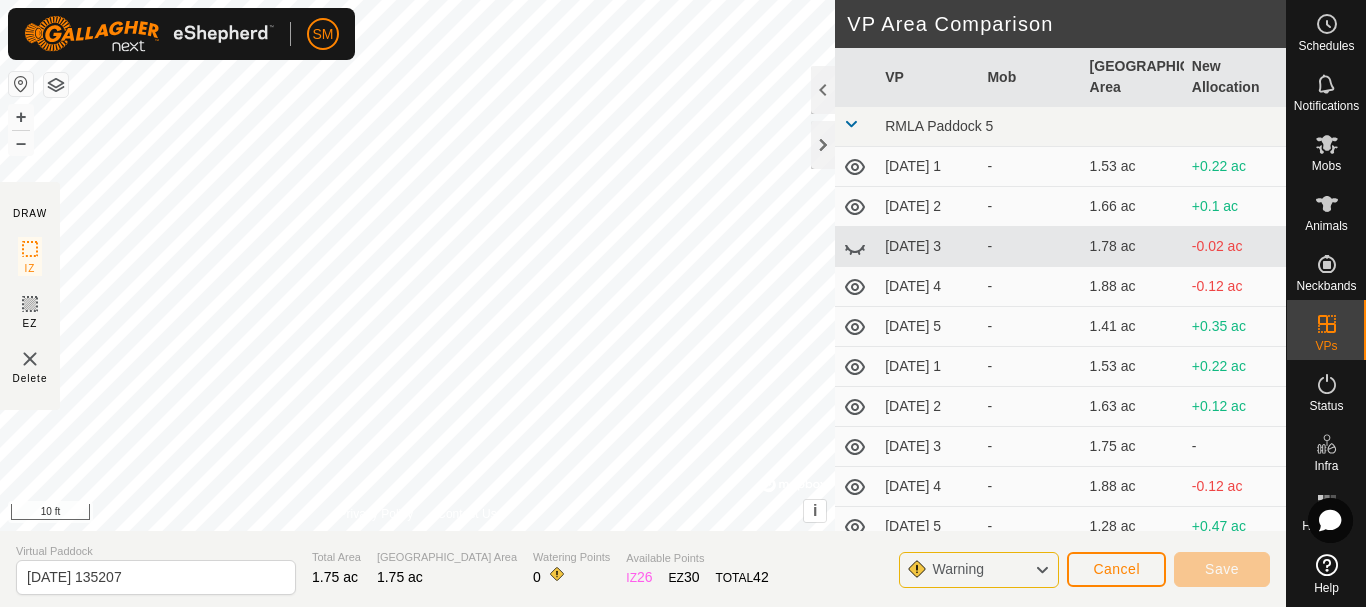 click on "SM Schedules Notifications Mobs Animals Neckbands VPs Status Infra Heatmap Help DRAW IZ EZ Delete Privacy Policy Contact Us + – ⇧ i ©  Mapbox , ©  OpenStreetMap ,  Improve this map 10 ft VP Area Comparison     VP   Mob   Grazing Area   New Allocation  RMLA Paddock 5  [DATE] 1  -  1.53 ac  +0.22 ac  [DATE] 2  -  1.66 ac  +0.1 ac  [DATE] 3  -  1.78 ac  -0.02 ac  [DATE] 4  -  1.88 ac  -0.12 ac  [DATE] 5  -  1.41 ac  +0.35 ac  [DATE] 1  -  1.53 ac  +0.22 ac  [DATE] 2  -  1.63 ac  +0.12 ac  [DATE] 3  -  1.75 ac   -   [DATE] 4  -  1.88 ac  -0.12 ac  [DATE] 5  -  1.28 ac  +0.47 ac  [DATE]  -  1.73 ac  +0.02 ac  [DATE] 1  -  1.41 ac  +0.35 ac  [DATE] 2  -  1.51 ac  +0.25 ac  [DATE] 3  -  1.63 ac  +0.12 ac  [DATE] 4  -  1.73 ac  +0.02 ac  [DATE] 5  -  1.26 ac  +0.49 ac  [DATE] 1  -  1.36 ac  +0.4 ac  [DATE] 2  -  1.48 ac  +0.27 ac  [DATE] 3  -  1.58 ac  +0.17 ac  [DATE] 4  -  1.71 ac  +0.05 ac  [DATE] 5  -  1.38 ac  -" at bounding box center [683, 303] 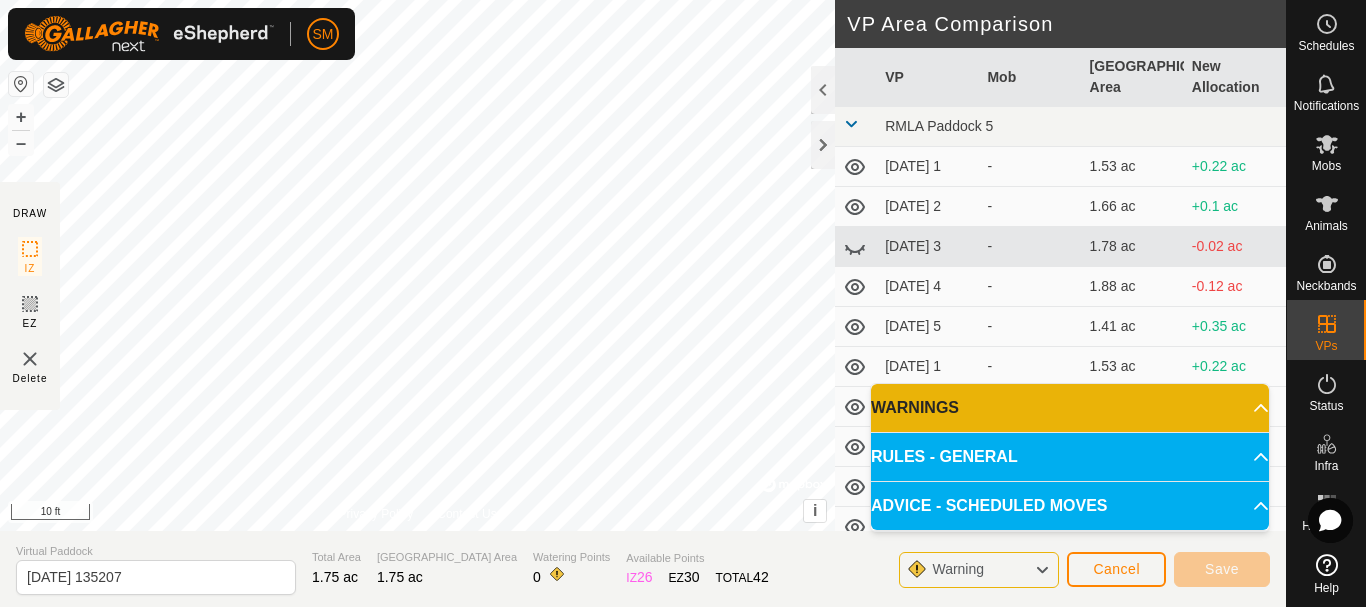 click on "SM Schedules Notifications Mobs Animals Neckbands VPs Status Infra Heatmap Help DRAW IZ EZ Delete Privacy Policy Contact Us + – ⇧ i ©  Mapbox , ©  OpenStreetMap ,  Improve this map 10 ft VP Area Comparison     VP   Mob   Grazing Area   New Allocation  RMLA Paddock 5  [DATE] 1  -  1.53 ac  +0.22 ac  [DATE] 2  -  1.66 ac  +0.1 ac  [DATE] 3  -  1.78 ac  -0.02 ac  [DATE] 4  -  1.88 ac  -0.12 ac  [DATE] 5  -  1.41 ac  +0.35 ac  [DATE] 1  -  1.53 ac  +0.22 ac  [DATE] 2  -  1.63 ac  +0.12 ac  [DATE] 3  -  1.75 ac   -   [DATE] 4  -  1.88 ac  -0.12 ac  [DATE] 5  -  1.28 ac  +0.47 ac  [DATE]  -  1.73 ac  +0.02 ac  [DATE] 1  -  1.41 ac  +0.35 ac  [DATE] 2  -  1.51 ac  +0.25 ac  [DATE] 3  -  1.63 ac  +0.12 ac  [DATE] 4  -  1.73 ac  +0.02 ac  [DATE] 5  -  1.26 ac  +0.49 ac  [DATE] 1  -  1.36 ac  +0.4 ac  [DATE] 2  -  1.48 ac  +0.27 ac  [DATE] 3  -  1.58 ac  +0.17 ac  [DATE] 4  -  1.71 ac  +0.05 ac  [DATE] 5  -  1.38 ac  -" at bounding box center [683, 303] 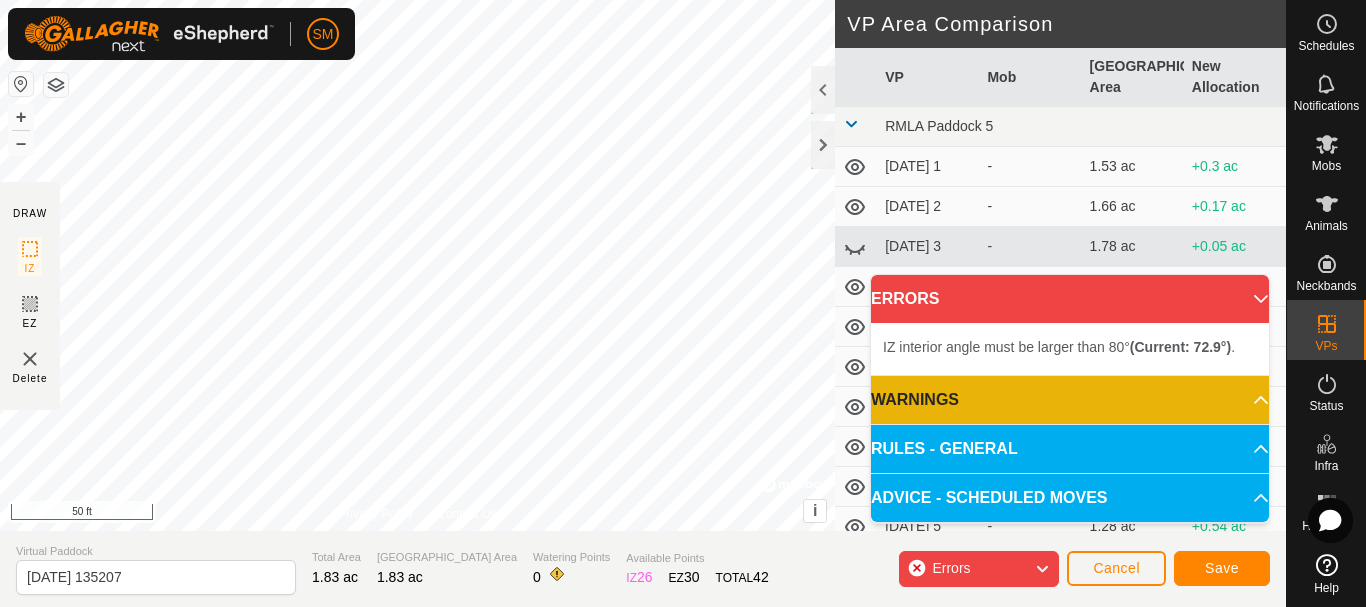 click on "SM Schedules Notifications Mobs Animals Neckbands VPs Status Infra Heatmap Help DRAW IZ EZ Delete Privacy Policy Contact Us + – ⇧ i ©  Mapbox , ©  OpenStreetMap ,  Improve this map 50 ft VP Area Comparison     VP   Mob   Grazing Area   New Allocation  RMLA Paddock 5  [DATE] 1  -  1.53 ac  +0.3 ac  [DATE] 2  -  1.66 ac  +0.17 ac  [DATE] 3  -  1.78 ac  +0.05 ac  [DATE] 4  -  1.88 ac  -0.05 ac  [DATE] 5  -  1.41 ac  +0.42 ac  [DATE] 1  -  1.53 ac  +0.3 ac  [DATE] 2  -  1.63 ac  +0.2 ac  [DATE] 3  -  1.75 ac  +0.07 ac  [DATE] 4  -  1.88 ac  -0.05 ac  [DATE] 5  -  1.28 ac  +0.54 ac  [DATE]  -  1.73 ac  +0.1 ac  [DATE] 1  -  1.41 ac  +0.42 ac  [DATE] 2  -  1.51 ac  +0.32 ac  [DATE] 3  -  1.63 ac  +0.2 ac  [DATE] 4  -  1.73 ac  +0.1 ac  [DATE] 5  -  1.26 ac  +0.57 ac  [DATE] 1  -  1.36 ac  +0.47 ac  [DATE] 2  -  1.48 ac  +0.35 ac  [DATE] 3  -  1.58 ac  +0.25 ac  [DATE] 4  -  1.71 ac  +0.12 ac  [DATE] 5  -  1.38 ac  -" at bounding box center [683, 303] 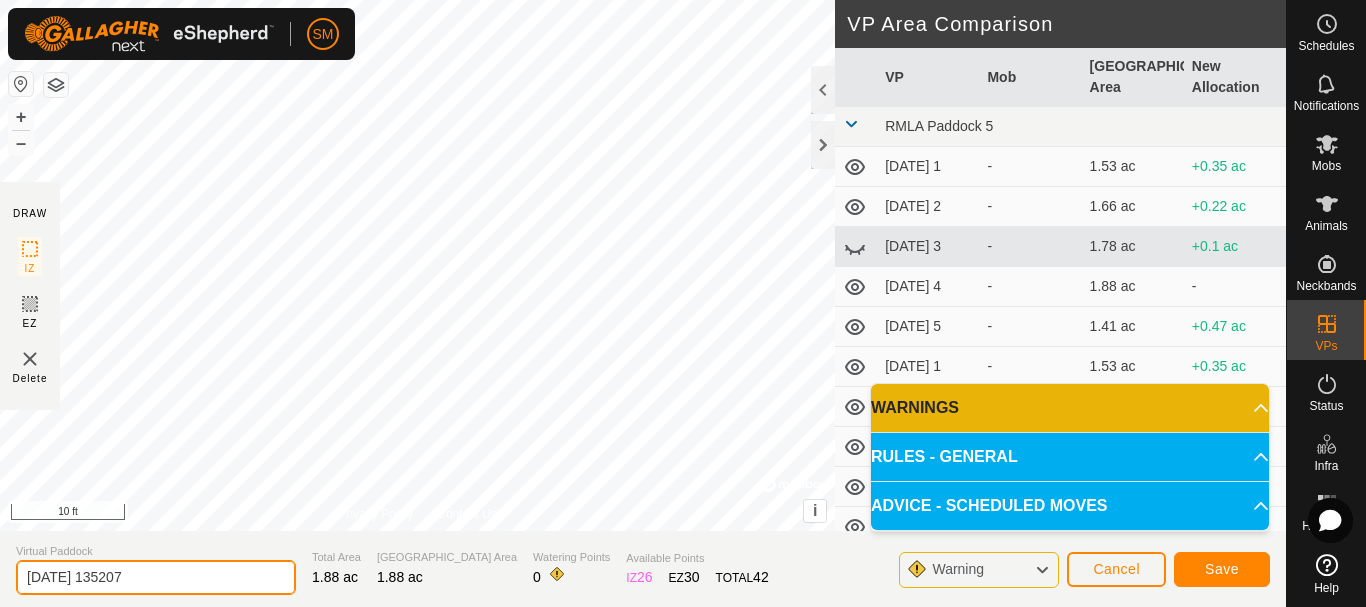 drag, startPoint x: 176, startPoint y: 579, endPoint x: 0, endPoint y: 588, distance: 176.22997 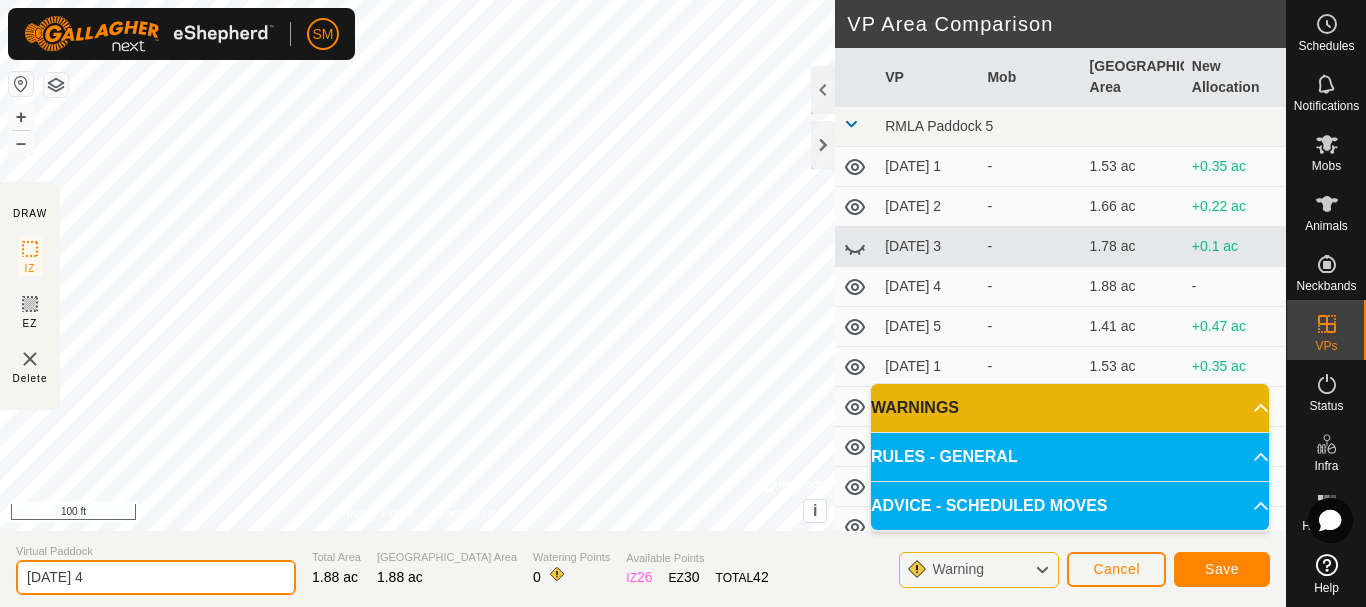 type on "[DATE] 4" 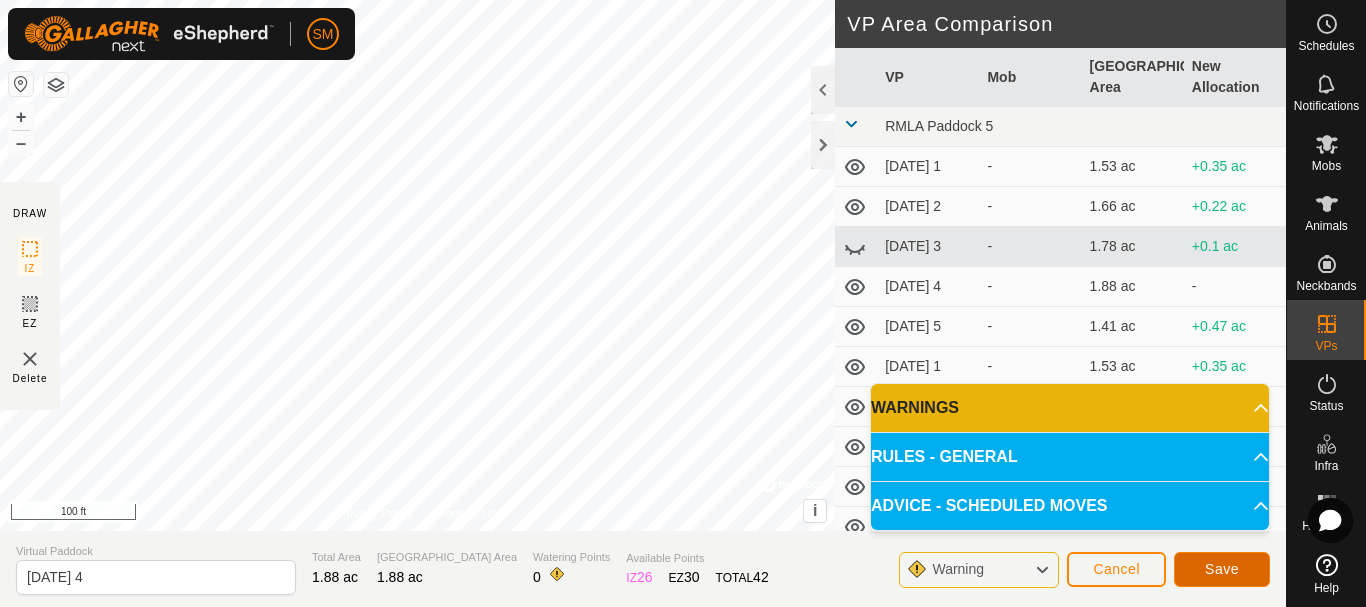 click on "Save" 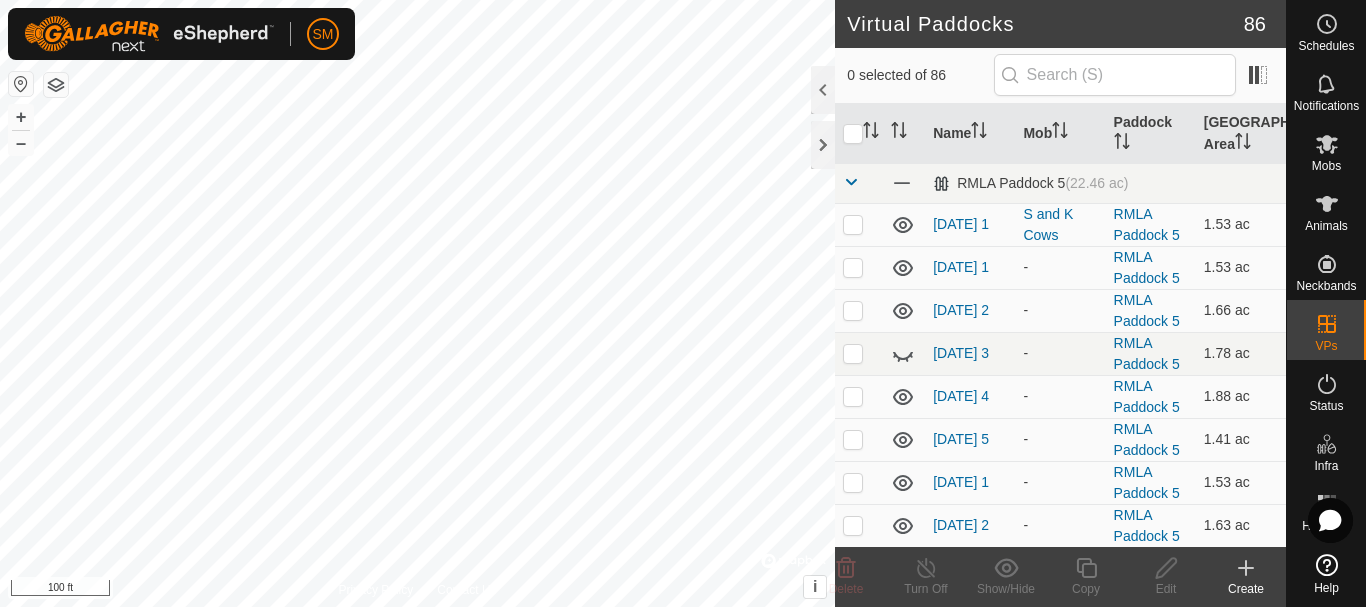 click 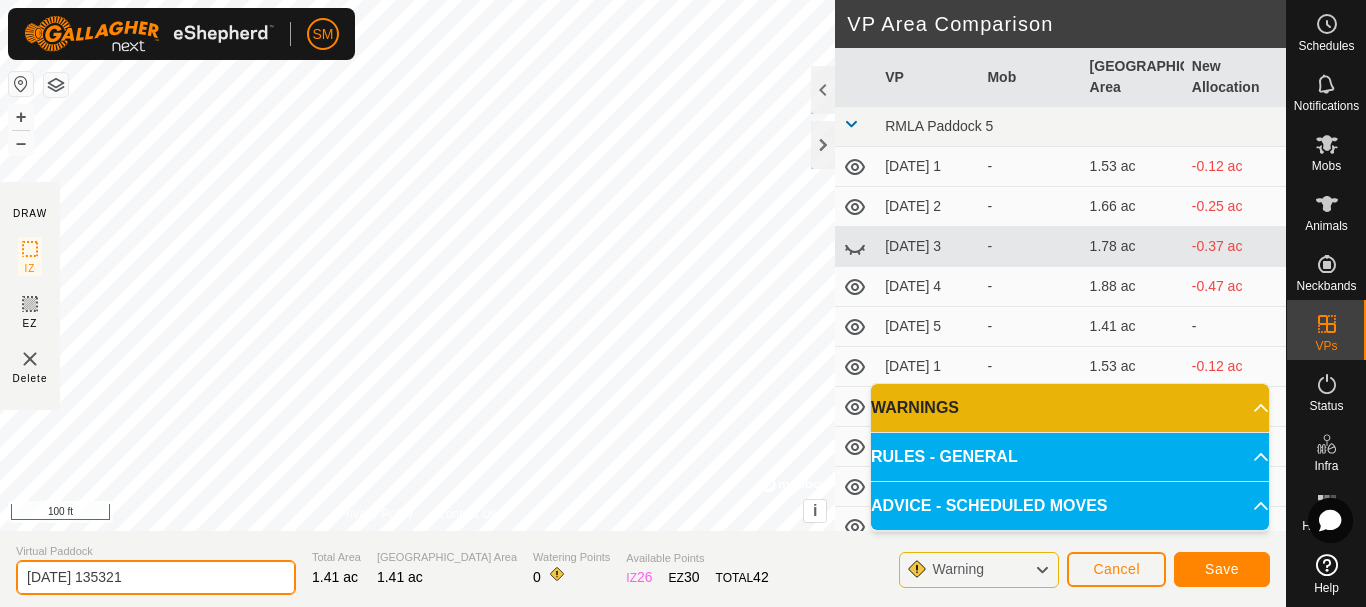 drag, startPoint x: 214, startPoint y: 570, endPoint x: 0, endPoint y: 555, distance: 214.52505 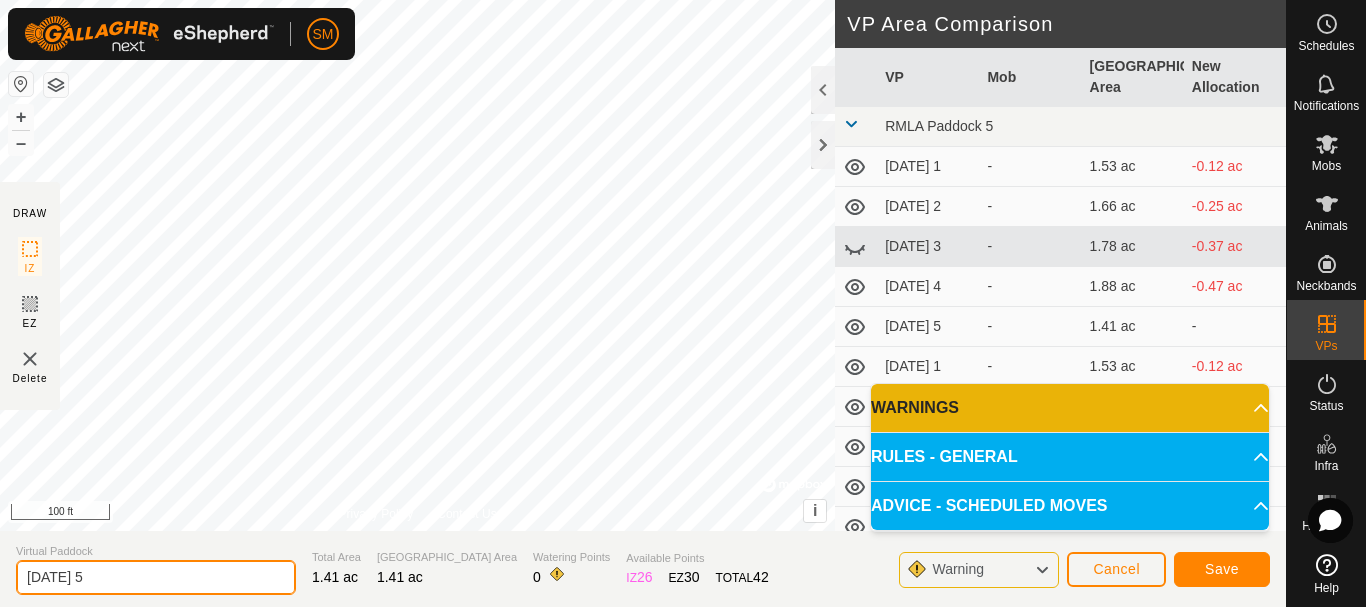 type on "[DATE] 5" 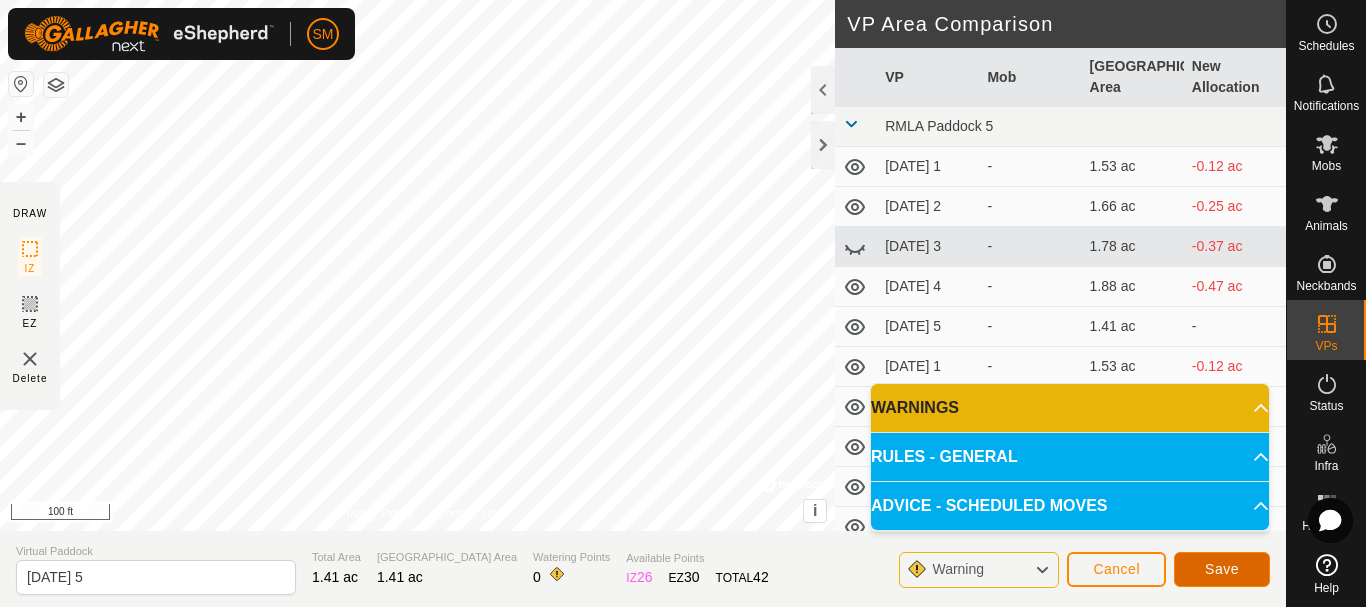 click on "Save" 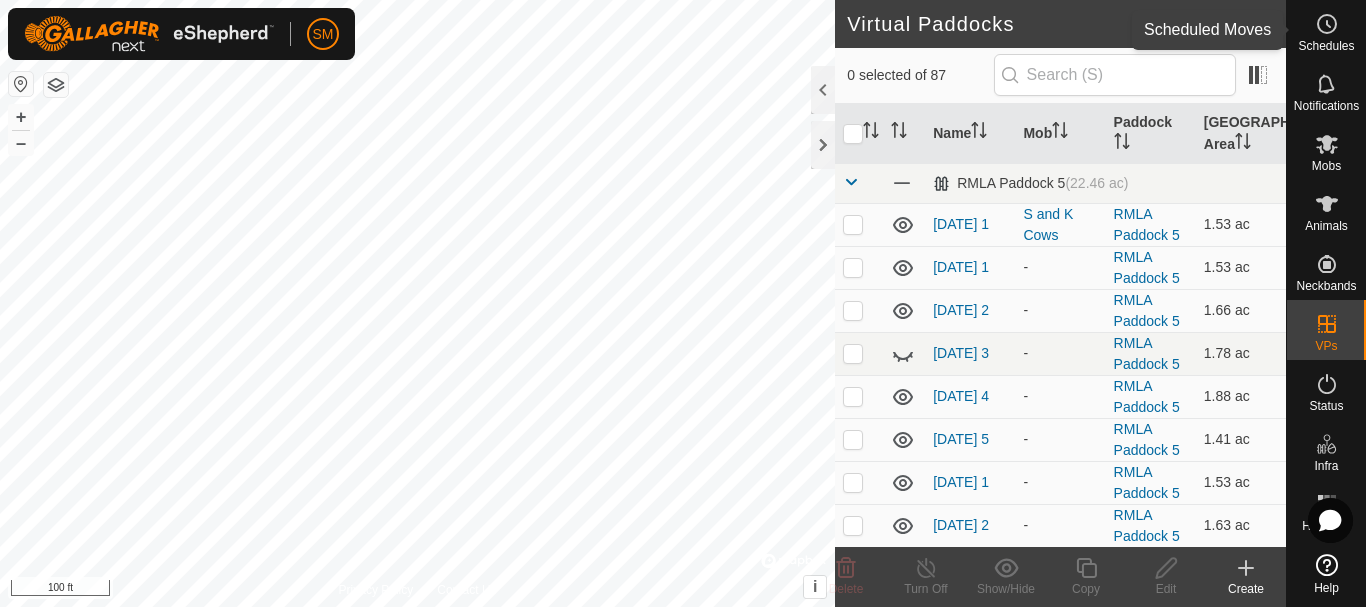 click 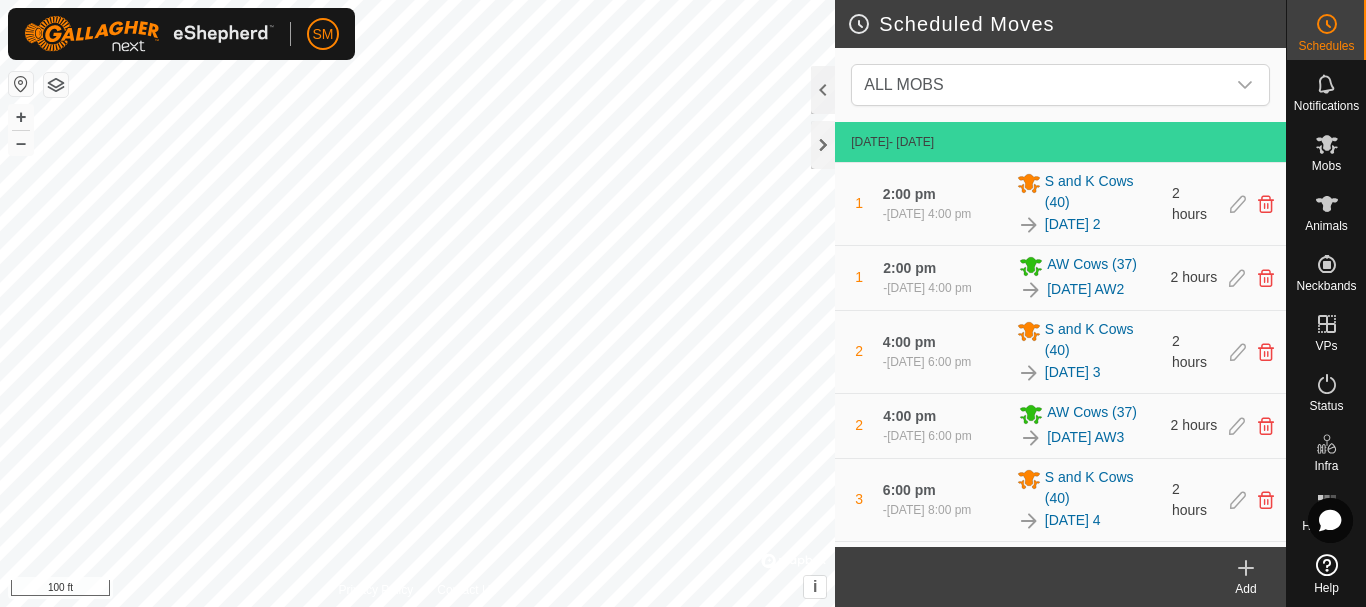 click on "Add" 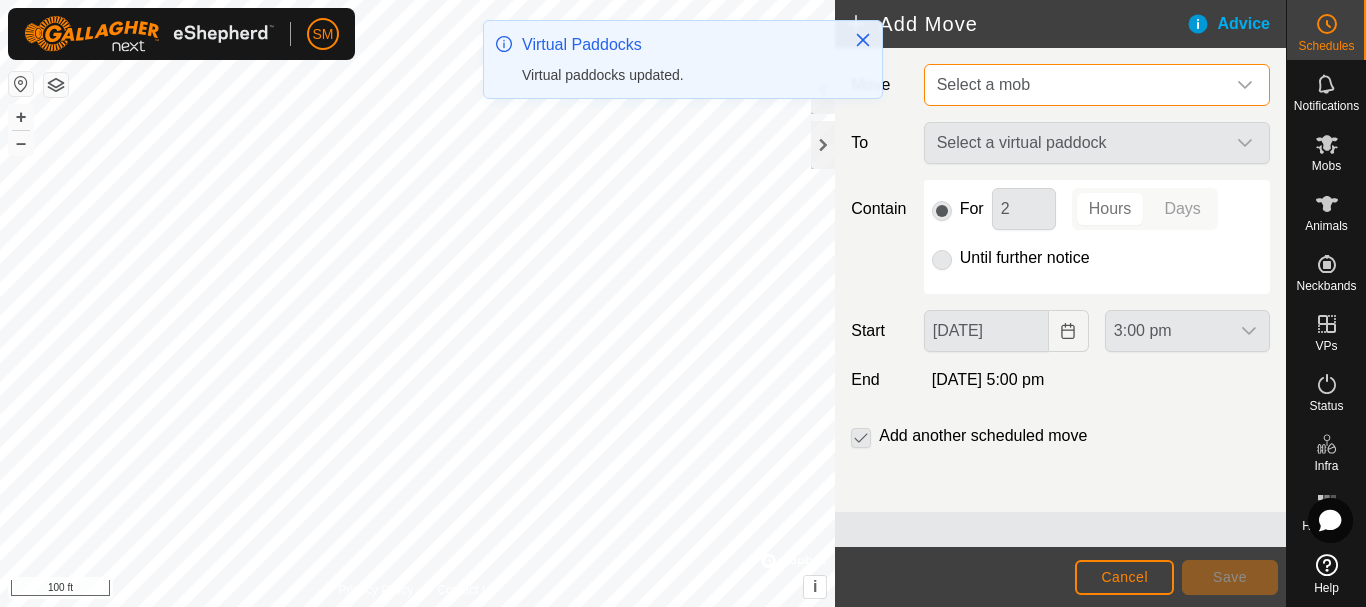 click on "Select a mob" at bounding box center (1077, 85) 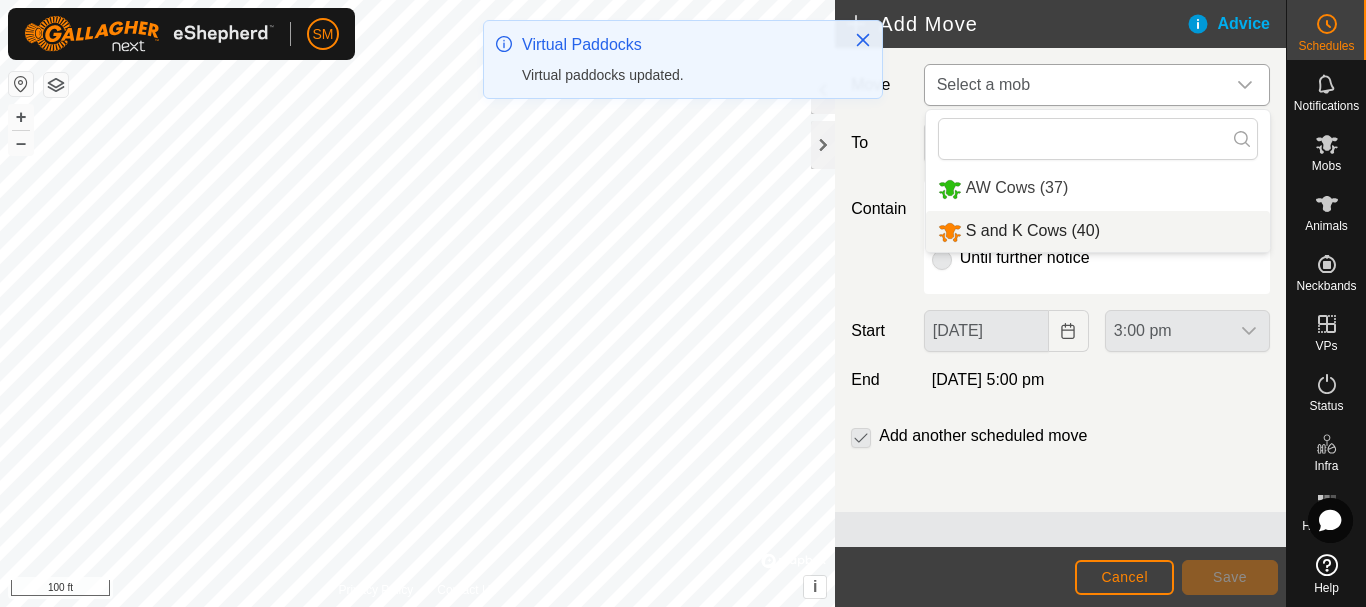 click on "S and K Cows (40)" at bounding box center (1098, 231) 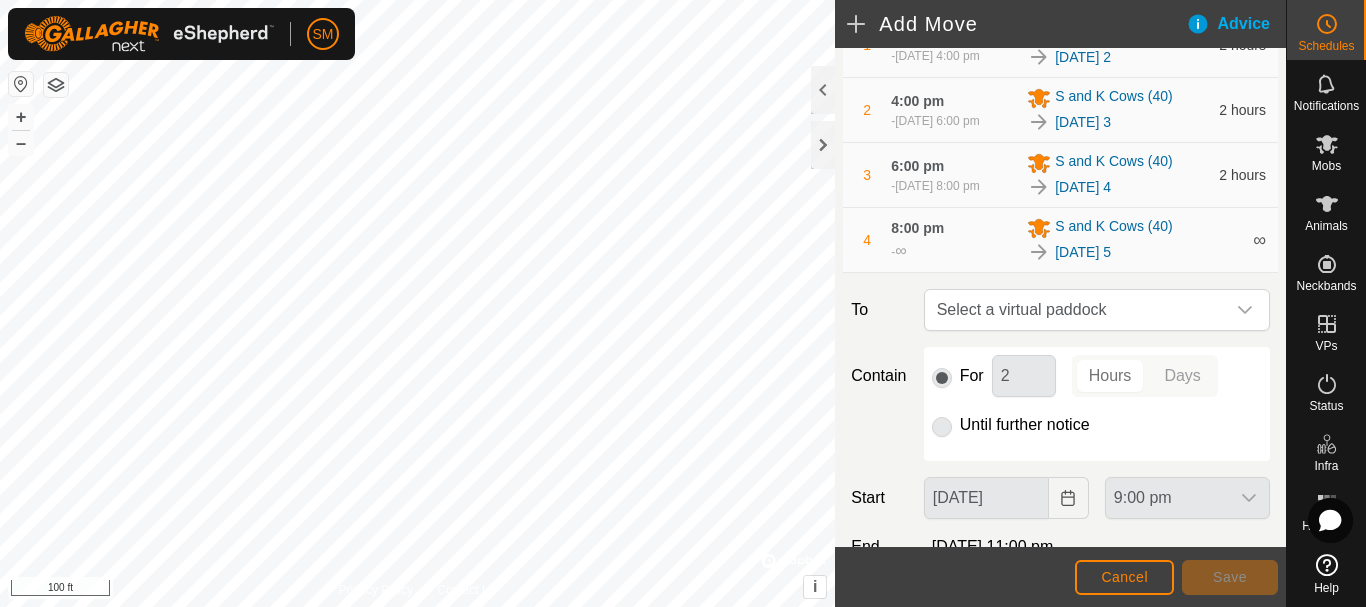 scroll, scrollTop: 200, scrollLeft: 0, axis: vertical 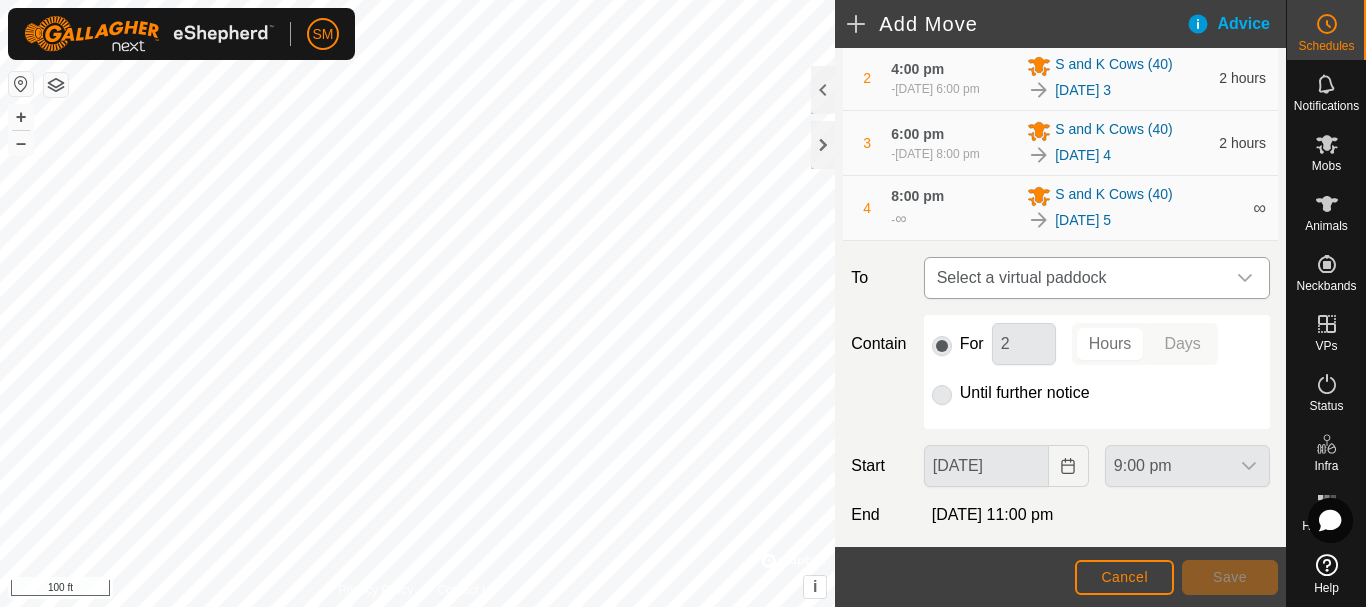 click 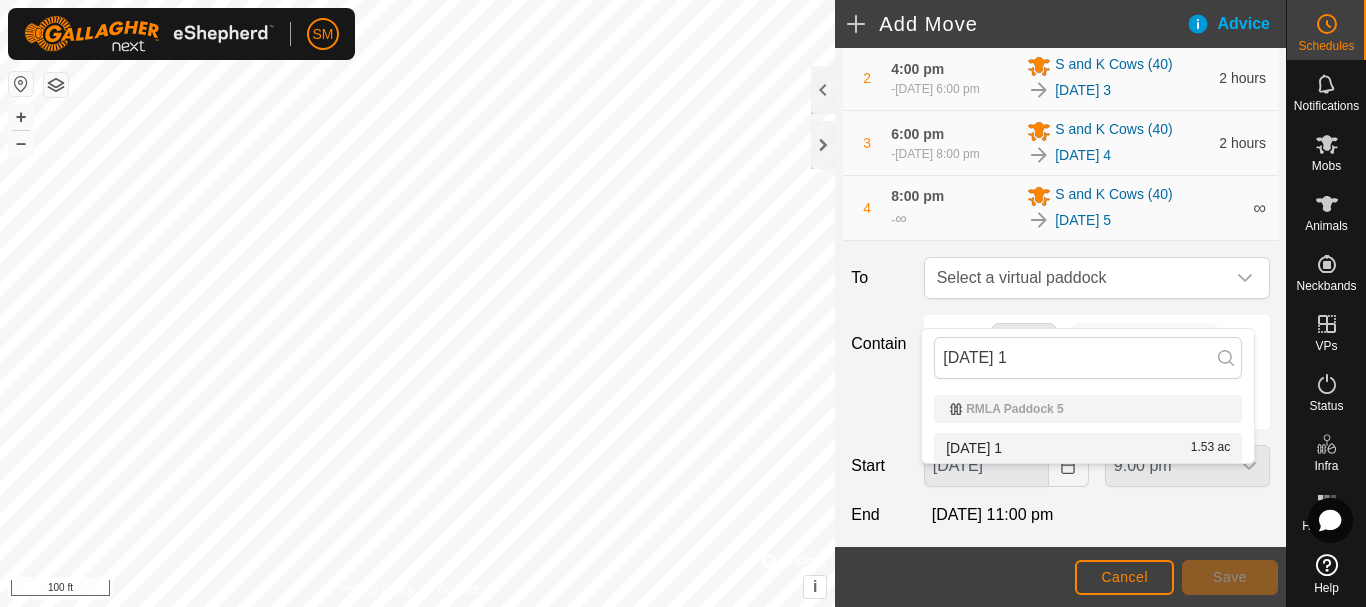 type on "[DATE] 1" 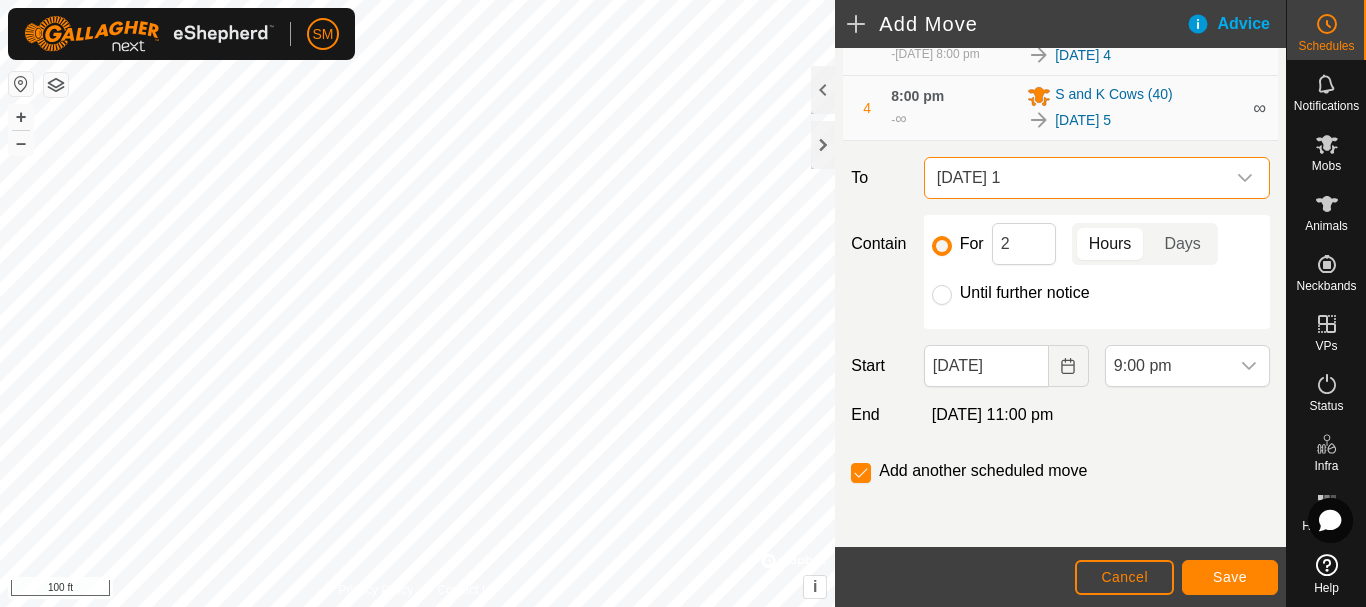 scroll, scrollTop: 327, scrollLeft: 0, axis: vertical 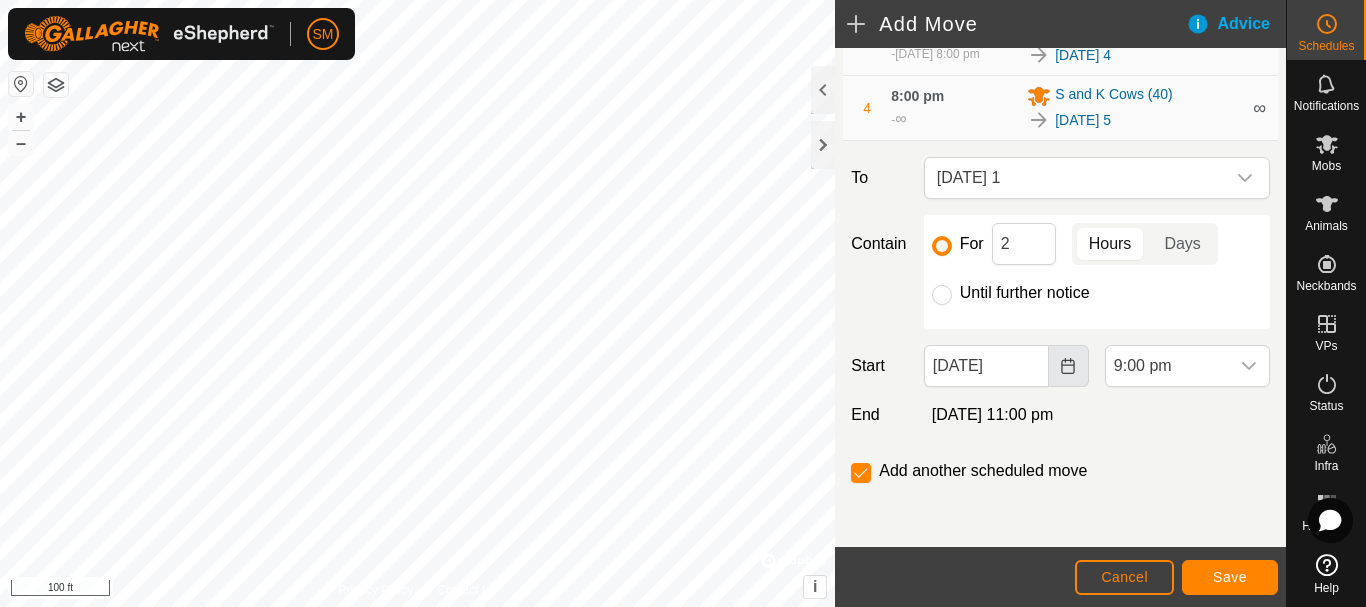 click 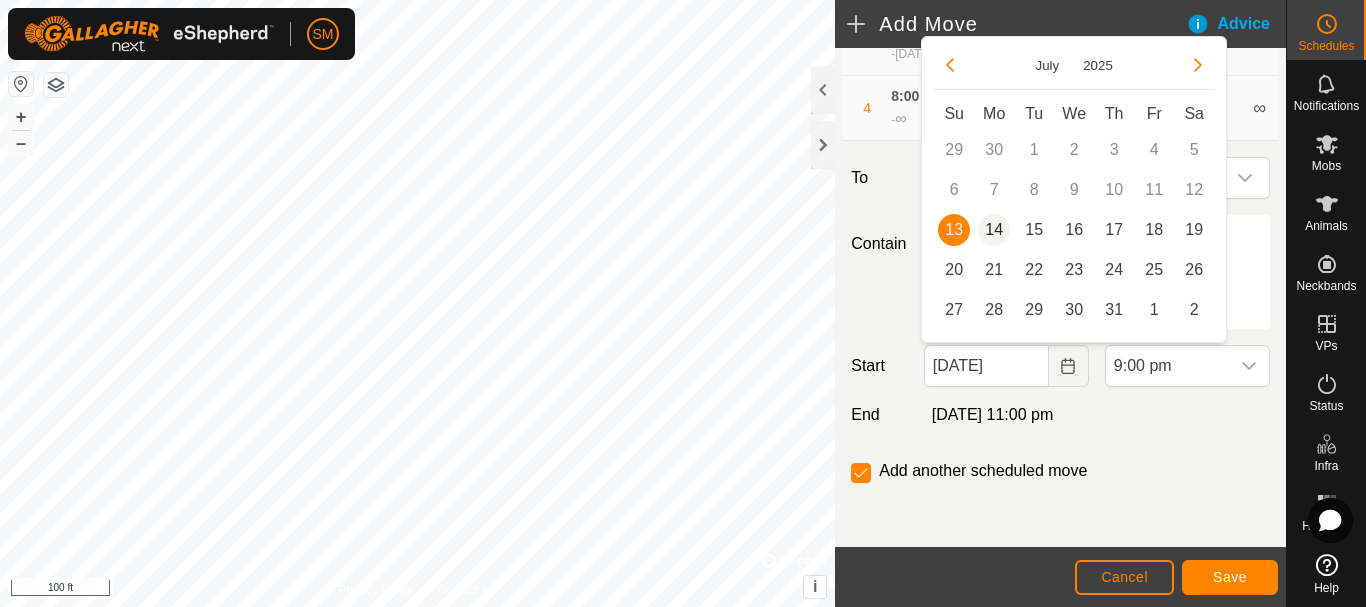 click on "14" at bounding box center [994, 230] 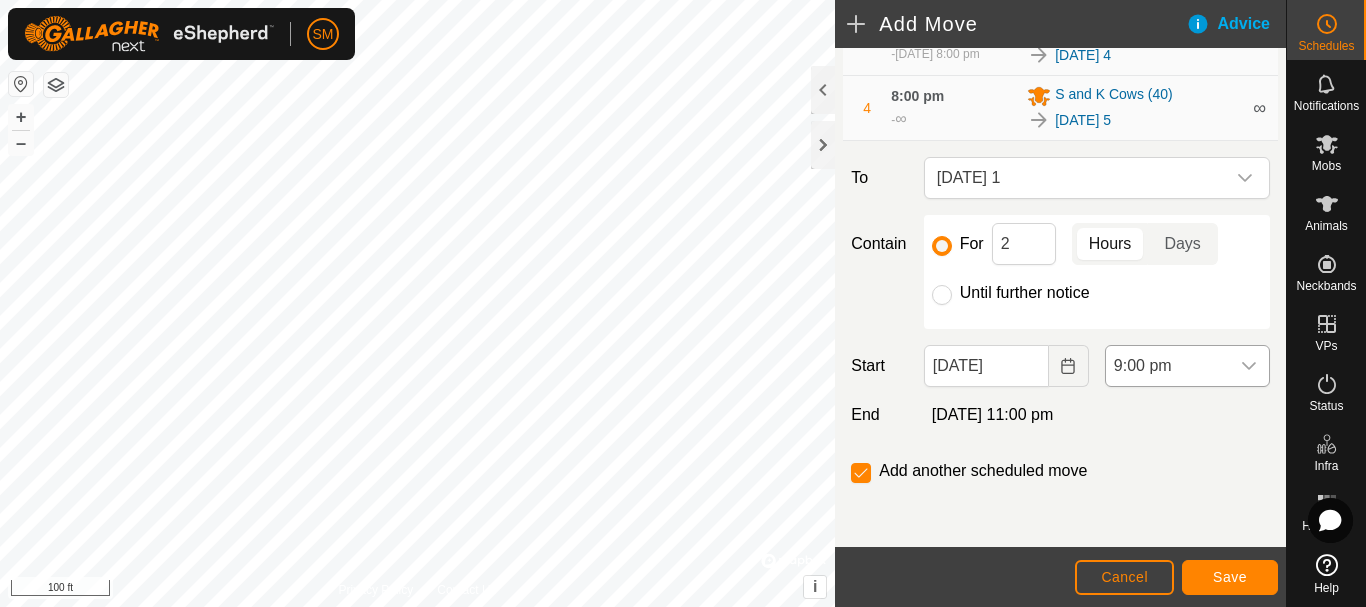 click at bounding box center (1249, 366) 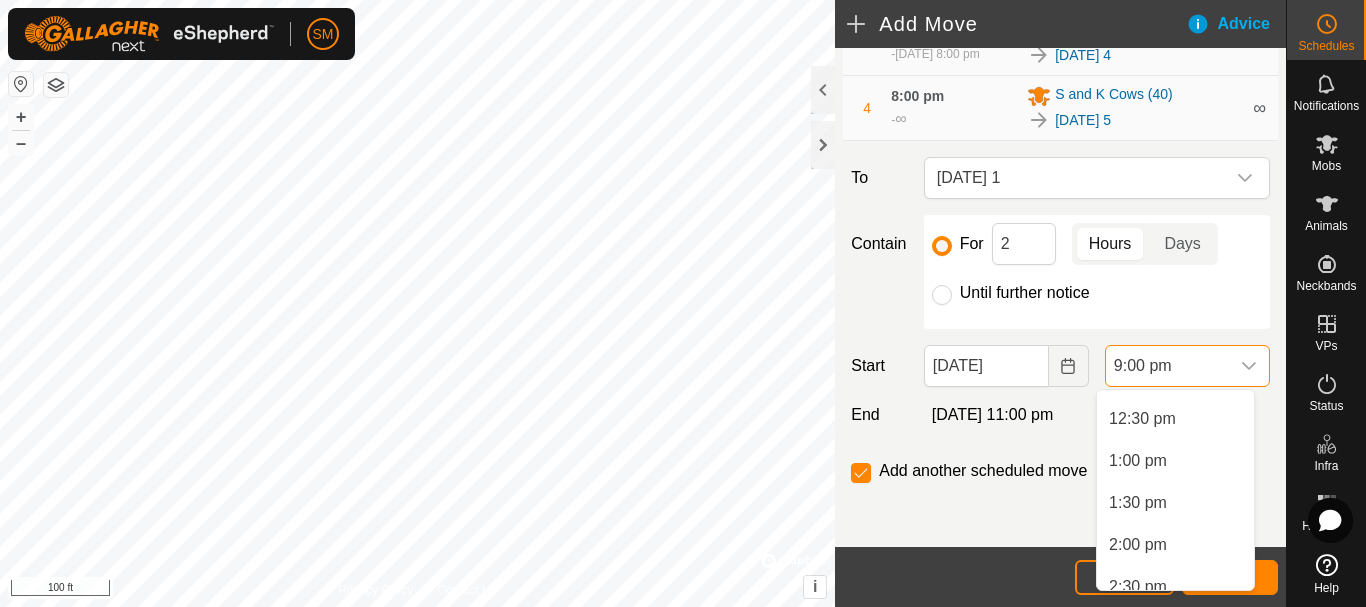 scroll, scrollTop: 996, scrollLeft: 0, axis: vertical 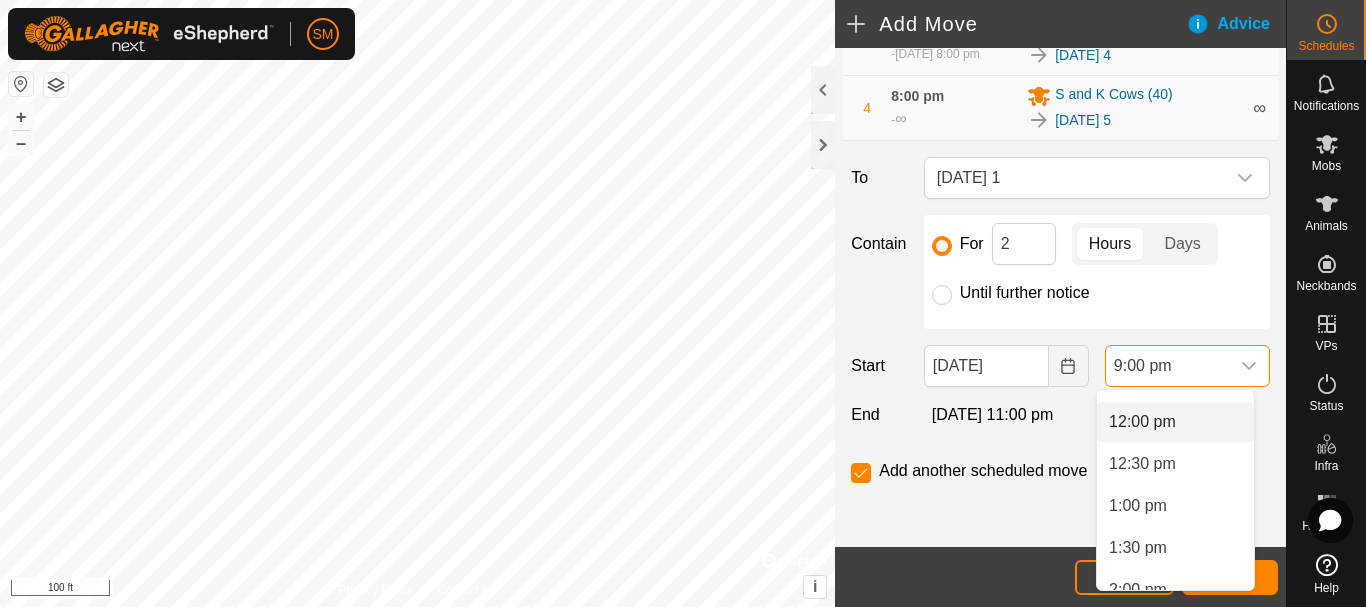 click on "12:00 pm" at bounding box center [1175, 422] 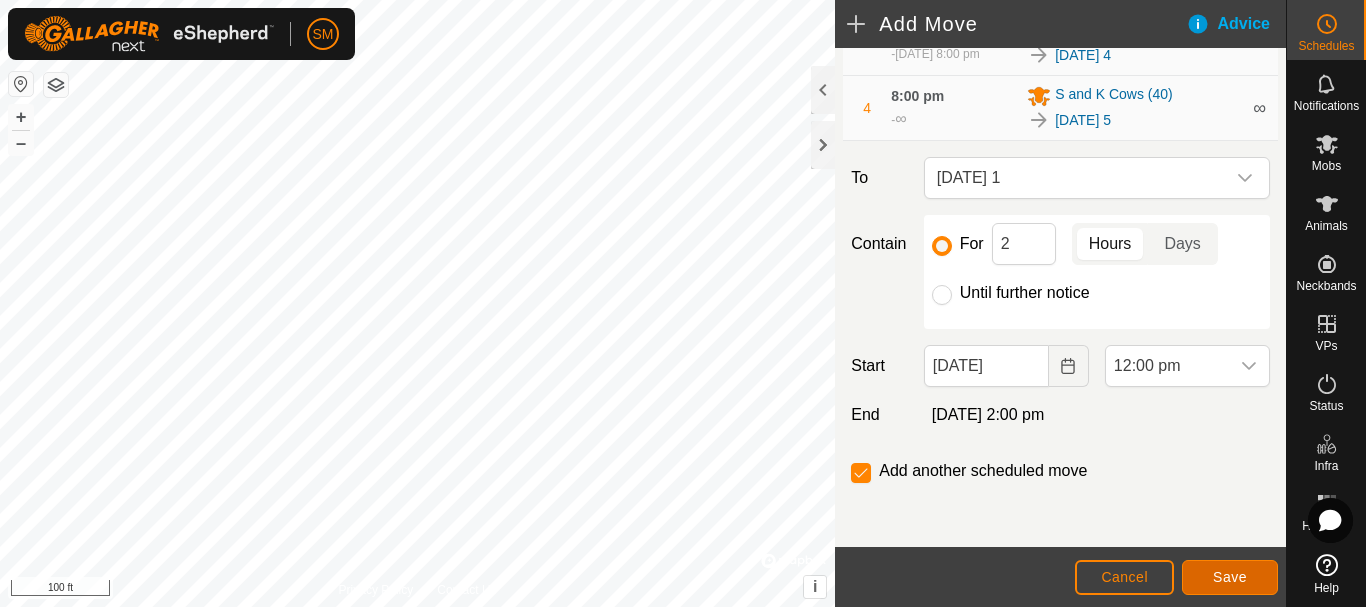 click on "Save" 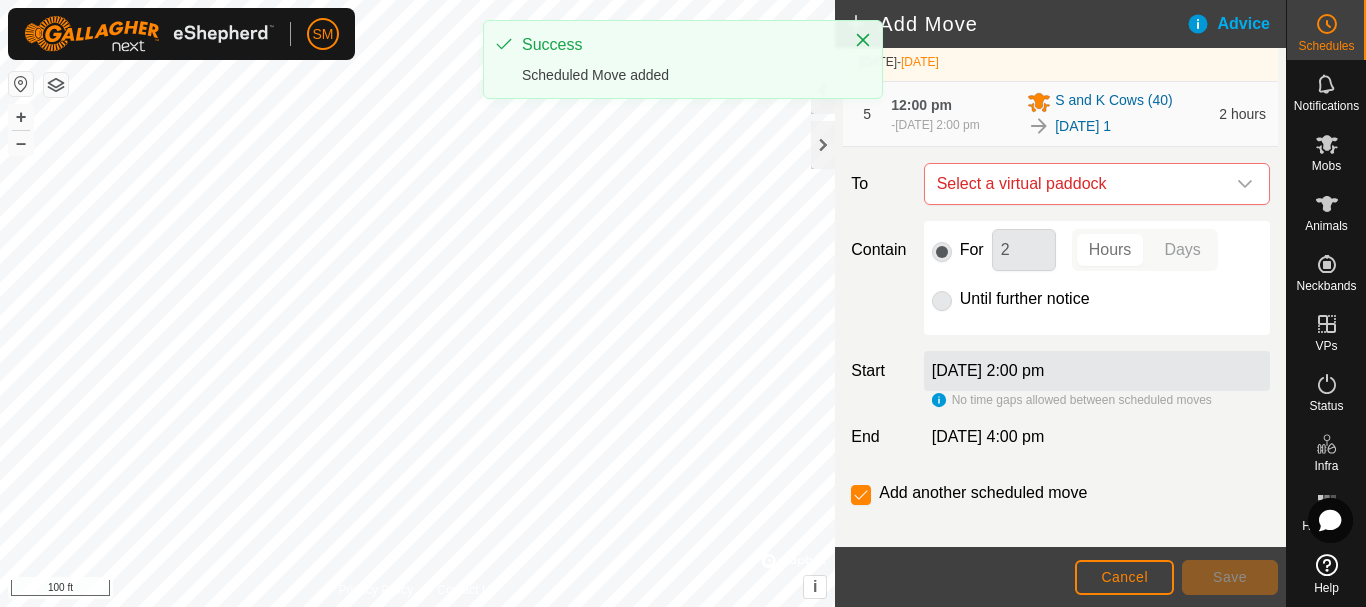 scroll, scrollTop: 400, scrollLeft: 0, axis: vertical 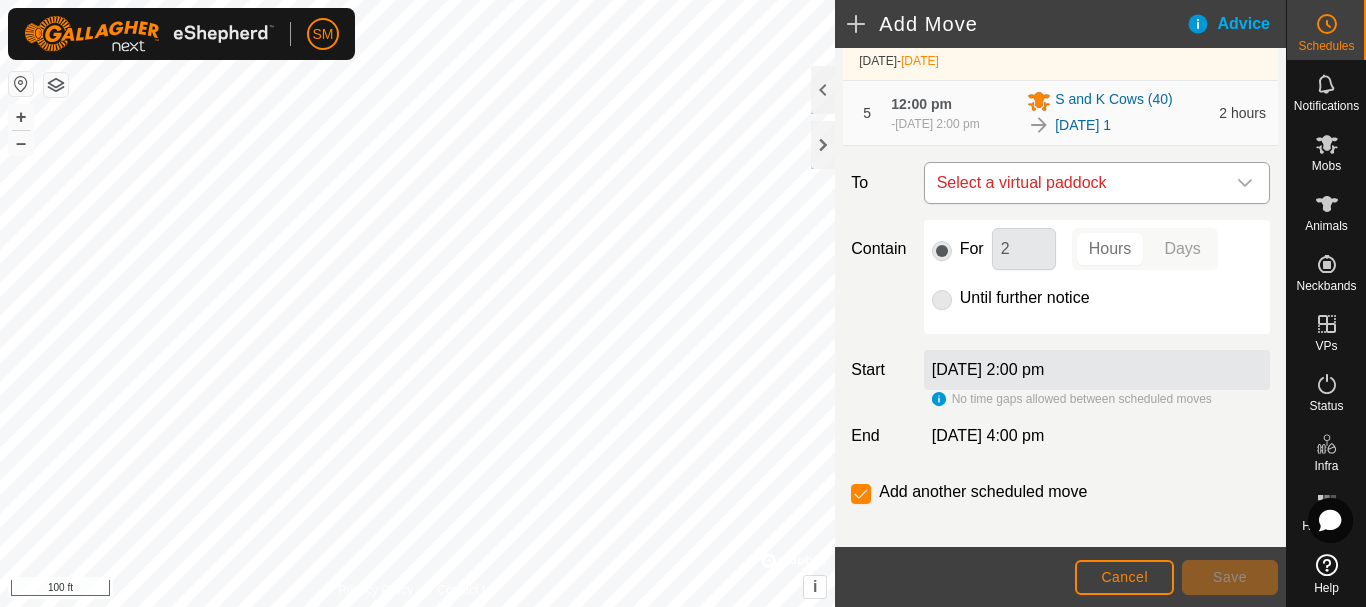 click 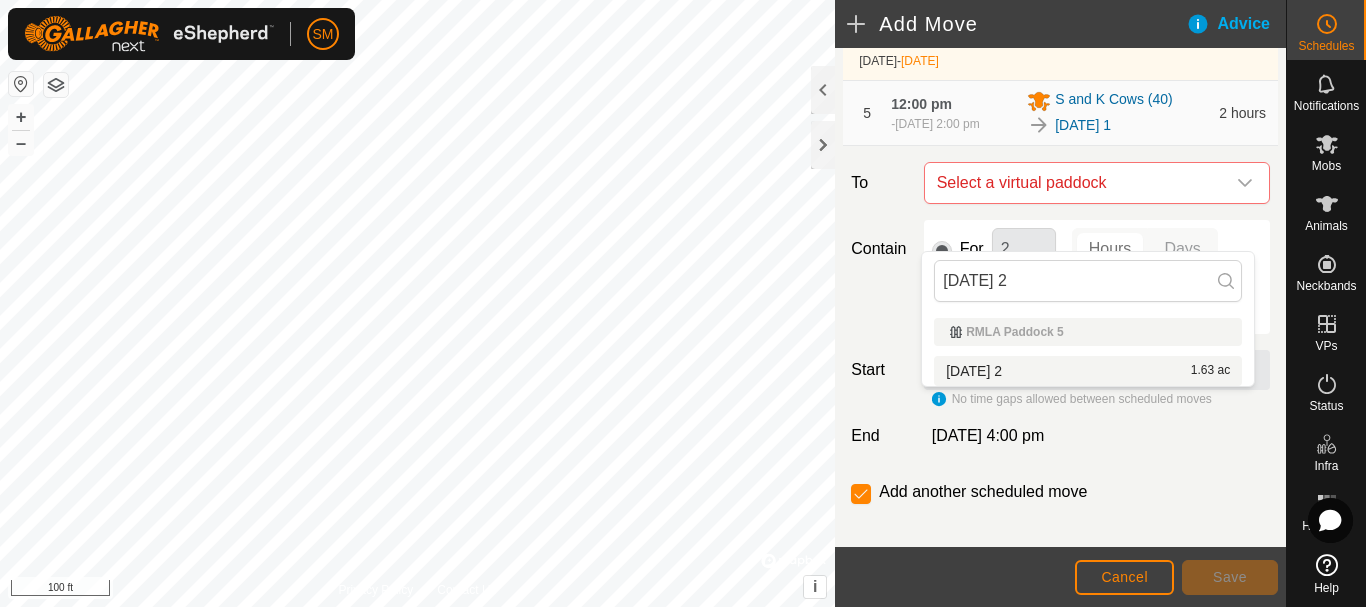 type on "[DATE] 2" 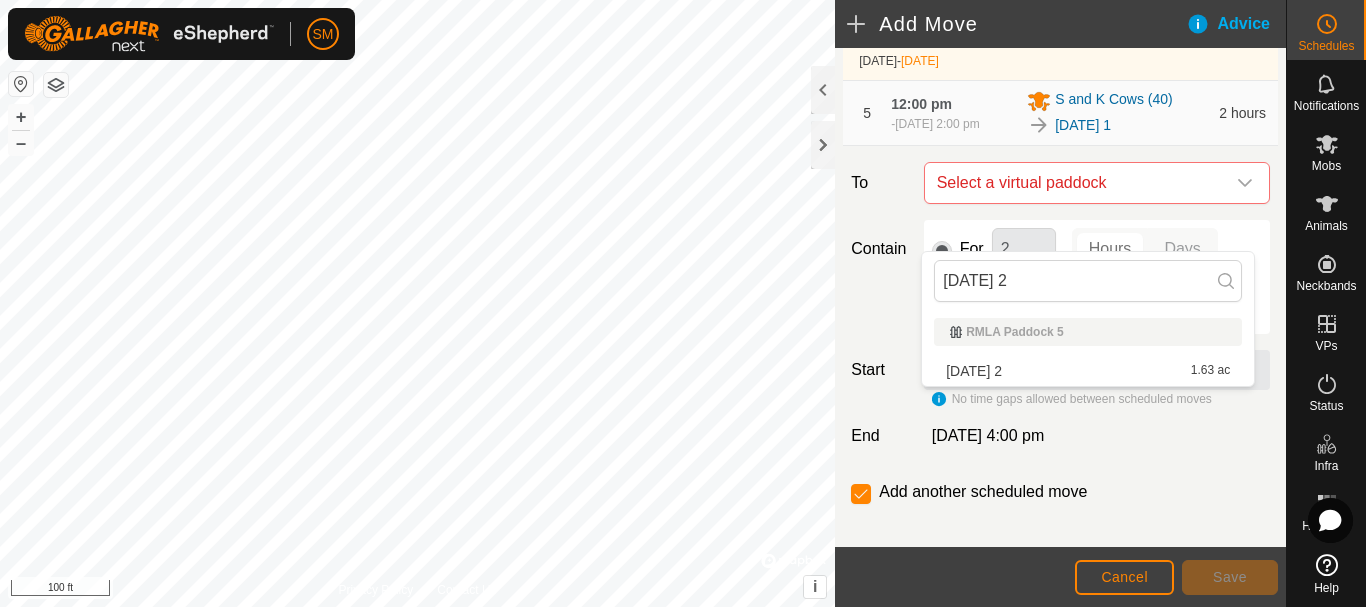 click on "[DATE] 2  1.63 ac" at bounding box center [1088, 371] 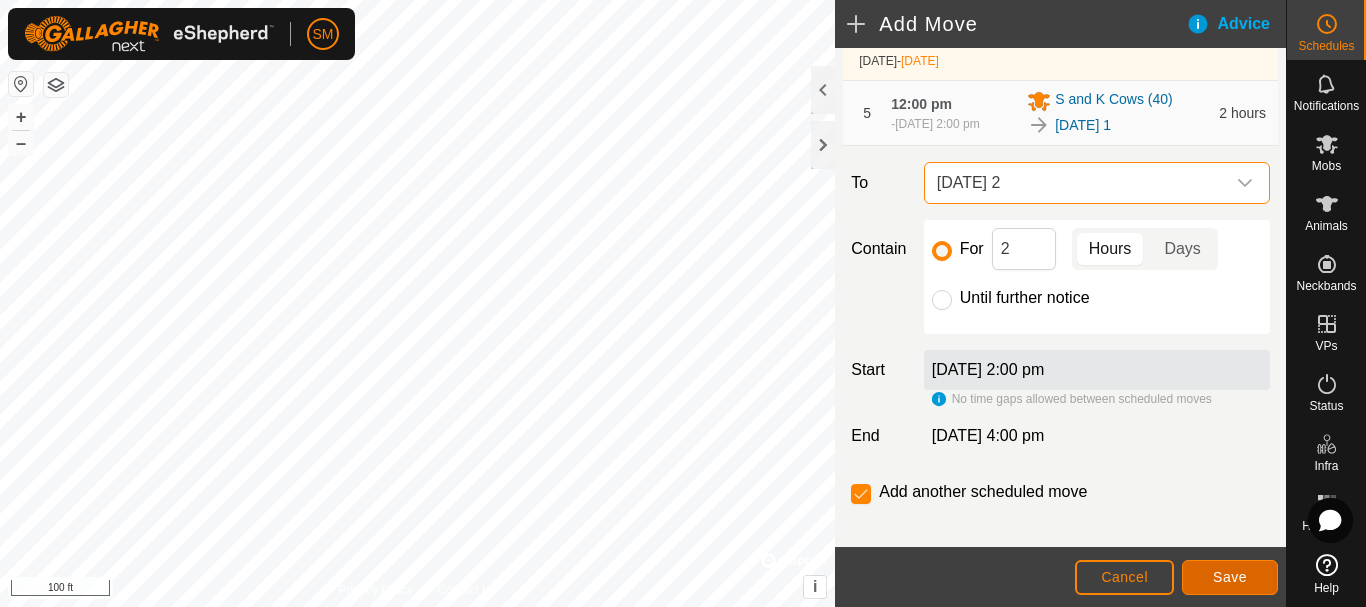 click on "Save" 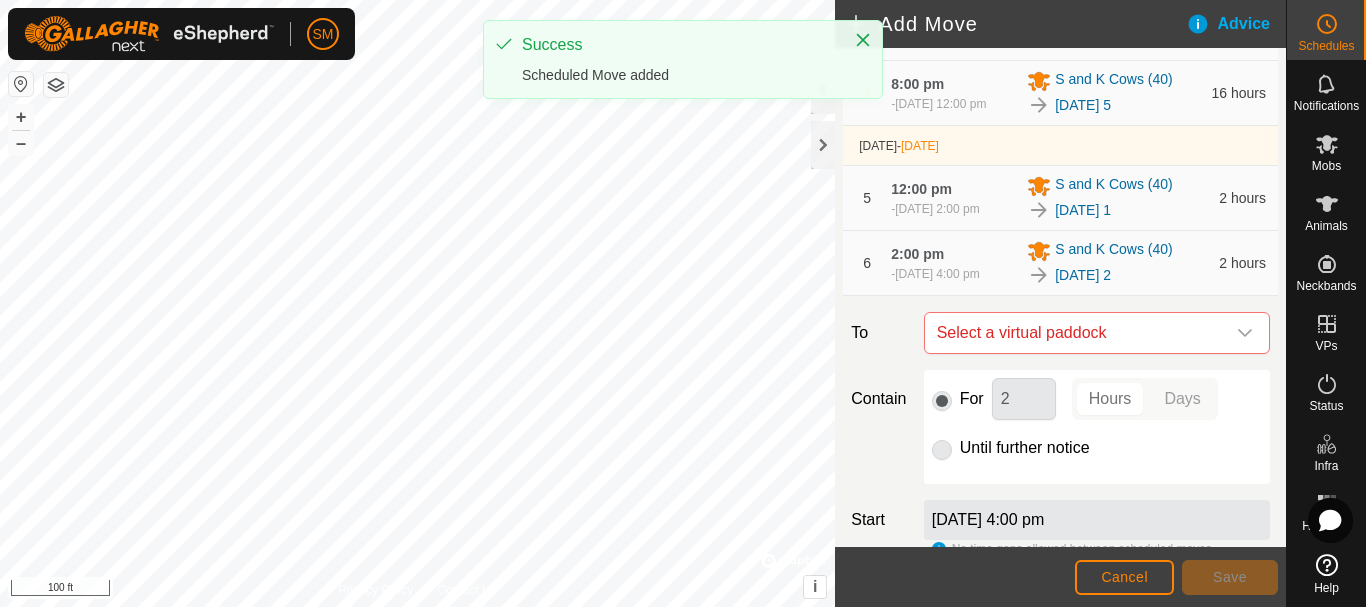 scroll, scrollTop: 400, scrollLeft: 0, axis: vertical 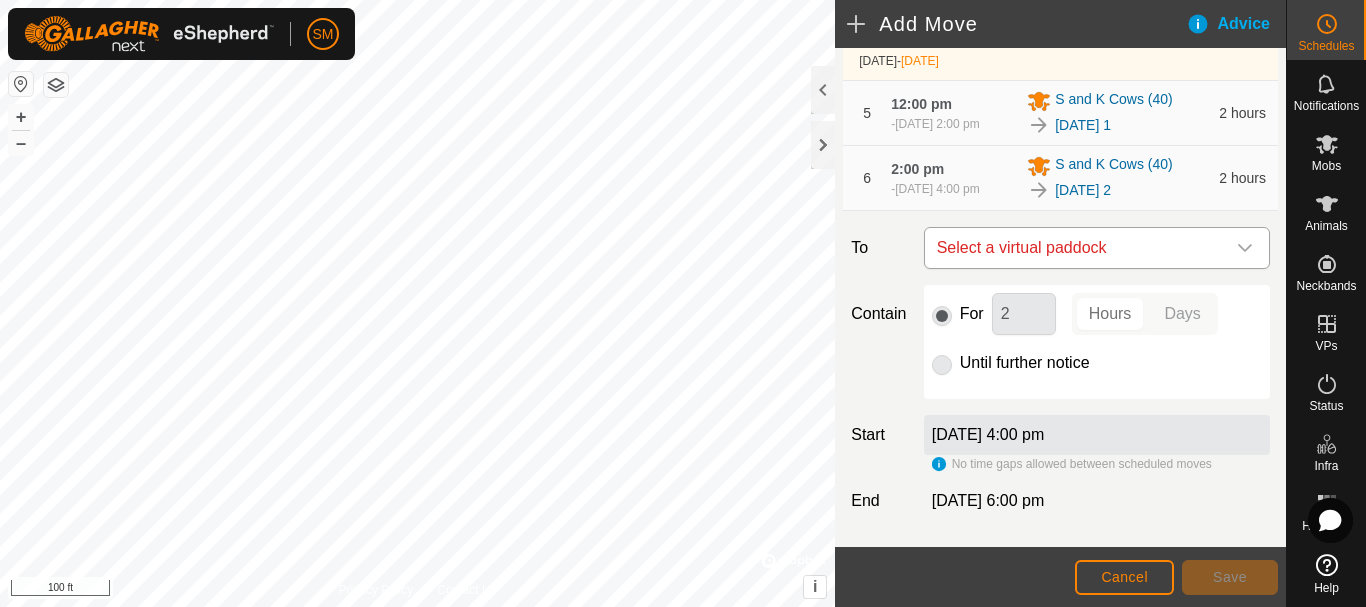 click 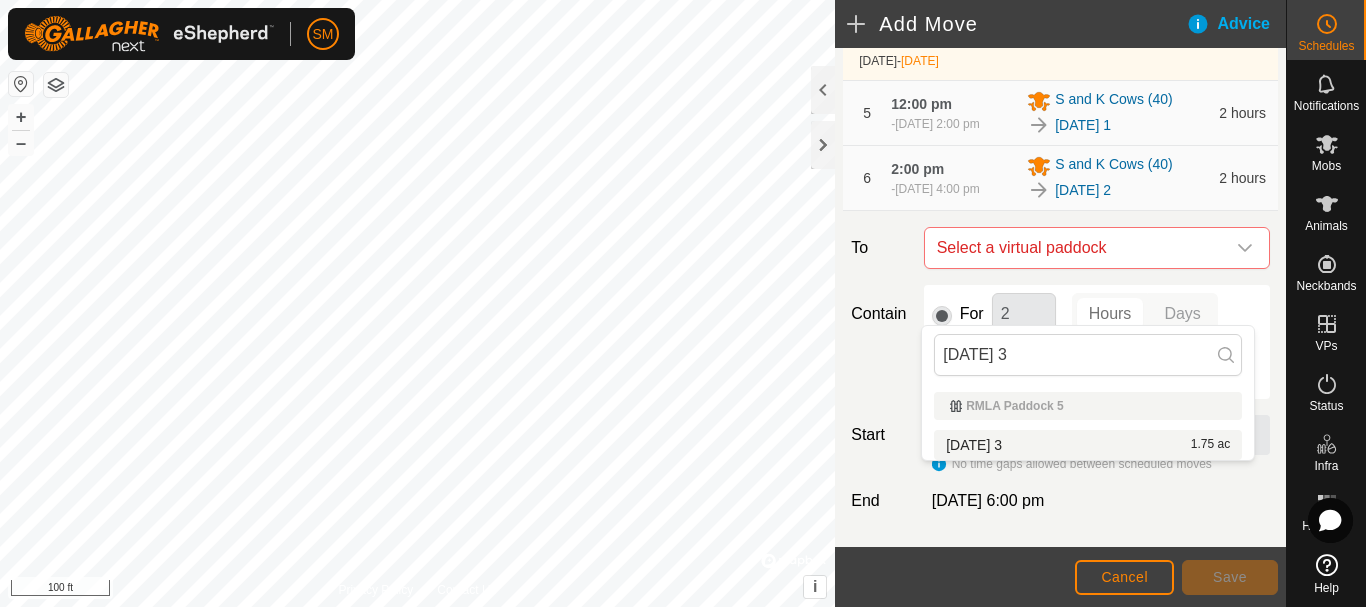 type on "[DATE] 3" 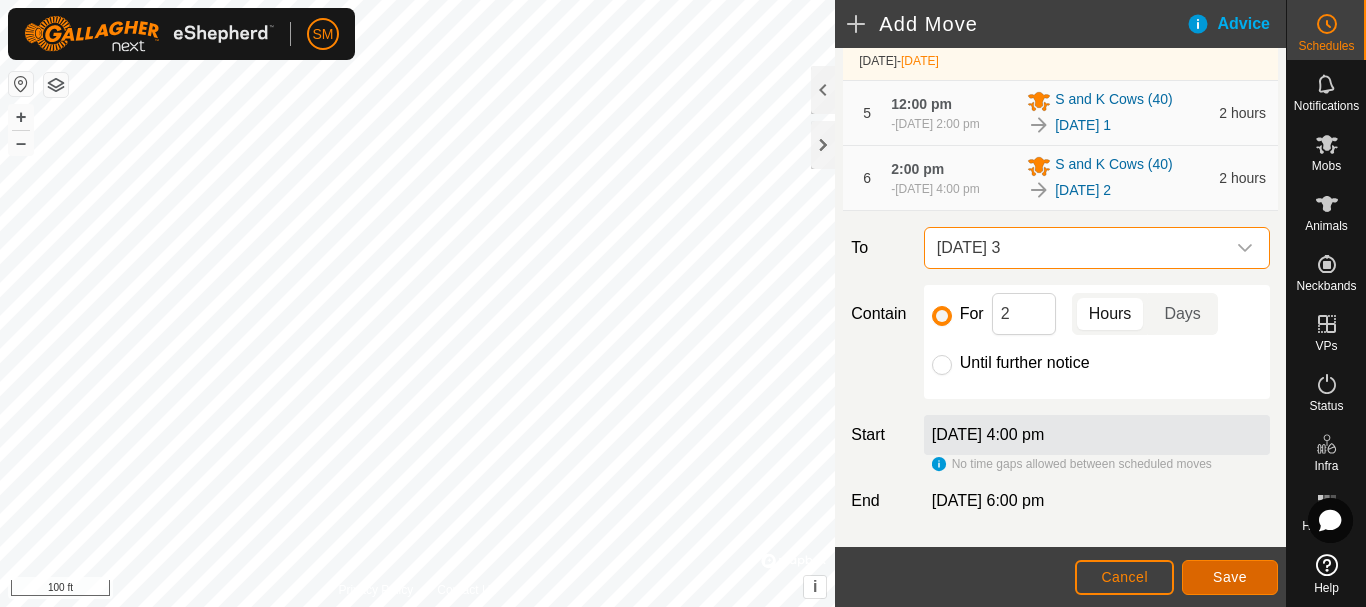 click on "Save" 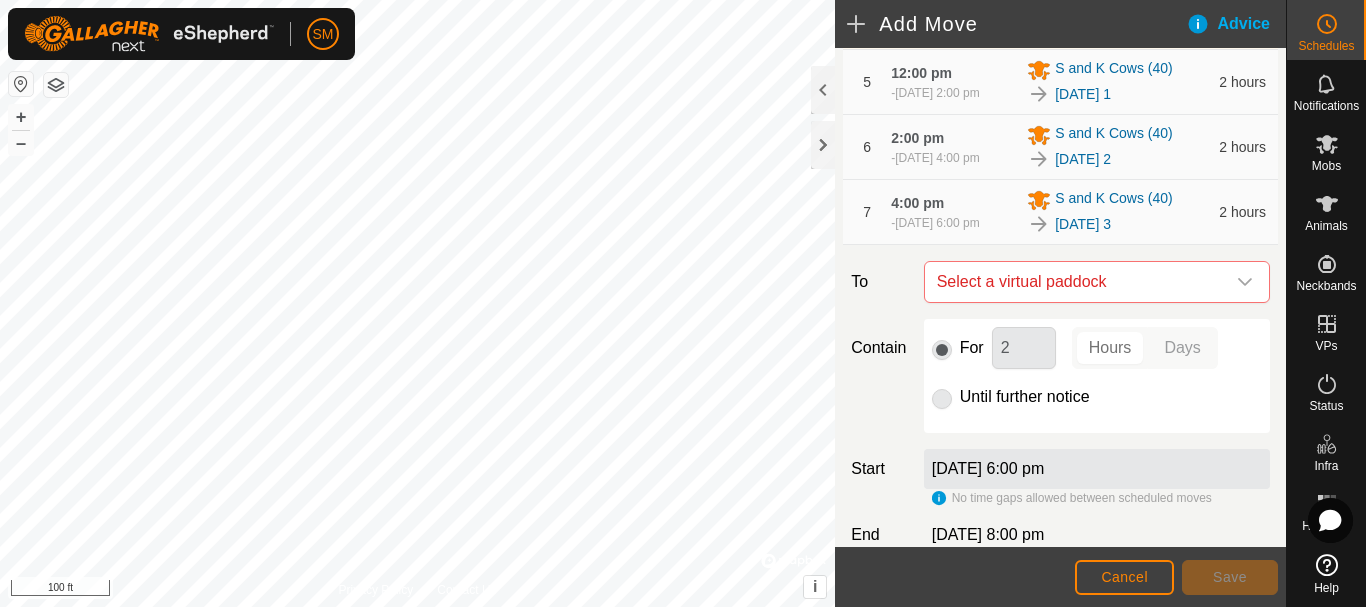scroll, scrollTop: 400, scrollLeft: 0, axis: vertical 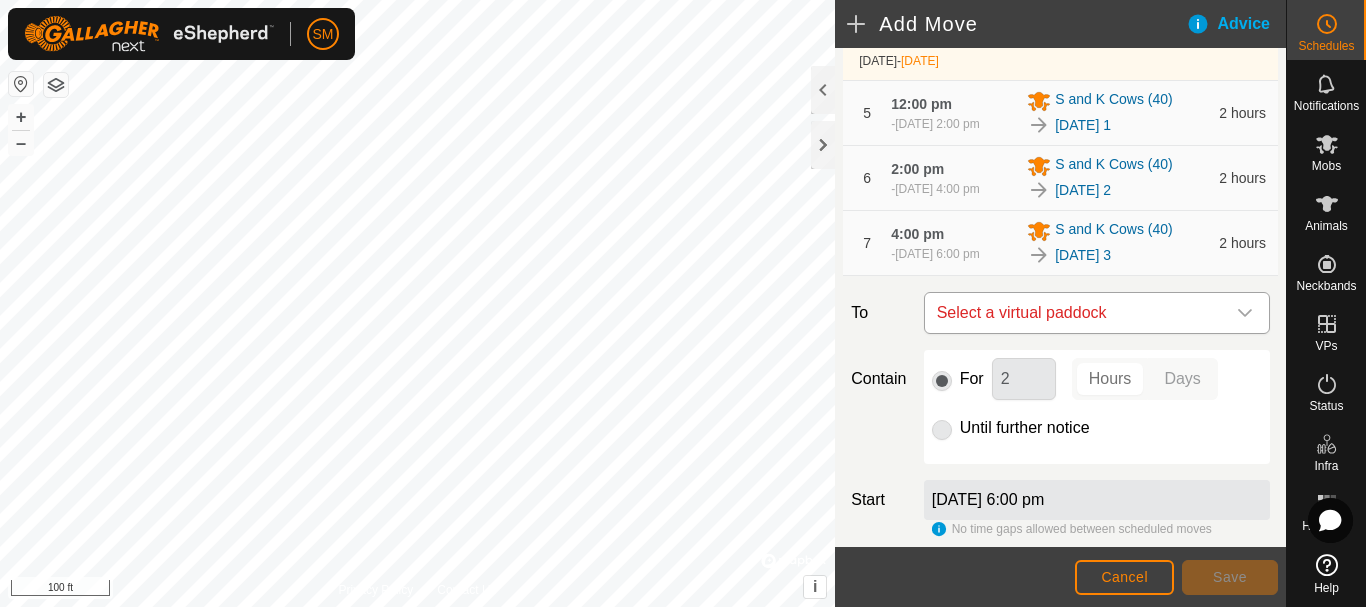 click 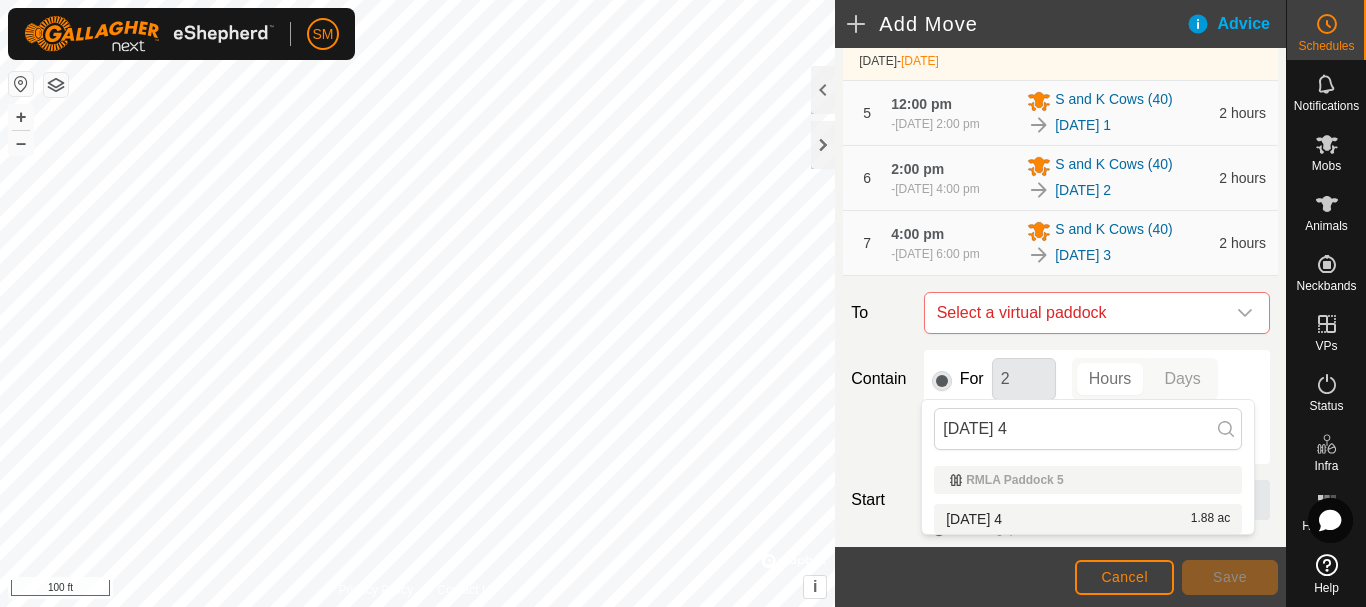 type on "[DATE] 4" 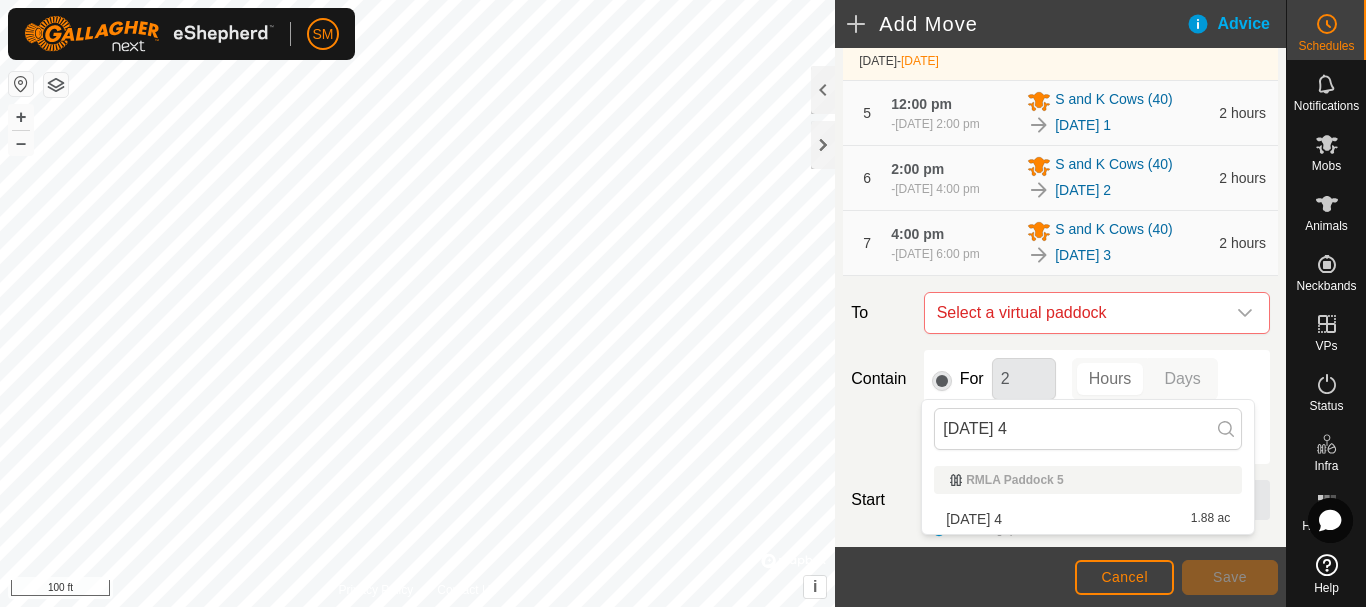 click on "[DATE] 4  1.88 ac" at bounding box center (1088, 519) 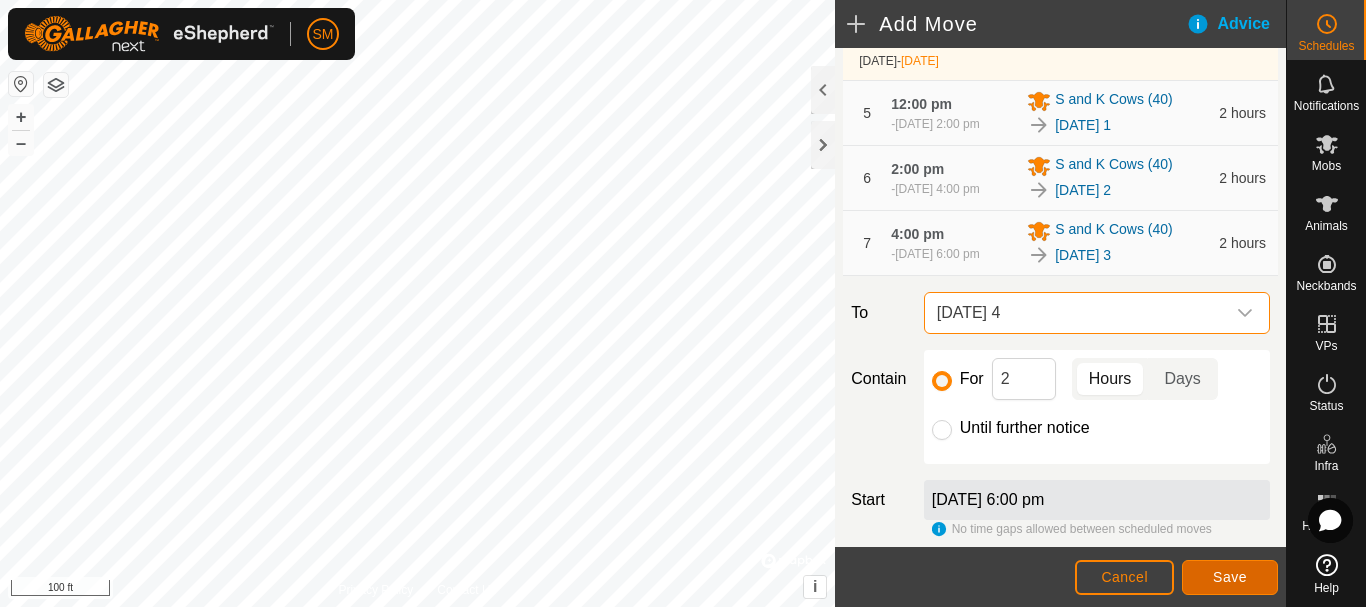 click on "Save" 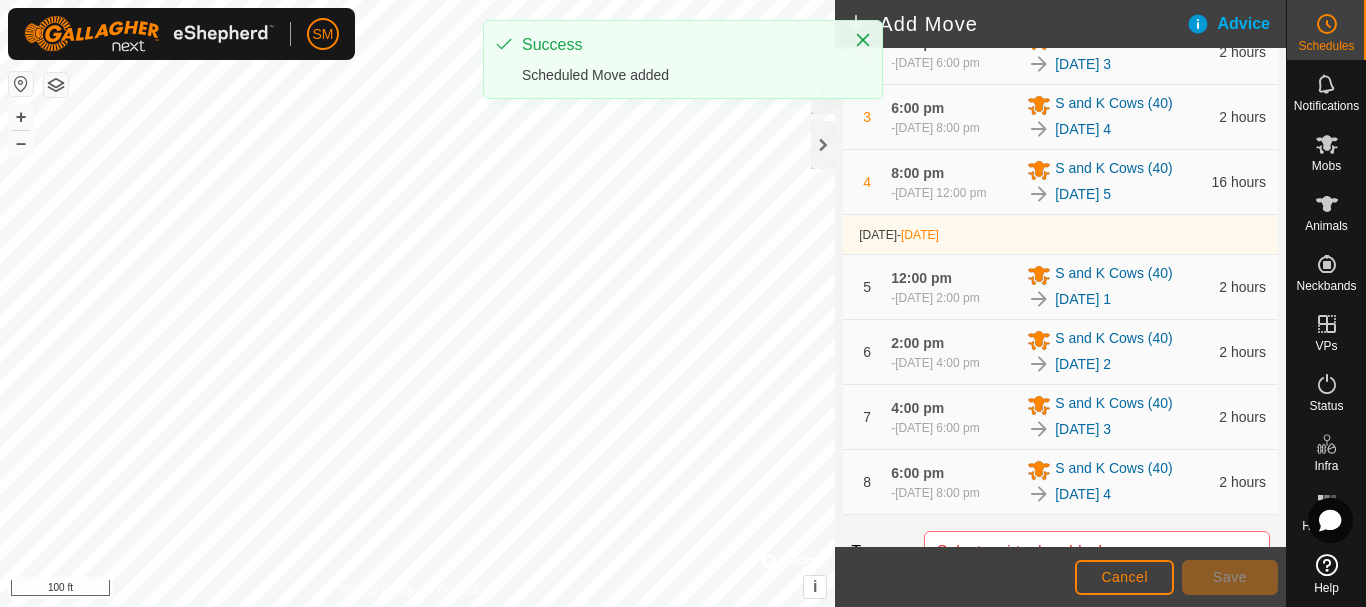 scroll, scrollTop: 688, scrollLeft: 0, axis: vertical 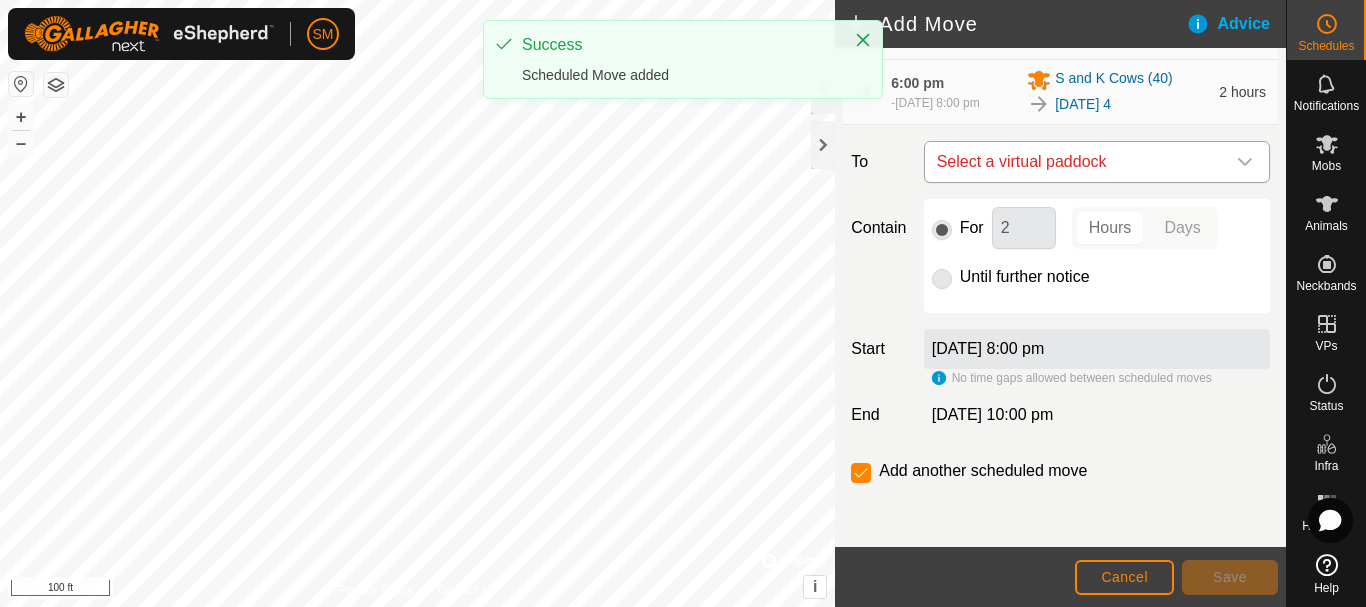 click 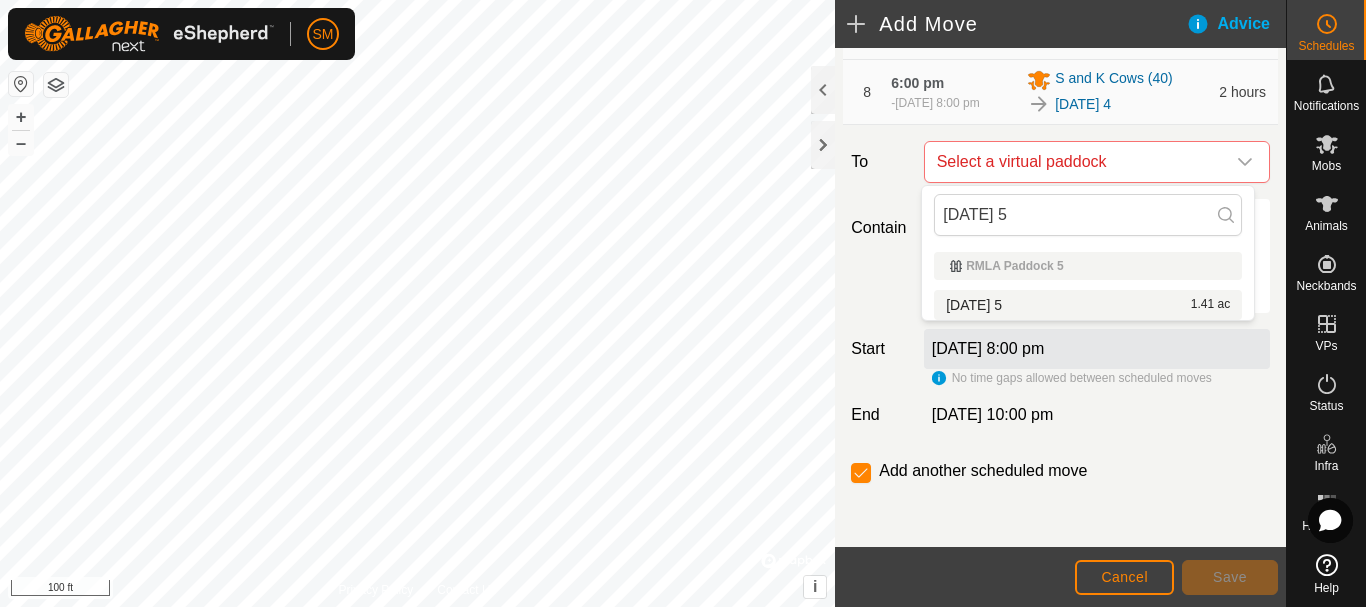 type on "[DATE] 5" 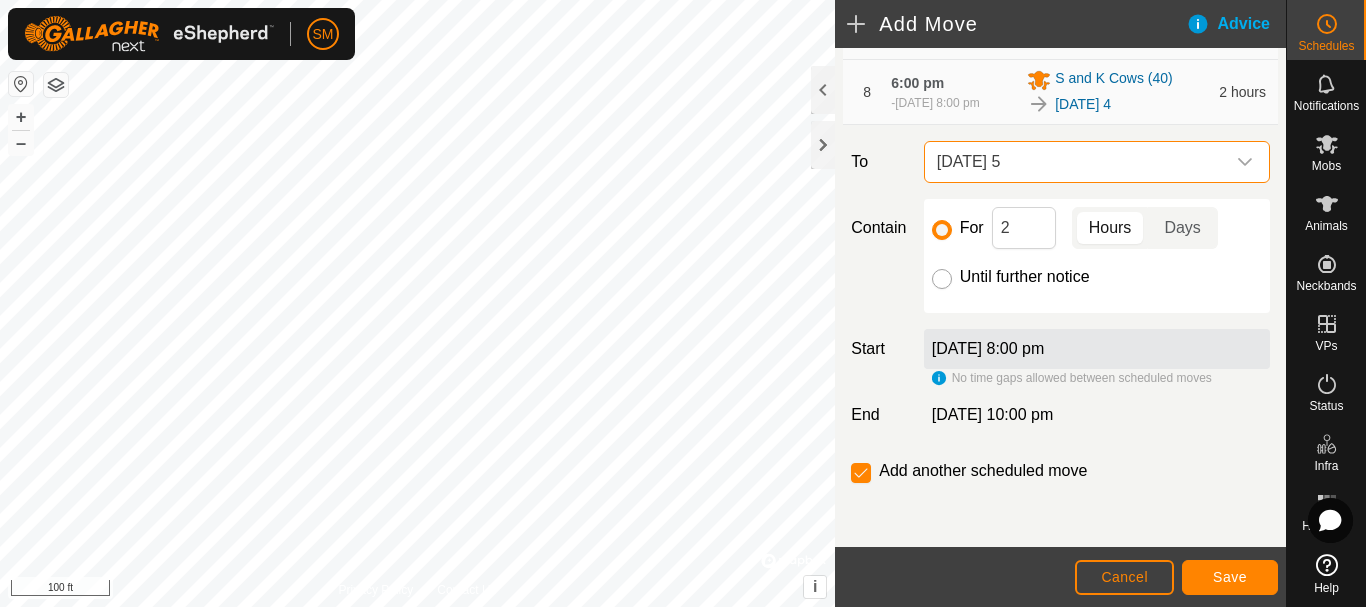 click on "Until further notice" at bounding box center [942, 279] 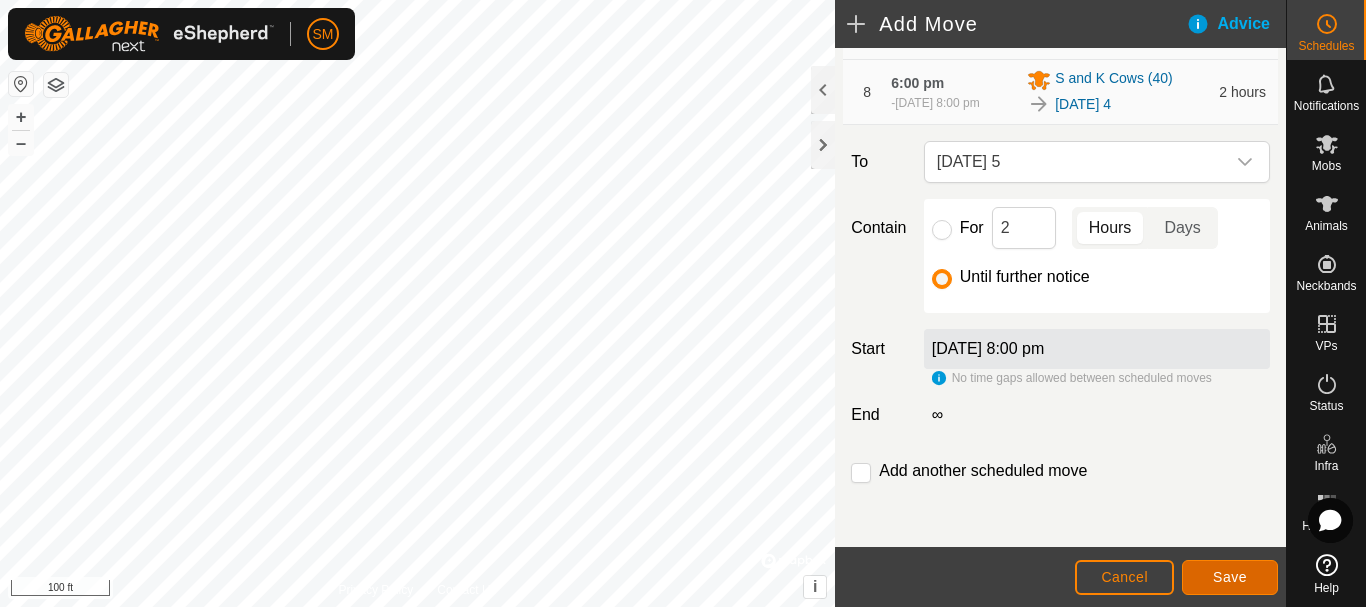 click on "Save" 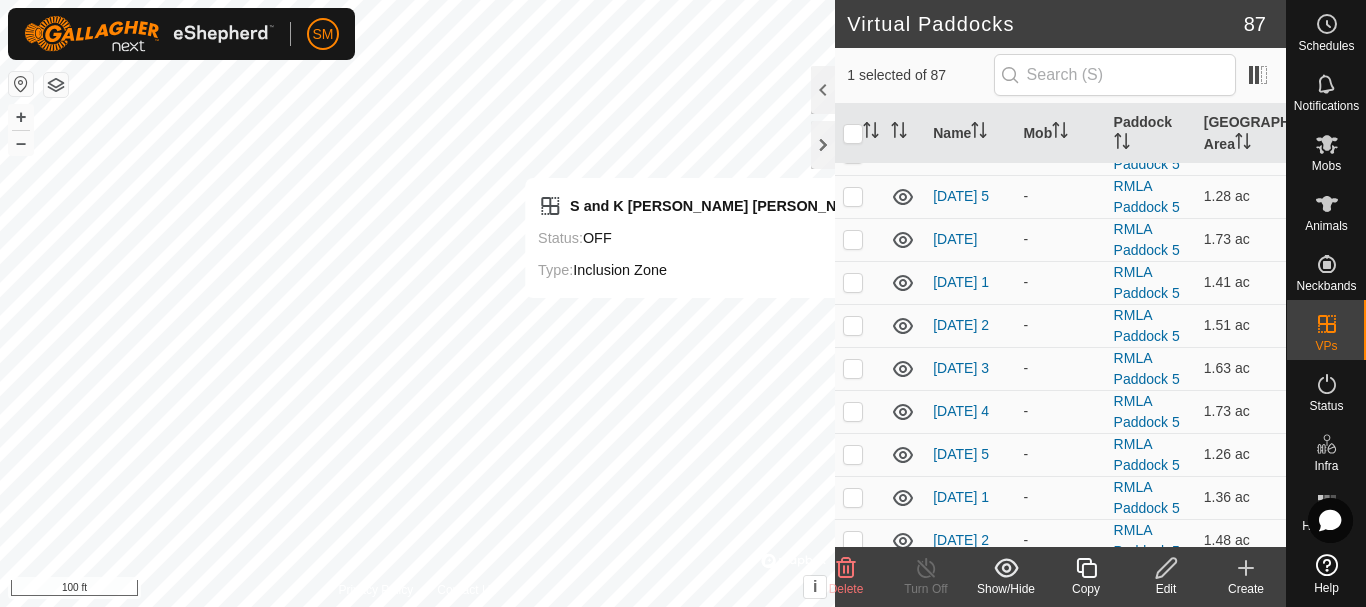scroll, scrollTop: 900, scrollLeft: 0, axis: vertical 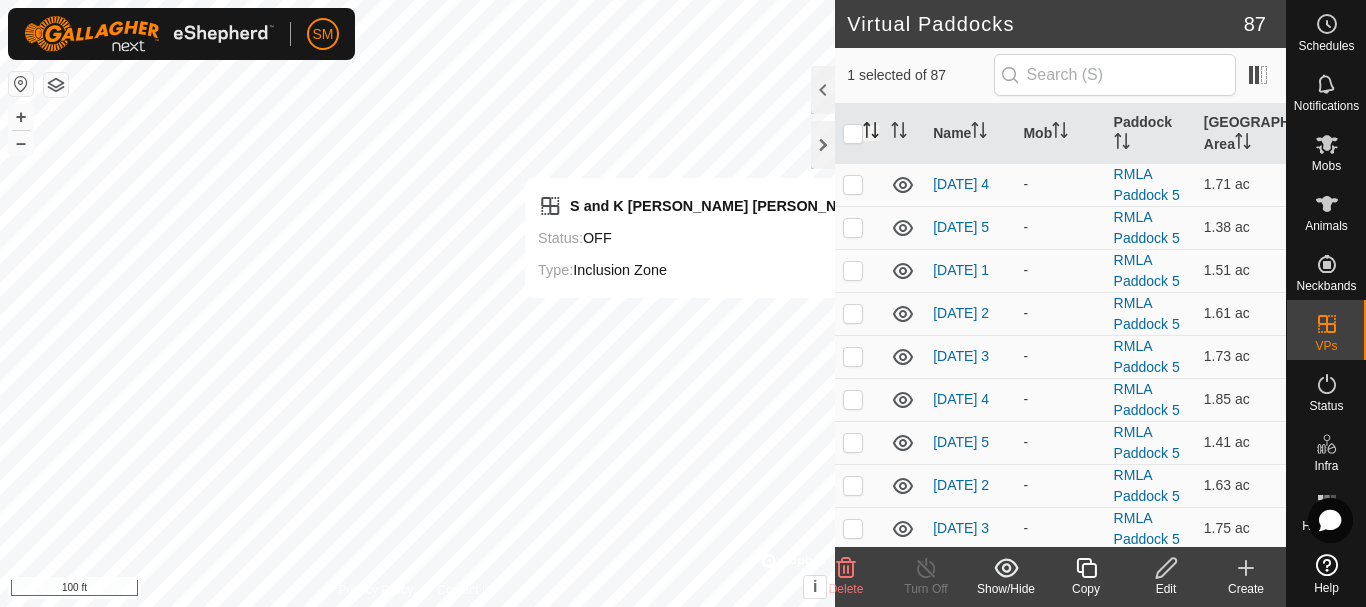 click 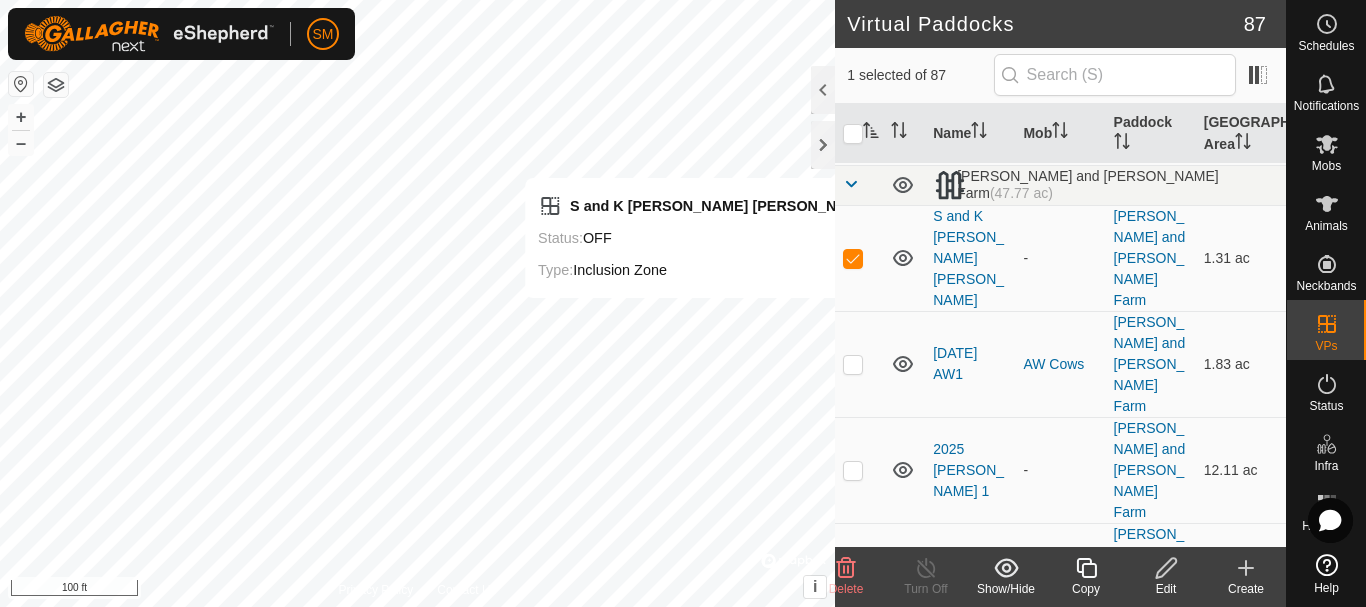 scroll, scrollTop: 1900, scrollLeft: 0, axis: vertical 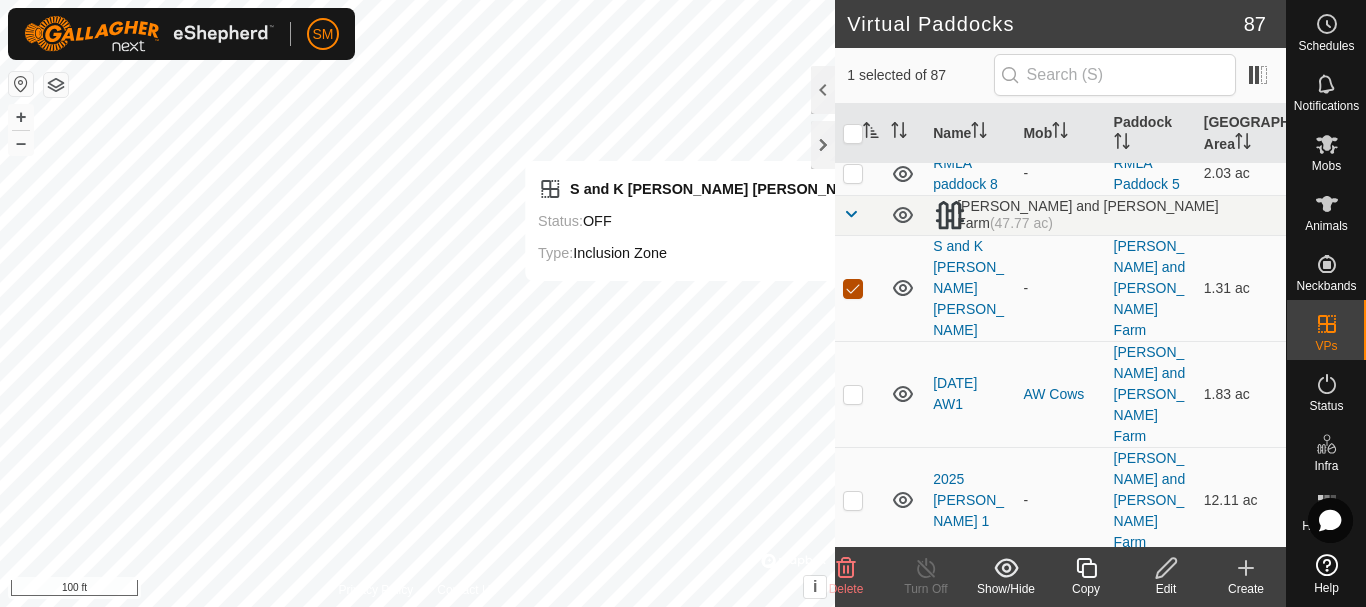 click at bounding box center [853, 289] 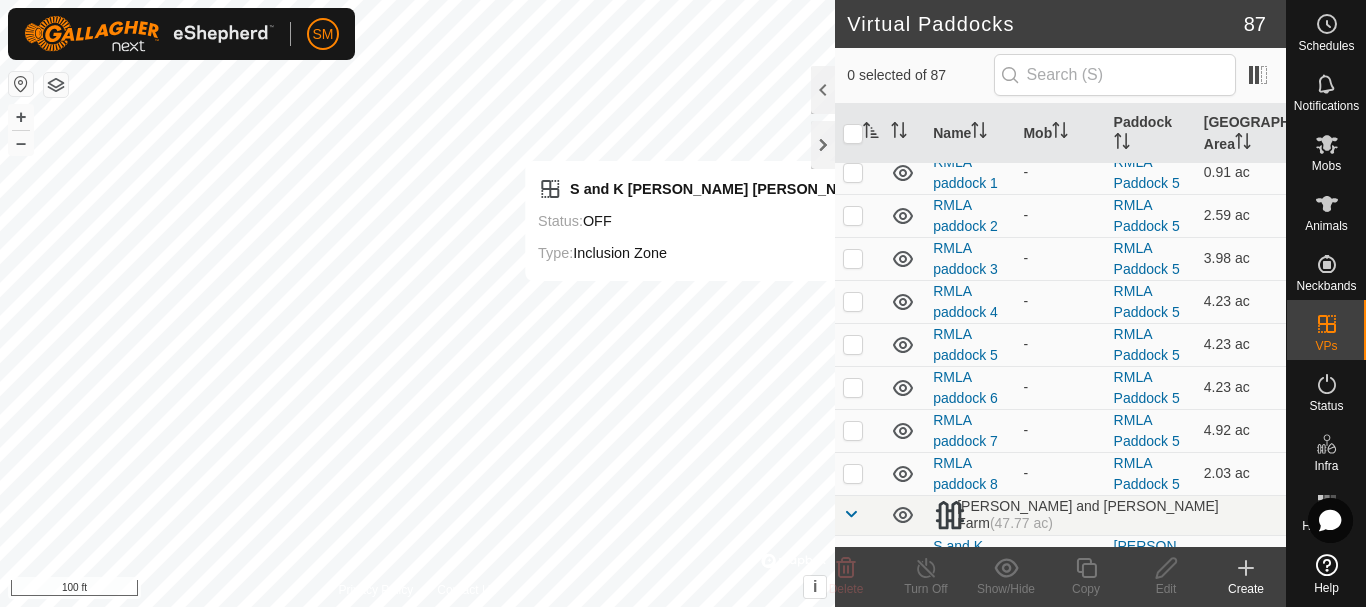 scroll, scrollTop: 1300, scrollLeft: 0, axis: vertical 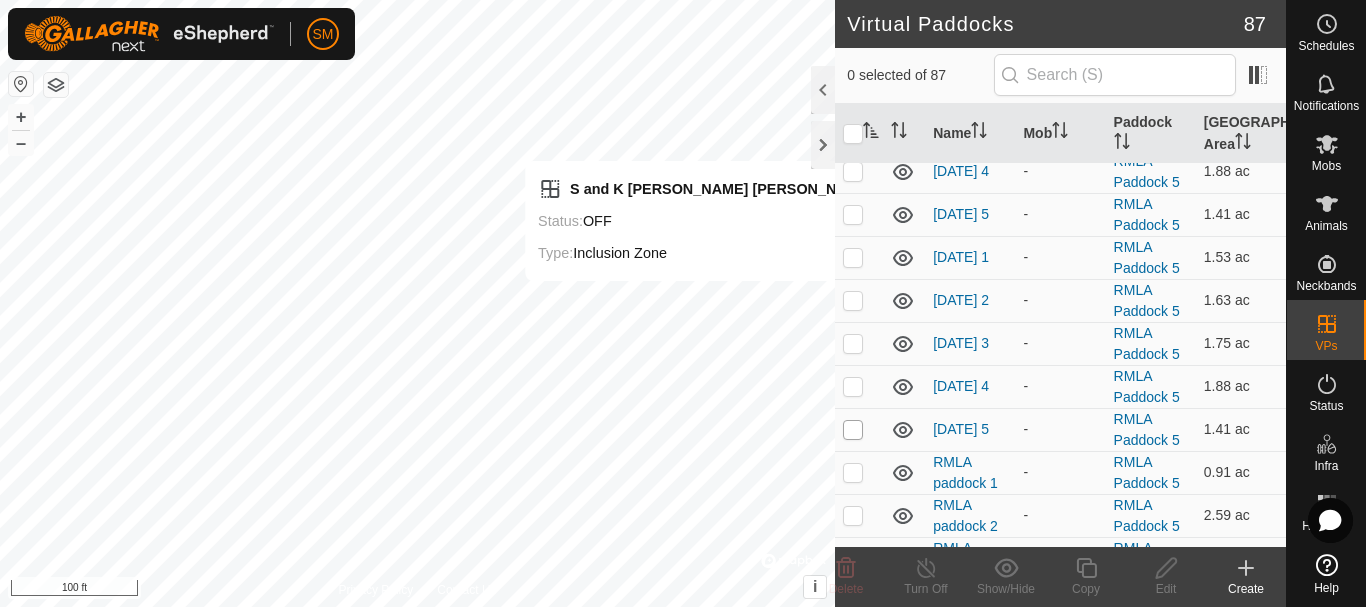 click at bounding box center [853, 430] 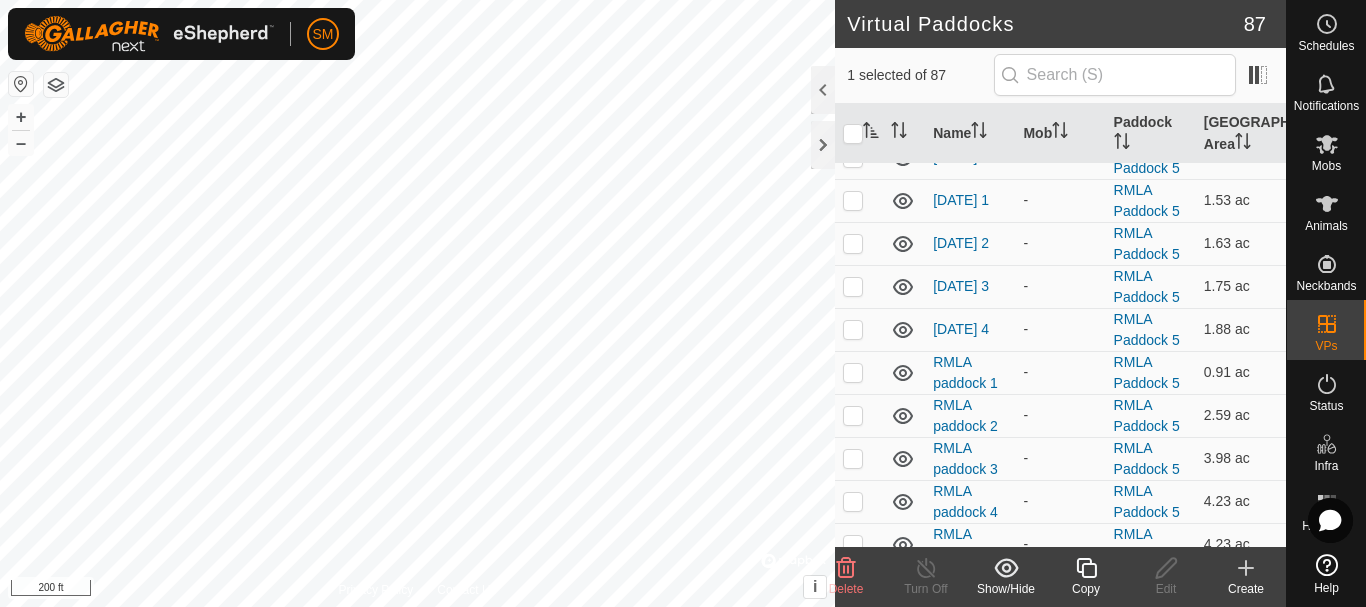 scroll, scrollTop: 1443, scrollLeft: 0, axis: vertical 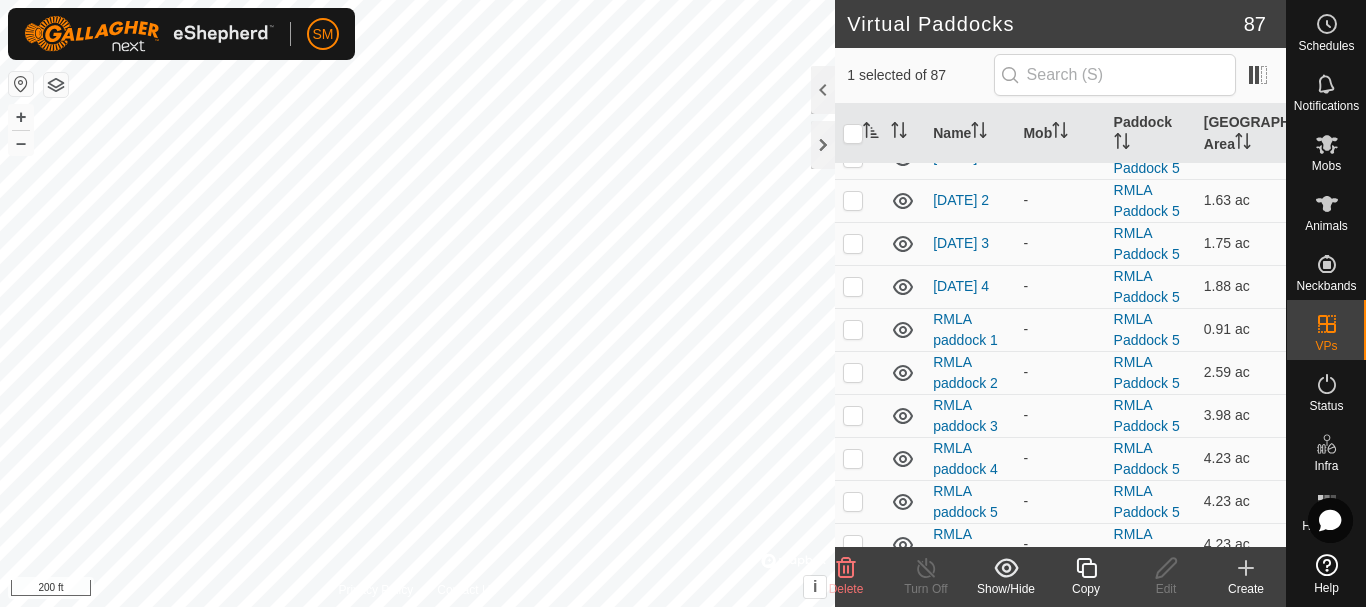 click at bounding box center (853, 287) 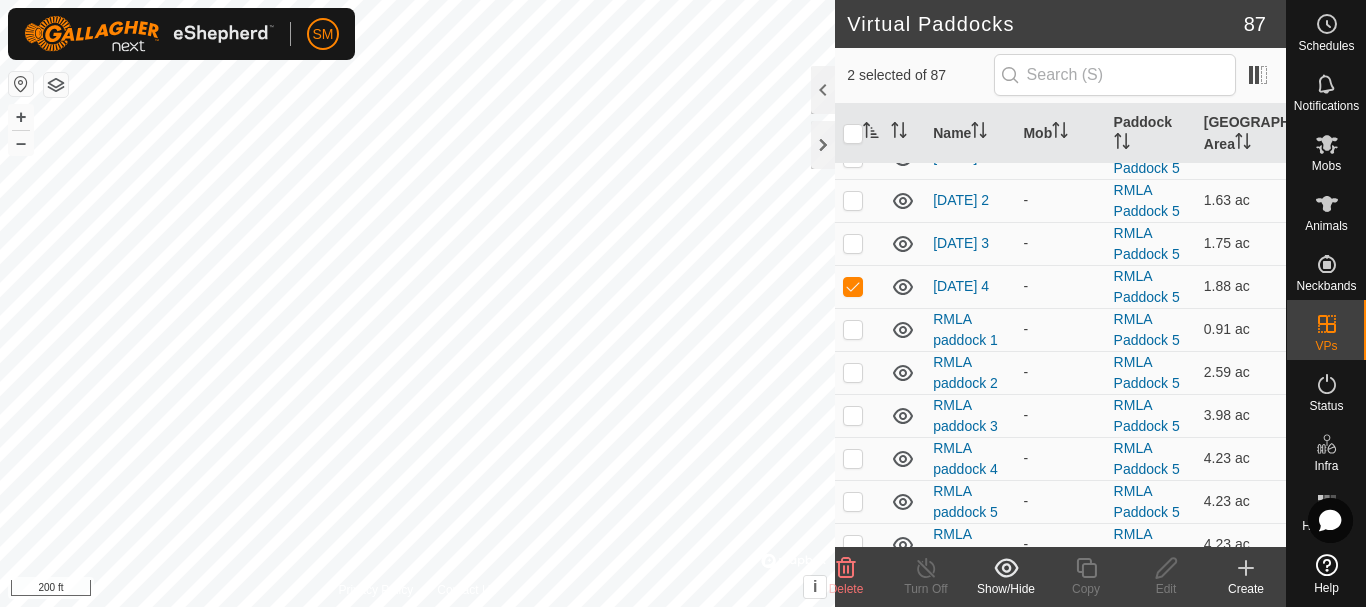 scroll, scrollTop: 0, scrollLeft: 0, axis: both 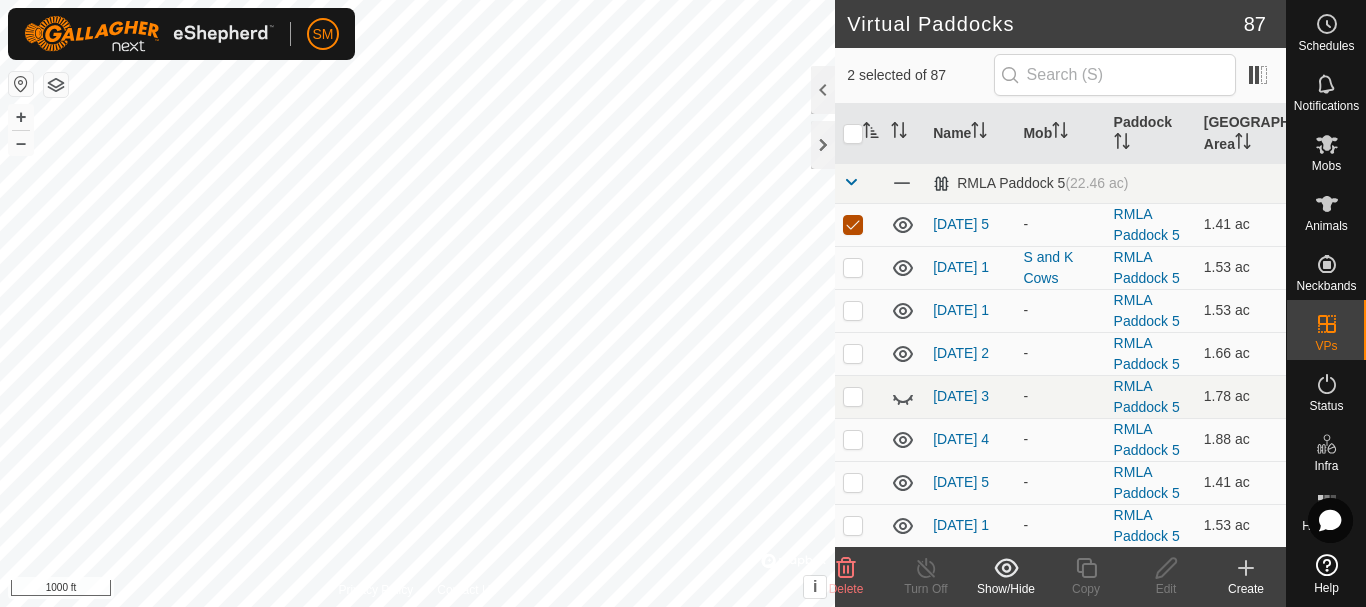 click at bounding box center [853, 225] 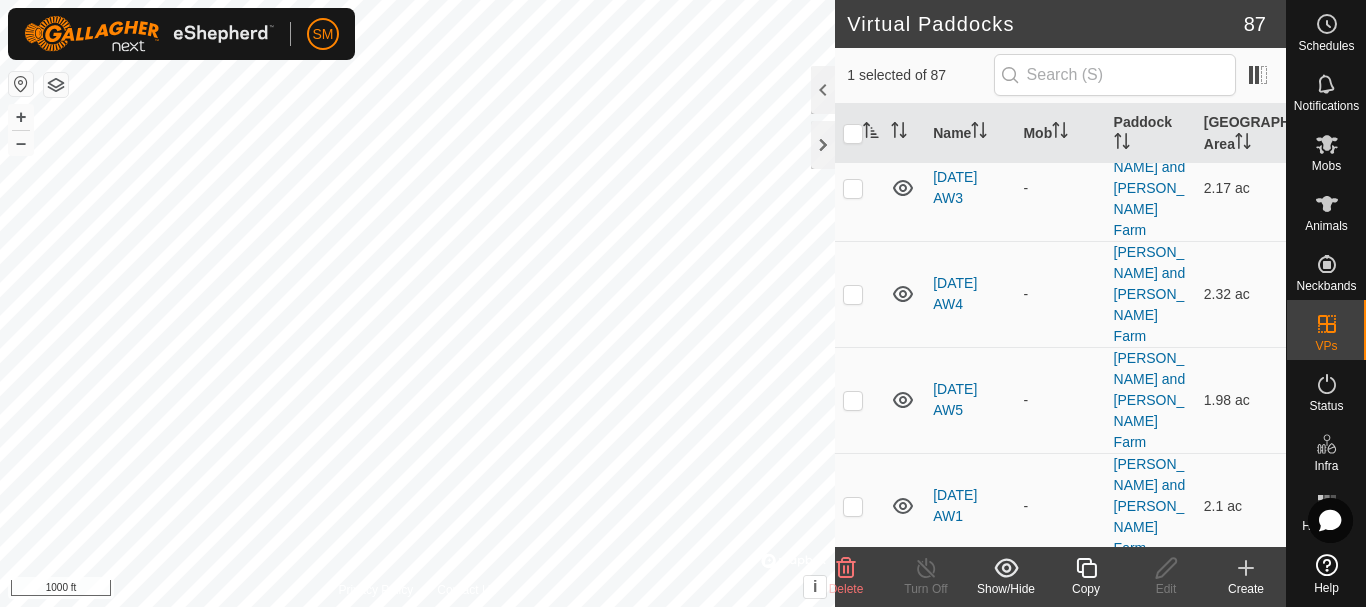 scroll, scrollTop: 4341, scrollLeft: 0, axis: vertical 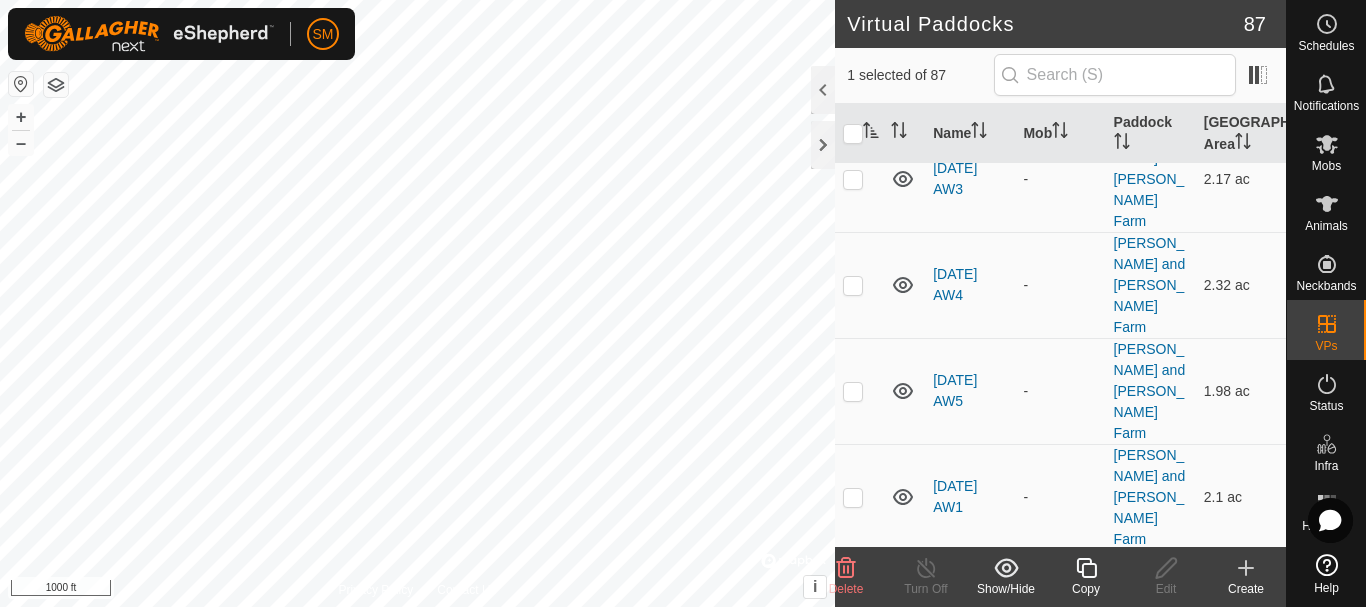 click at bounding box center [853, 1876] 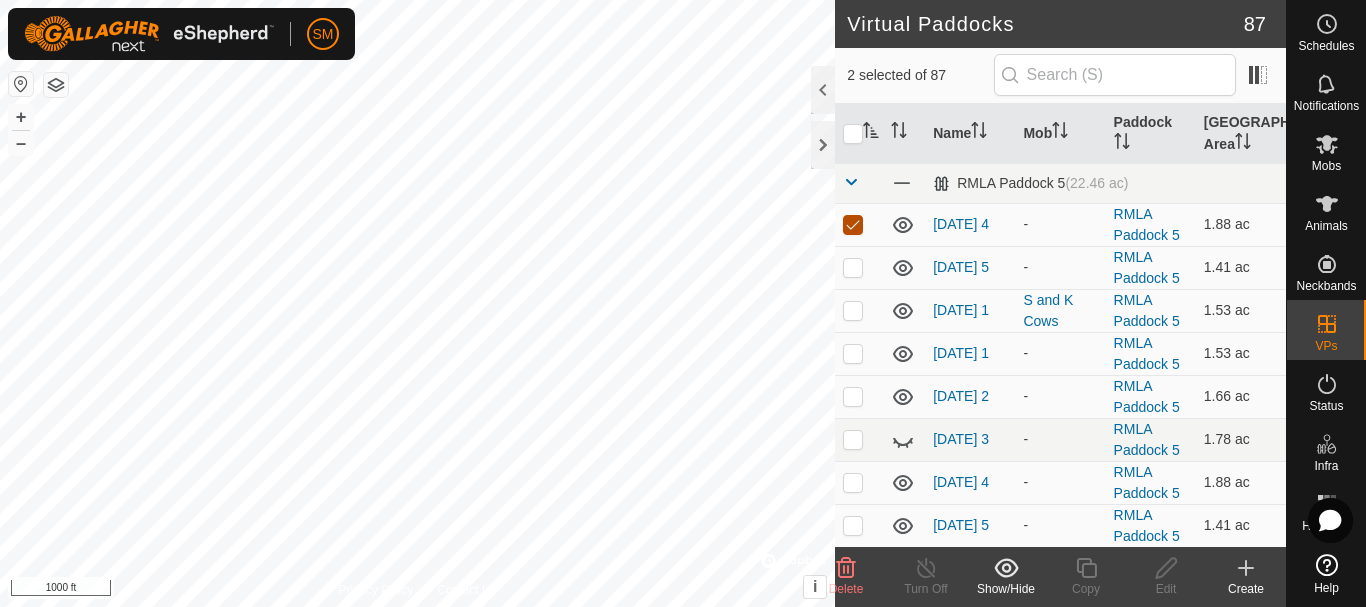 click at bounding box center [853, 225] 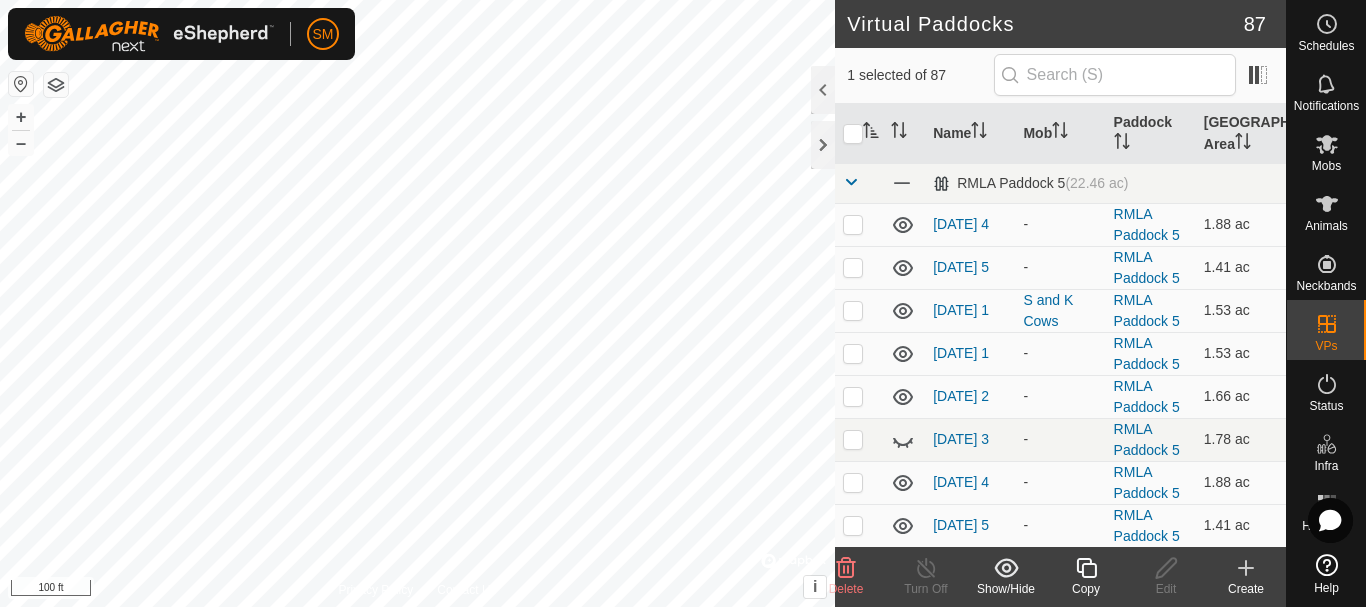 click 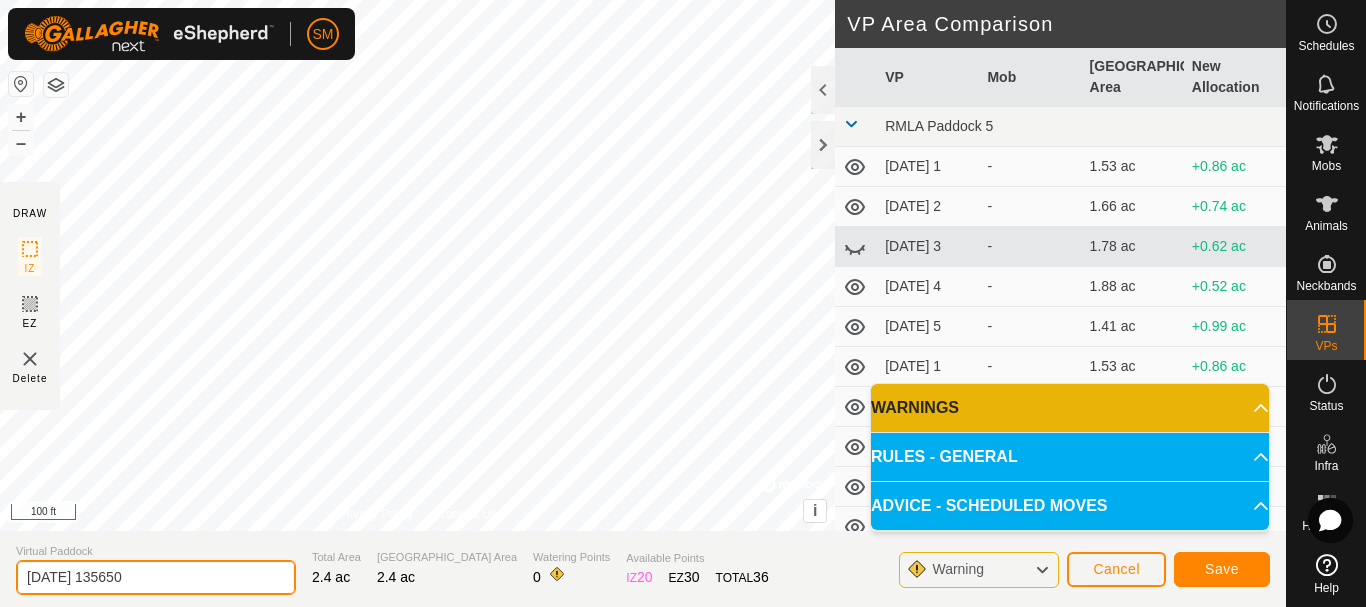 drag, startPoint x: 132, startPoint y: 569, endPoint x: 198, endPoint y: 580, distance: 66.910385 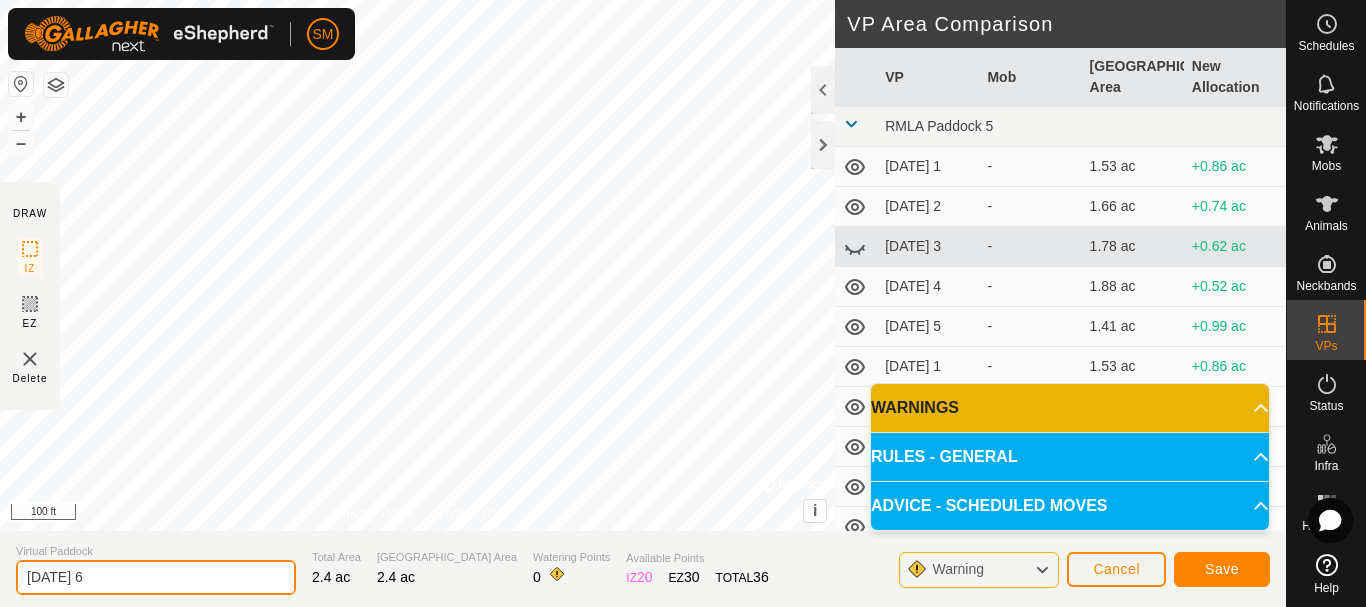 type on "[DATE] 6" 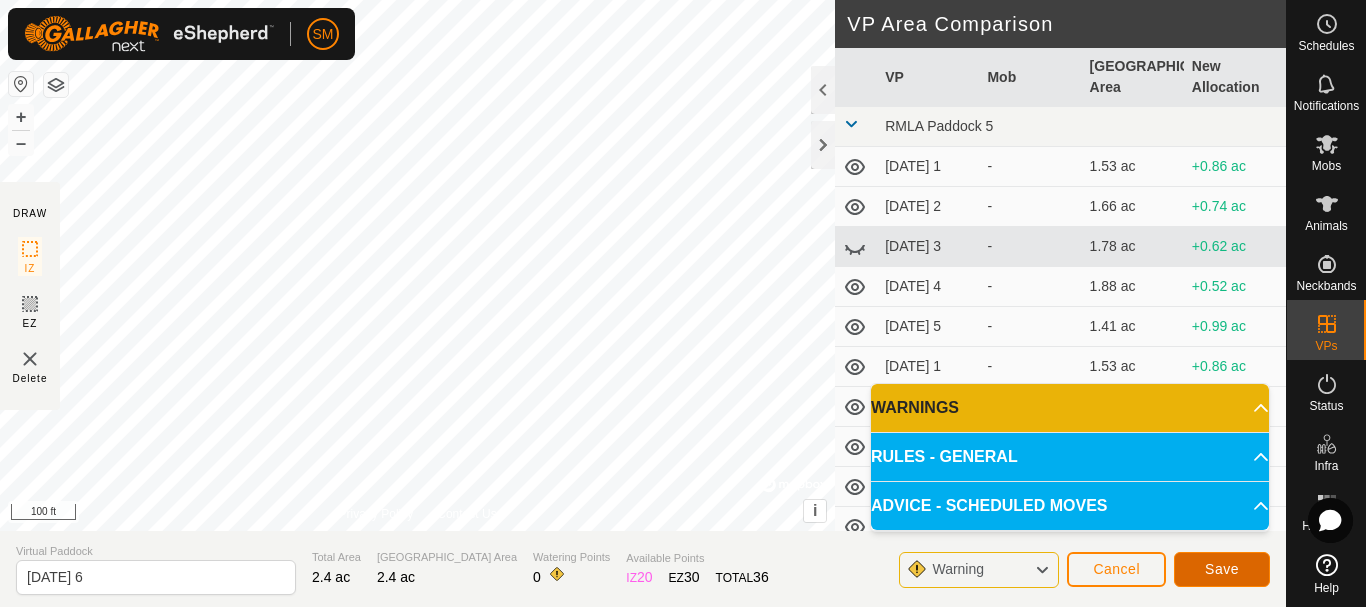 click on "Save" 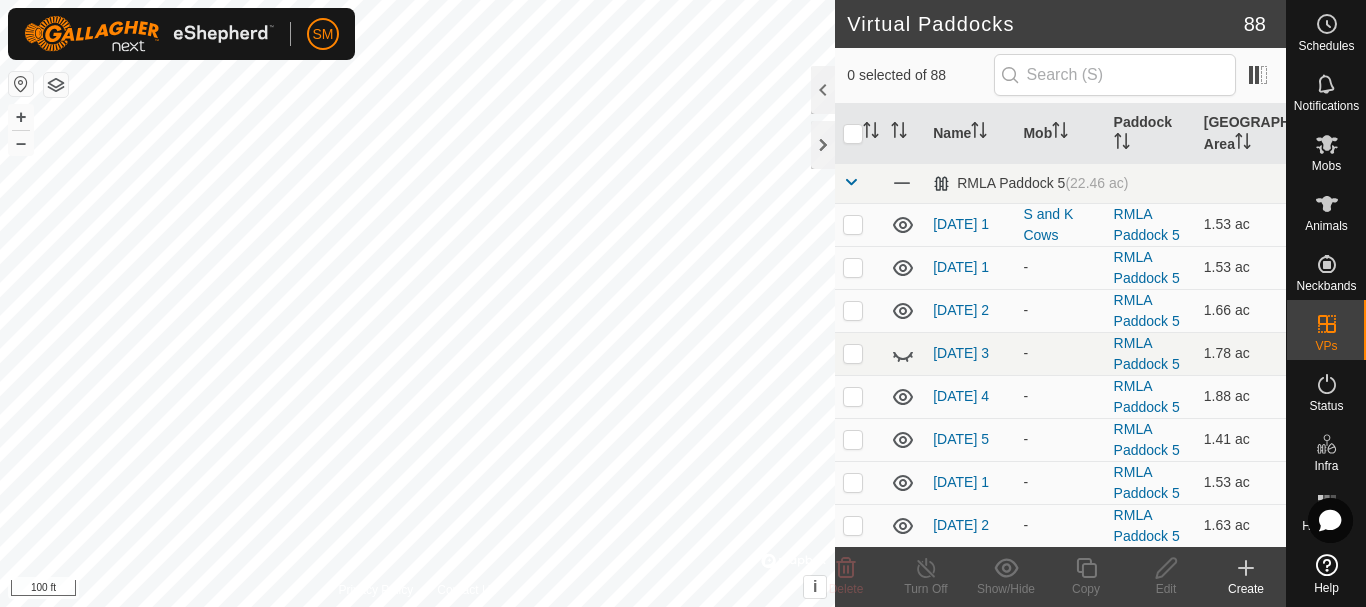 checkbox on "true" 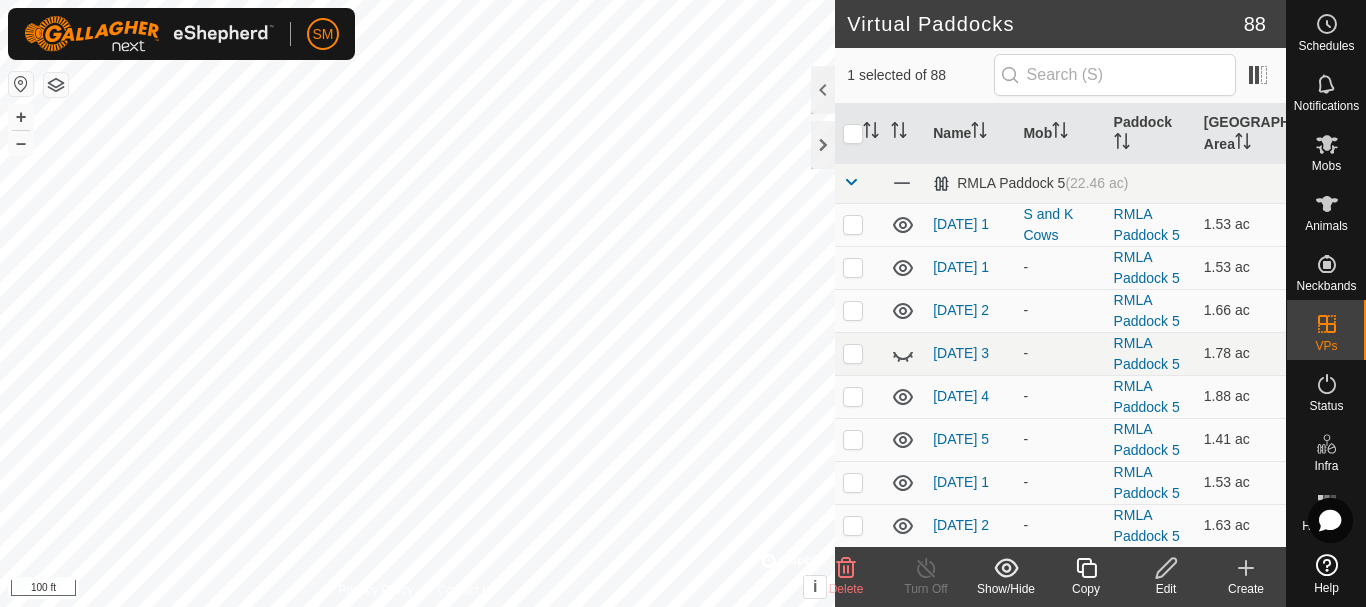 checkbox on "true" 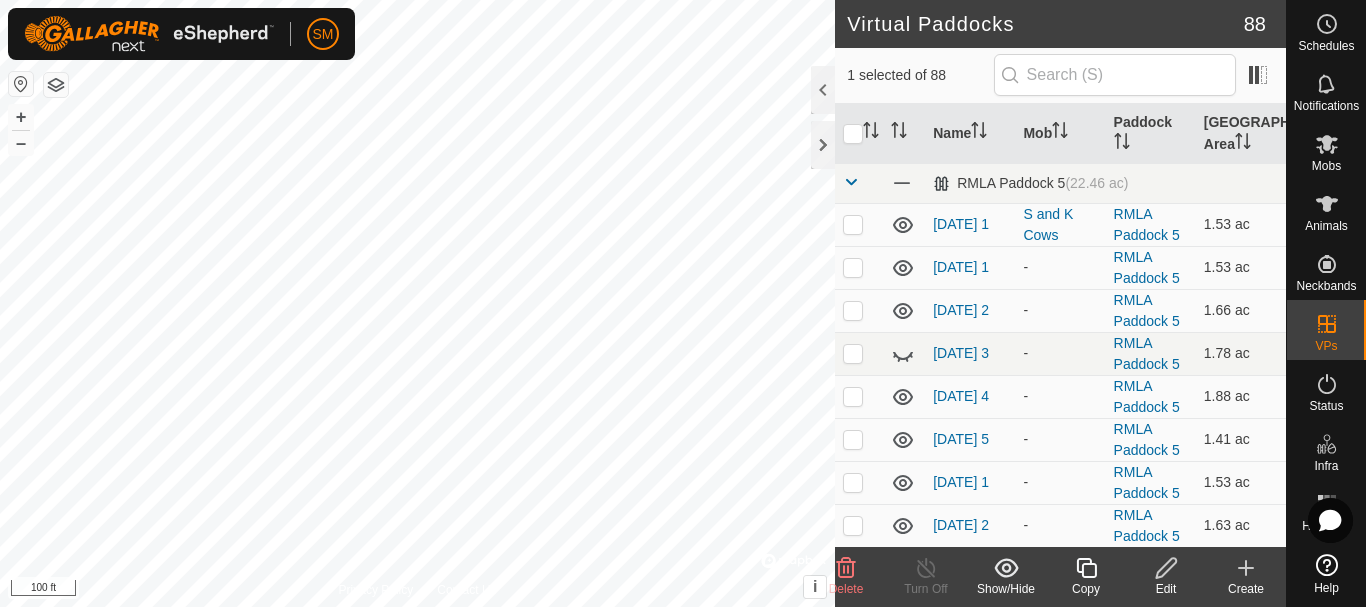 checkbox on "false" 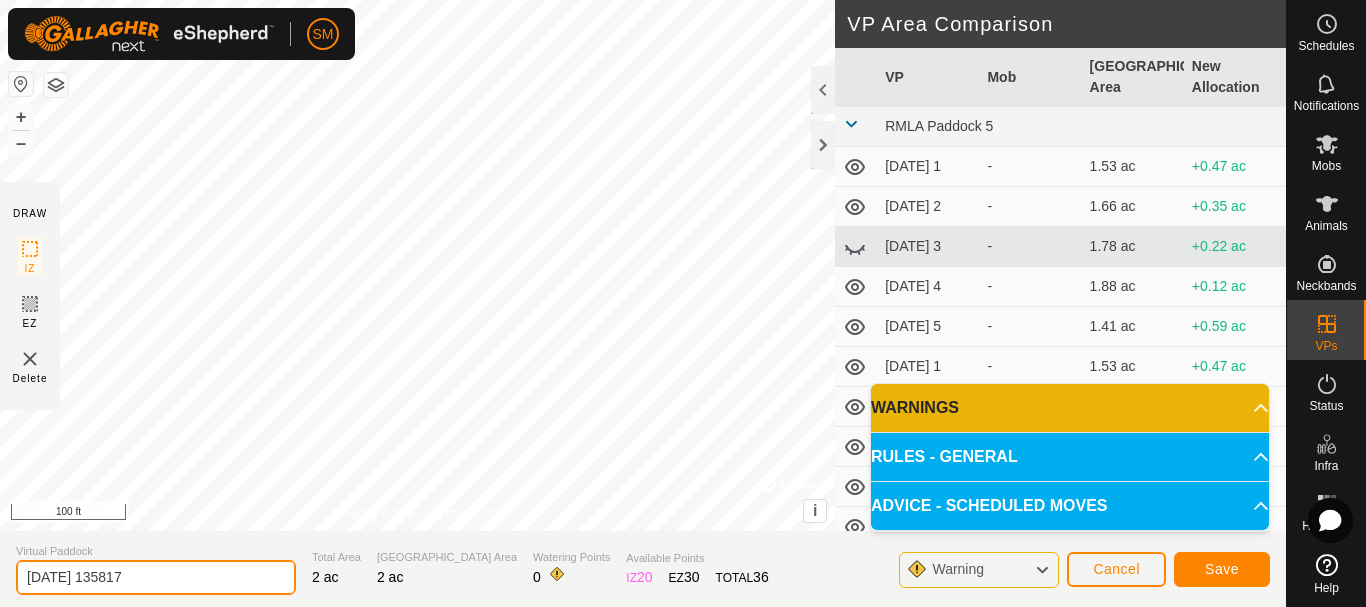 drag, startPoint x: 92, startPoint y: 574, endPoint x: 178, endPoint y: 563, distance: 86.70064 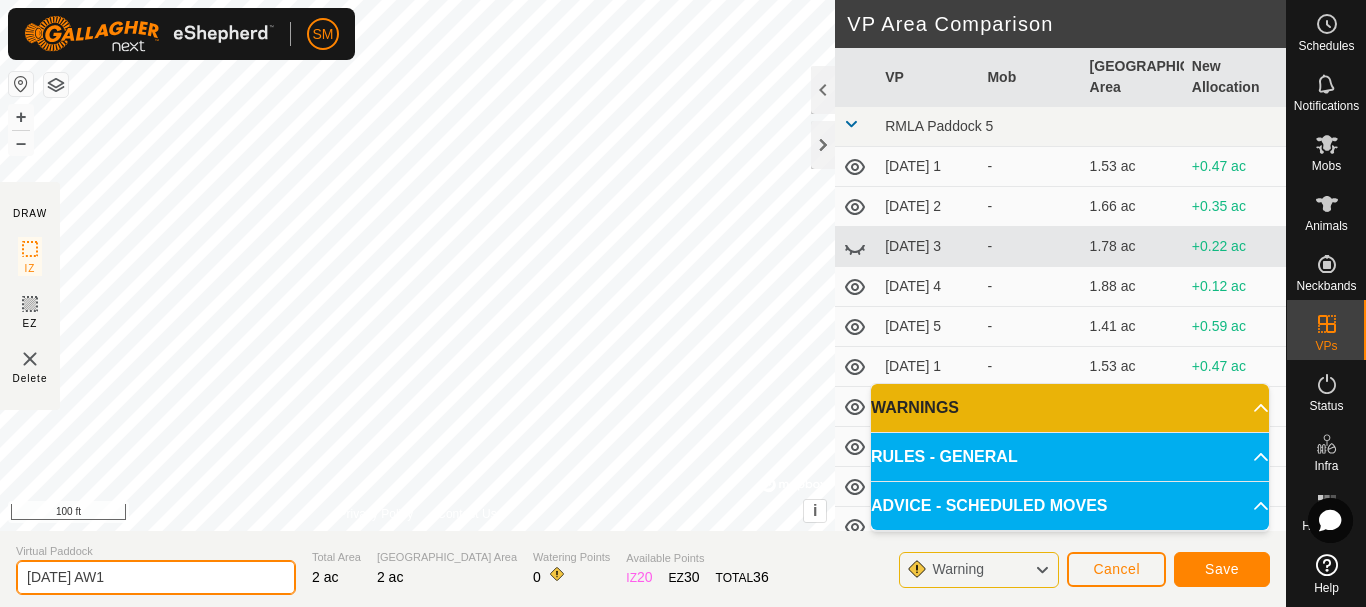 drag, startPoint x: 126, startPoint y: 579, endPoint x: 0, endPoint y: 583, distance: 126.06348 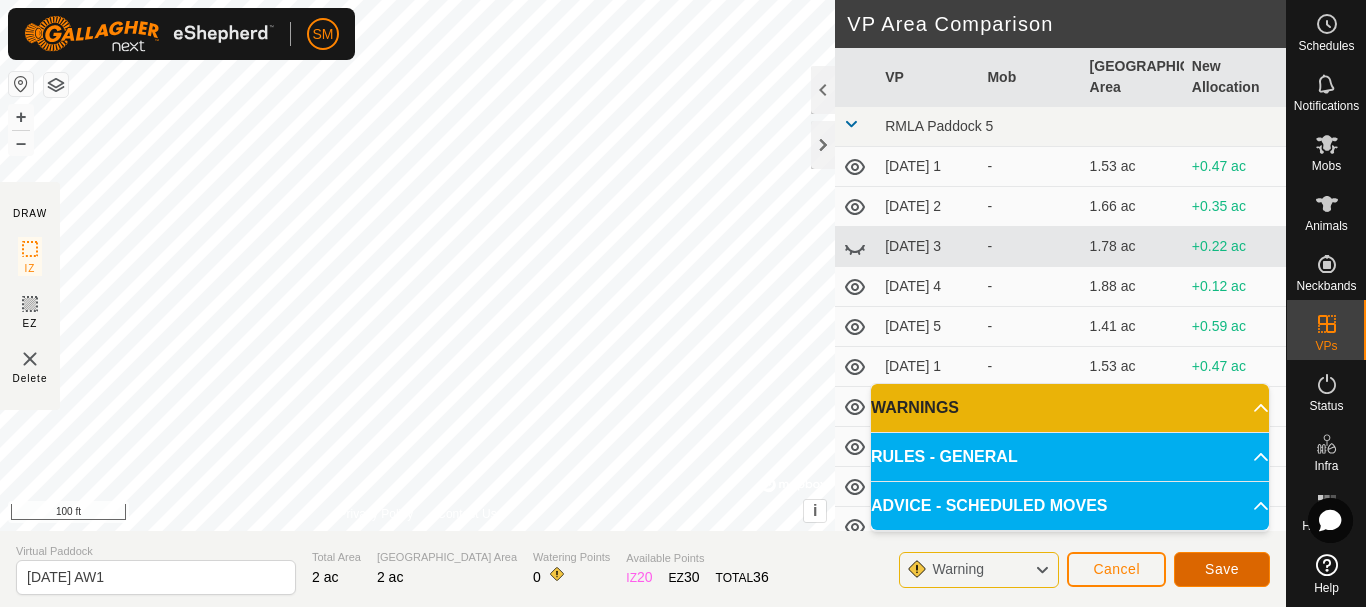 click on "Save" 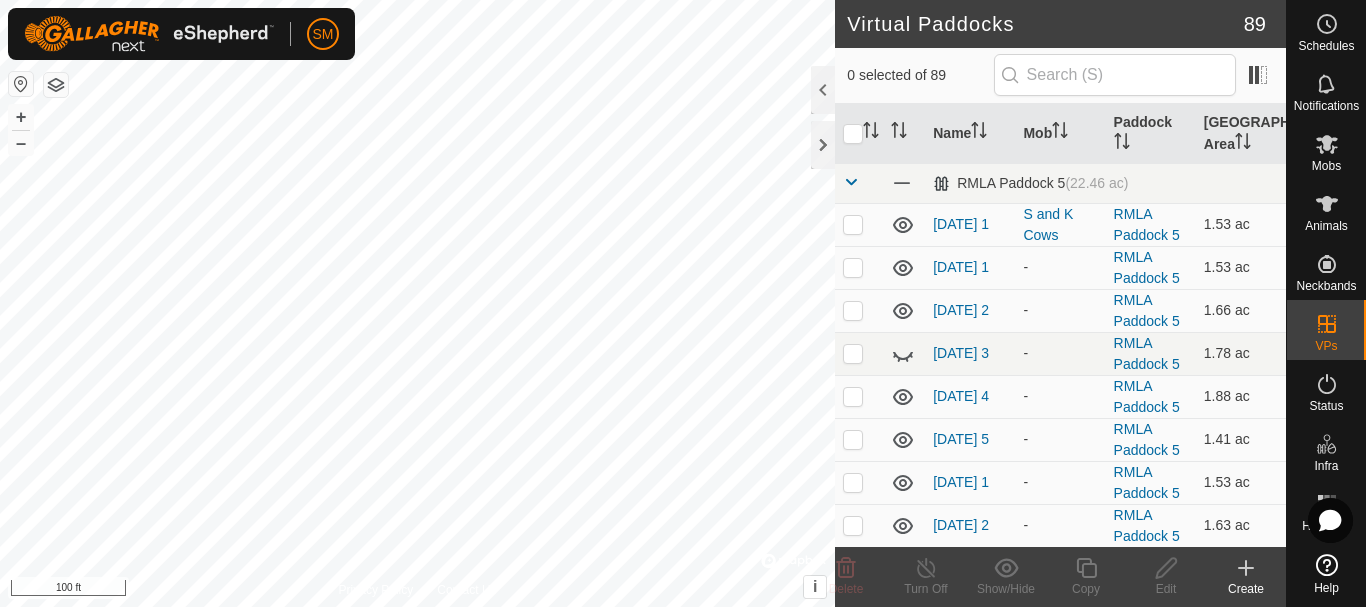 checkbox on "true" 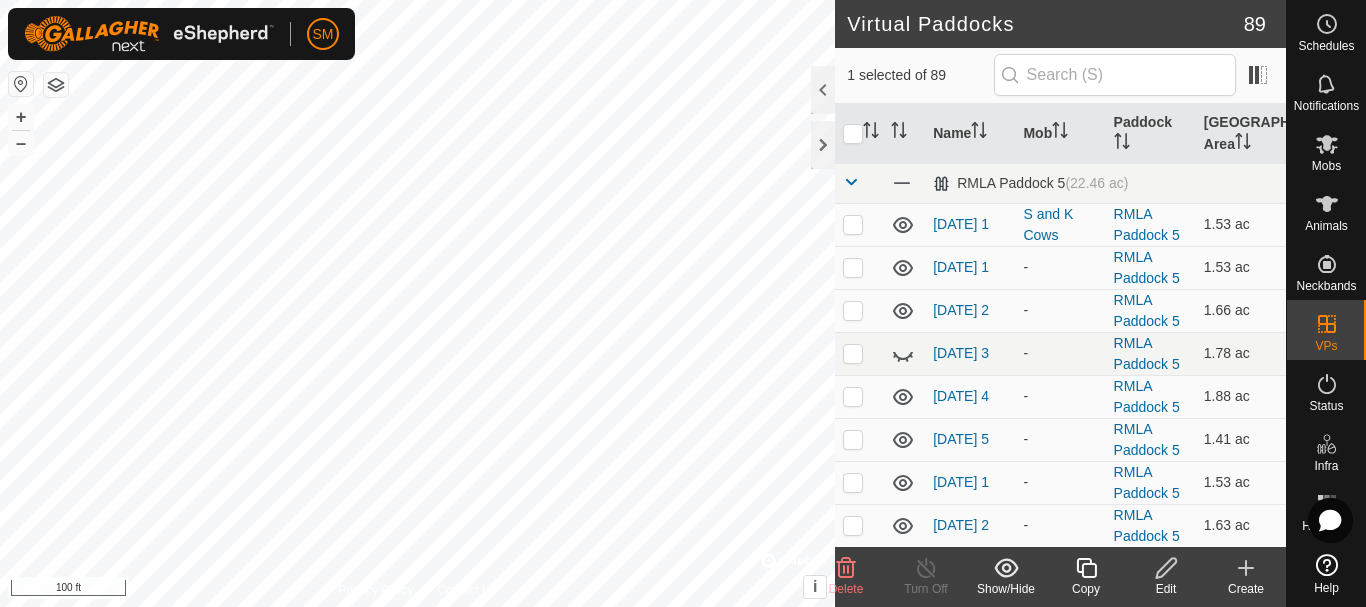 checkbox on "true" 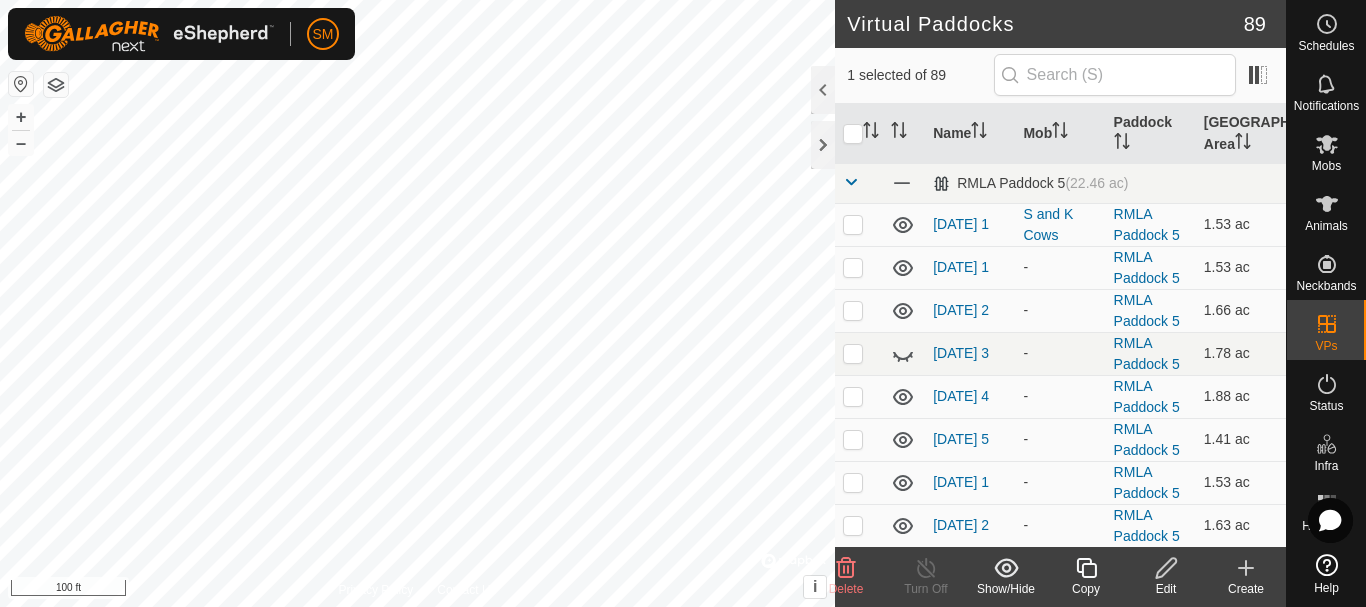 checkbox on "false" 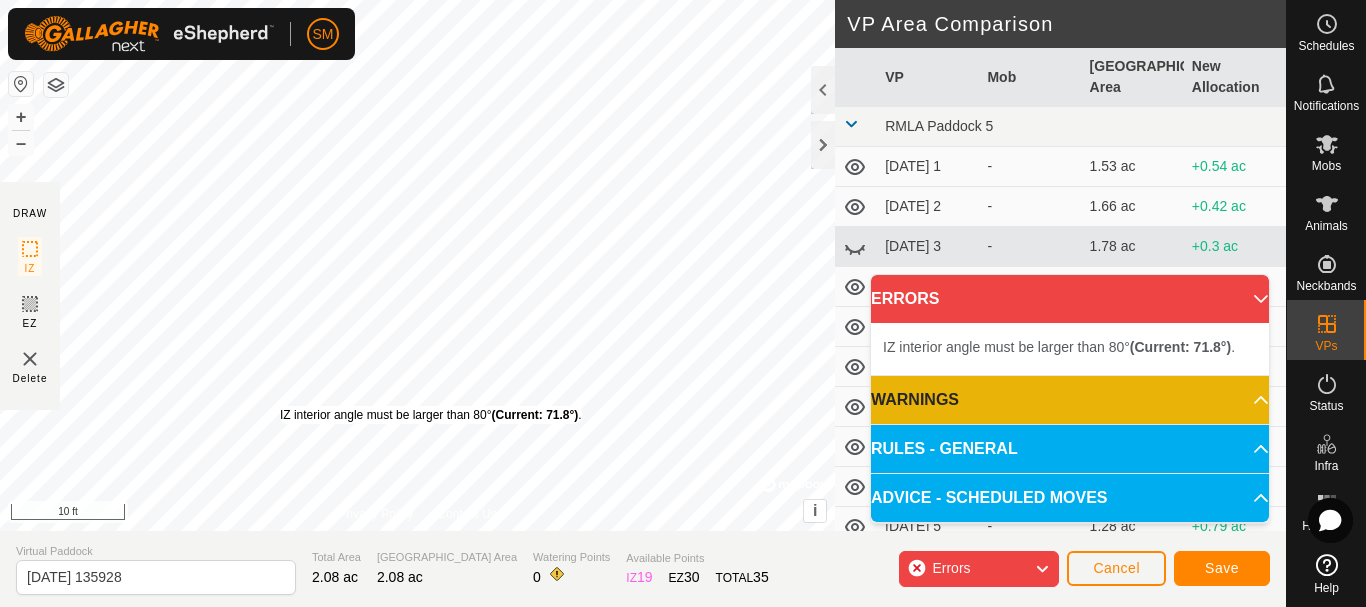 click on "IZ interior angle must be larger than 80°  (Current: 71.8°) . + – ⇧ i ©  Mapbox , ©  OpenStreetMap ,  Improve this map 10 ft" at bounding box center (417, 265) 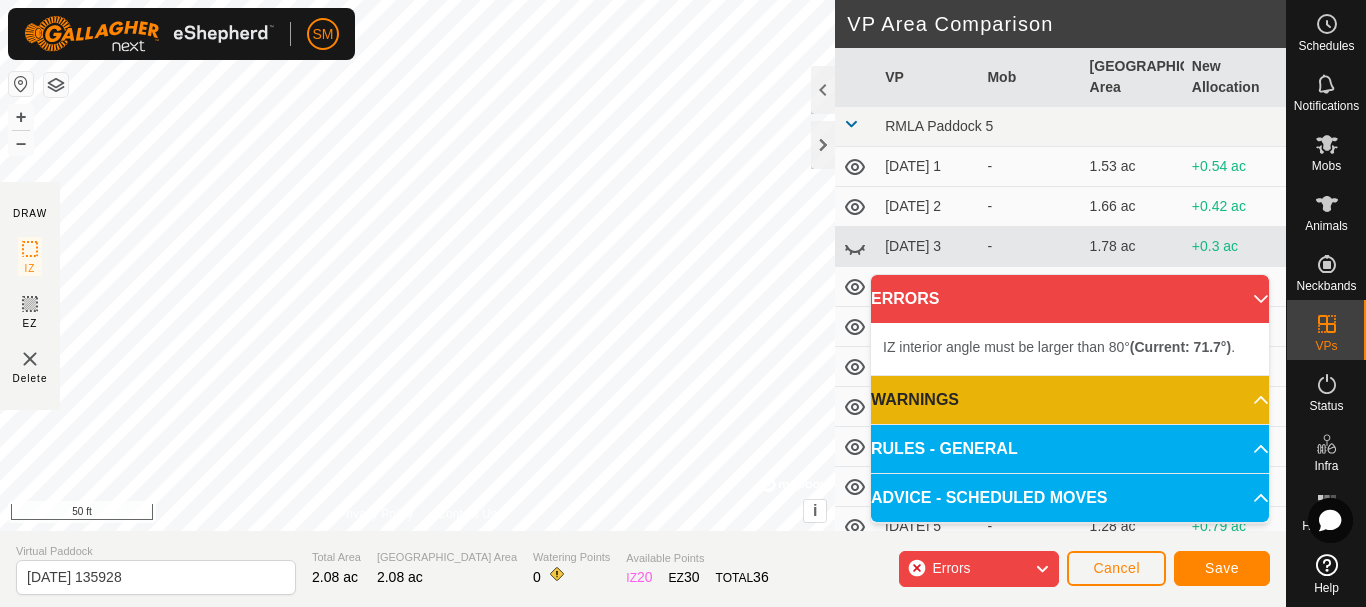 click on "SM Schedules Notifications Mobs Animals Neckbands VPs Status Infra Heatmap Help DRAW IZ EZ Delete Privacy Policy Contact Us IZ interior angle must be larger than 80°  (Current: 71.7°) . + – ⇧ i ©  Mapbox , ©  OpenStreetMap ,  Improve this map 50 ft VP Area Comparison     VP   Mob   Grazing Area   New Allocation  RMLA Paddock 5  [DATE] 1  -  1.53 ac  +0.54 ac  [DATE] 2  -  1.66 ac  +0.42 ac  [DATE] 3  -  1.78 ac  +0.3 ac  [DATE] 4  -  1.88 ac  +0.2 ac  [DATE] 5  -  1.41 ac  +0.67 ac  [DATE] 1  -  1.53 ac  +0.54 ac  [DATE] 2  -  1.63 ac  +0.44 ac  [DATE] 3  -  1.75 ac  +0.32 ac  [DATE] 4  -  1.88 ac  +0.2 ac  [DATE] 5  -  1.28 ac  +0.79 ac  [DATE]  -  1.73 ac  +0.35 ac  [DATE] 1  -  1.41 ac  +0.67 ac  [DATE] 2  -  1.51 ac  +0.57 ac  [DATE] 3  -  1.63 ac  +0.44 ac  [DATE] 4  -  1.73 ac  +0.35 ac  [DATE] 5  -  1.26 ac  +0.82 ac  [DATE] 1  -  1.36 ac  +0.72 ac  [DATE] 2  -  1.48 ac  +0.59 ac  [DATE] 3  -  1.58 ac  - - -" at bounding box center (683, 303) 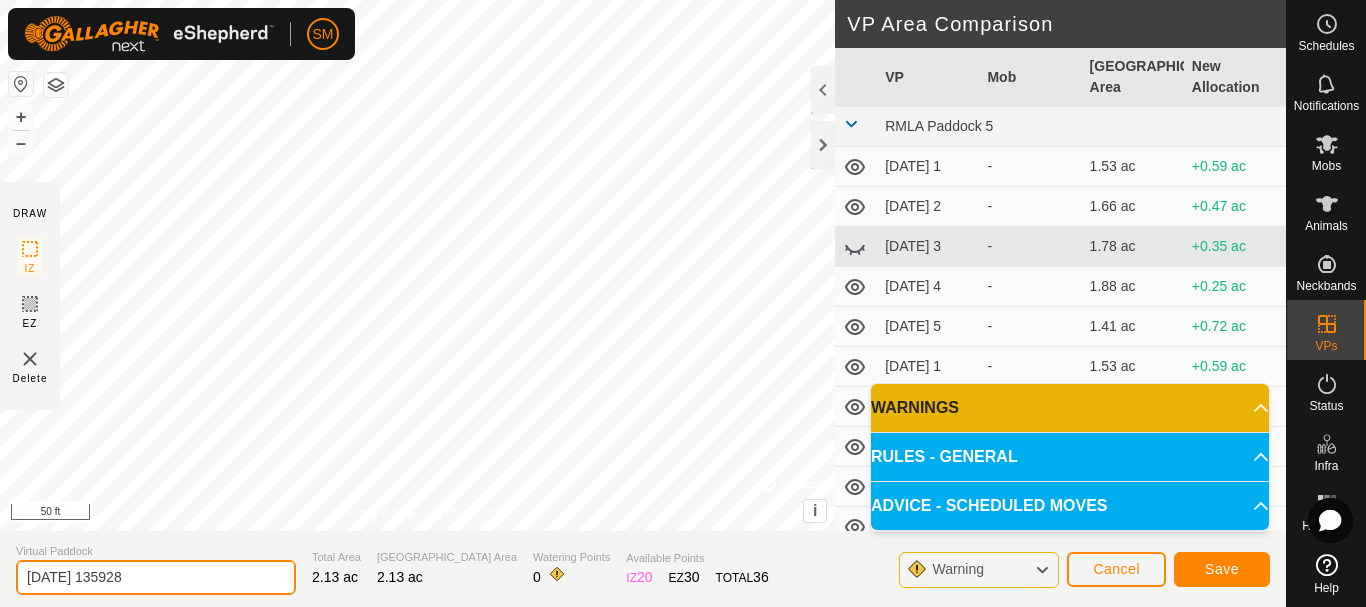 drag, startPoint x: 174, startPoint y: 571, endPoint x: 0, endPoint y: 606, distance: 177.48521 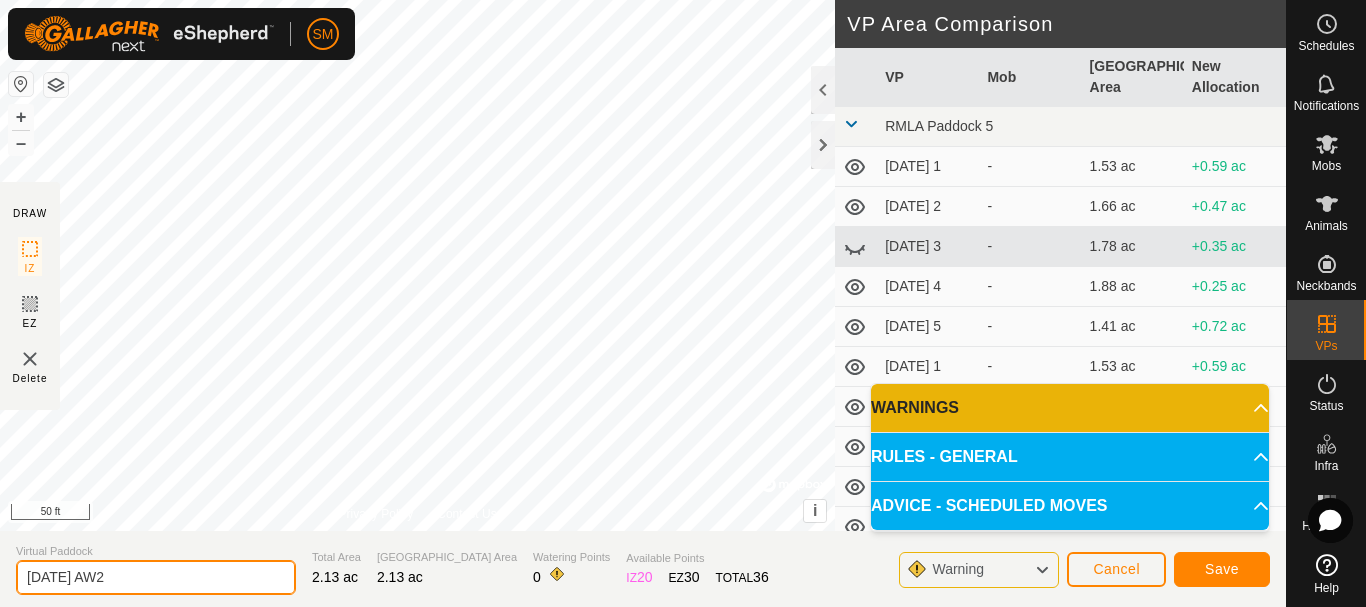 type on "[DATE] AW2" 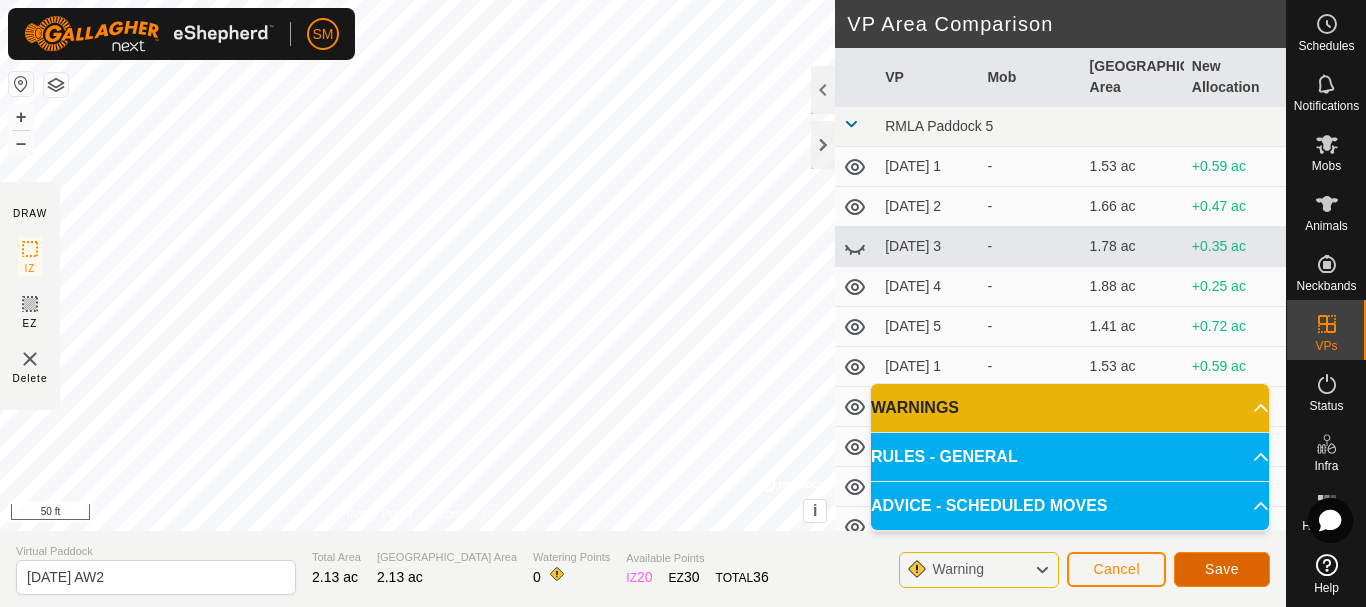 click on "Save" 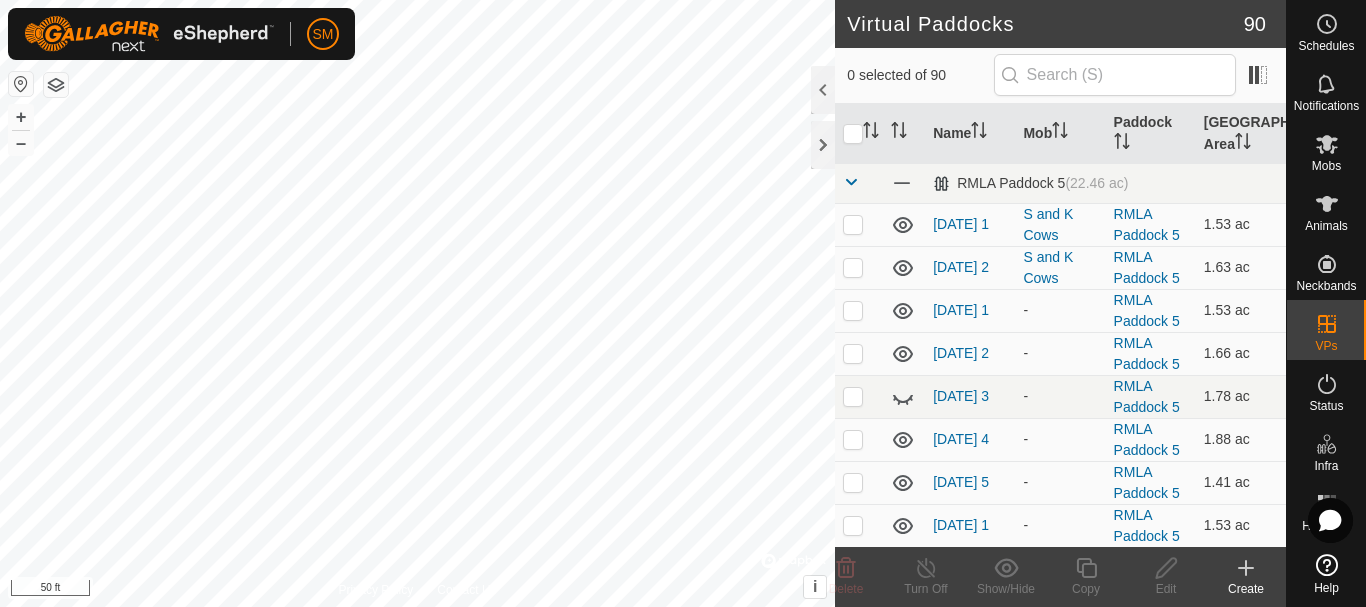 checkbox on "true" 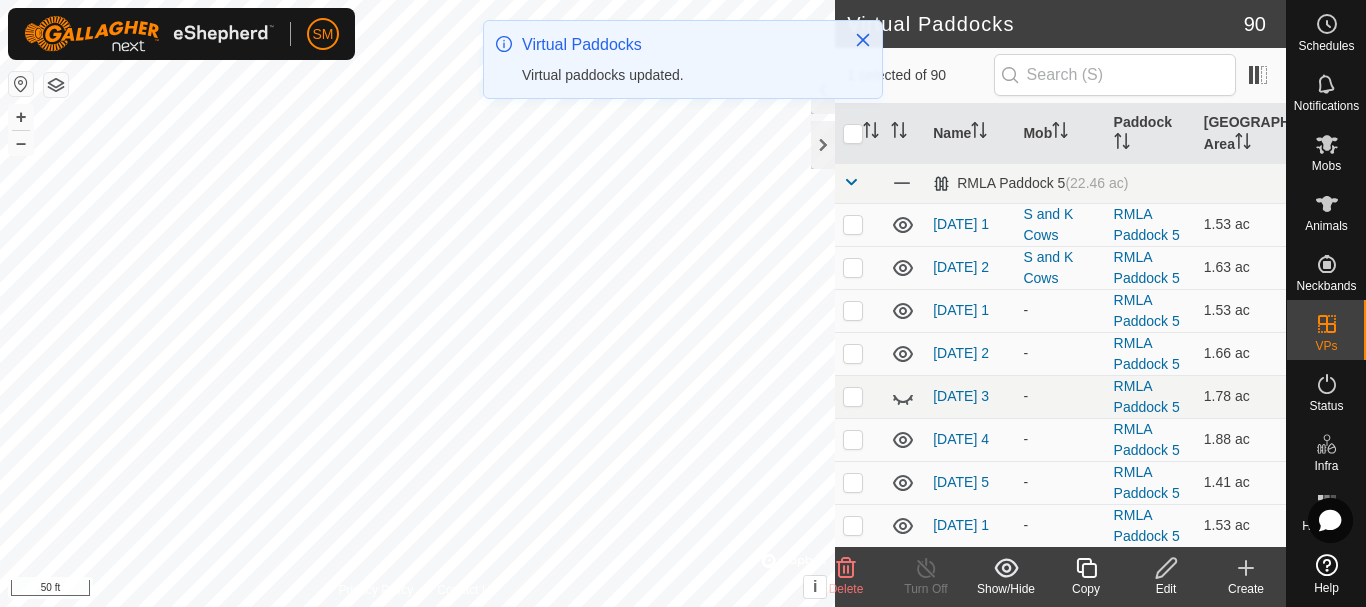 checkbox on "true" 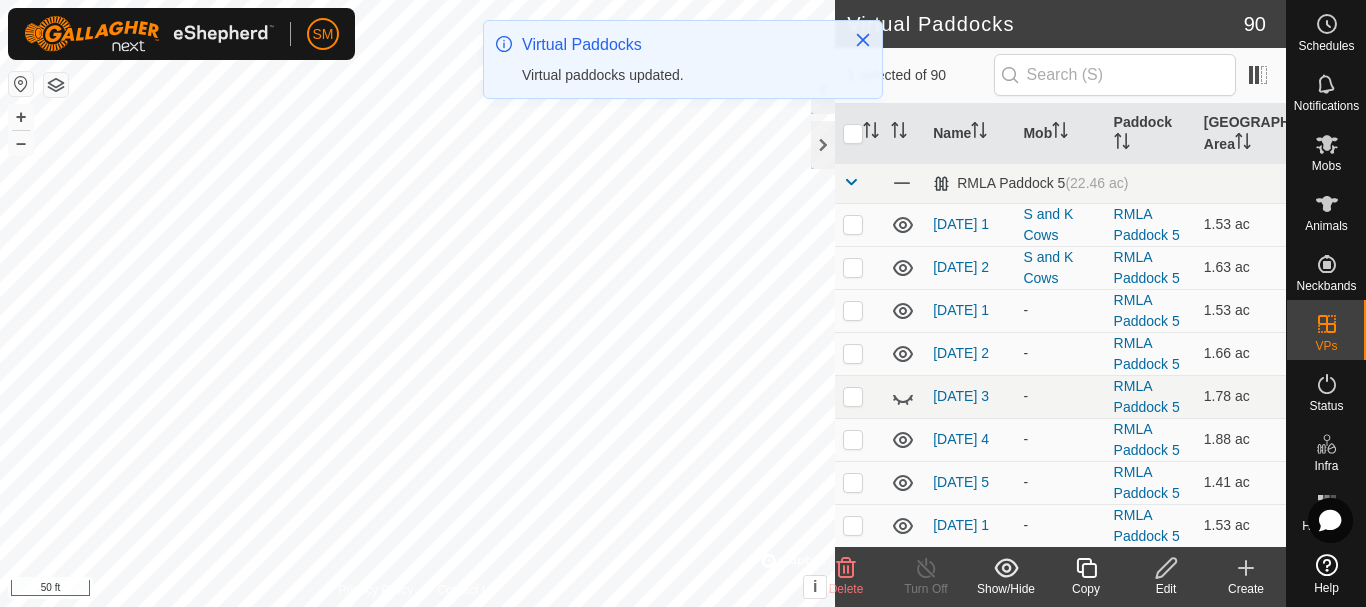 checkbox on "false" 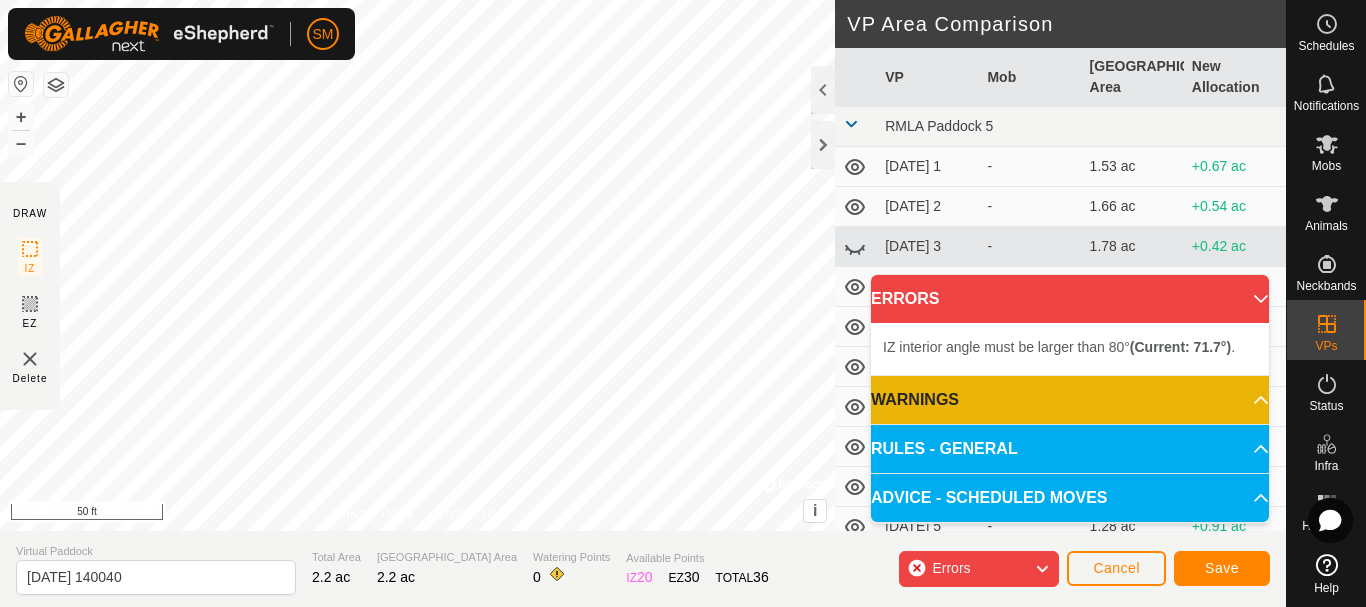 click on "SM Schedules Notifications Mobs Animals Neckbands VPs Status Infra Heatmap Help DRAW IZ EZ Delete Privacy Policy Contact Us IZ interior angle must be larger than 80°  (Current: 71.7°) . + – ⇧ i ©  Mapbox , ©  OpenStreetMap ,  Improve this map 50 ft VP Area Comparison     VP   Mob   Grazing Area   New Allocation  RMLA Paddock 5  [DATE] 1  -  1.53 ac  +0.67 ac  [DATE] 2  -  1.66 ac  +0.54 ac  [DATE] 3  -  1.78 ac  +0.42 ac  [DATE] 4  -  1.88 ac  +0.32 ac  [DATE] 5  -  1.41 ac  +0.79 ac  [DATE] 1  -  1.53 ac  +0.67 ac  [DATE] 2  -  1.63 ac  +0.57 ac  [DATE] 3  -  1.75 ac  +0.44 ac  [DATE] 4  -  1.88 ac  +0.32 ac  [DATE] 5  -  1.28 ac  +0.91 ac  [DATE]  -  1.73 ac  +0.47 ac  [DATE] 1  -  1.41 ac  +0.79 ac  [DATE] 2  -  1.51 ac  +0.69 ac  [DATE] 3  -  1.63 ac  +0.57 ac  [DATE] 4  -  1.73 ac  +0.47 ac  [DATE] 5  -  1.26 ac  +0.94 ac  [DATE] 1  -  1.36 ac  +0.84 ac  [DATE] 2  -  1.48 ac  +0.72 ac  [DATE] 3  -  1.58 ac  - -" at bounding box center [683, 303] 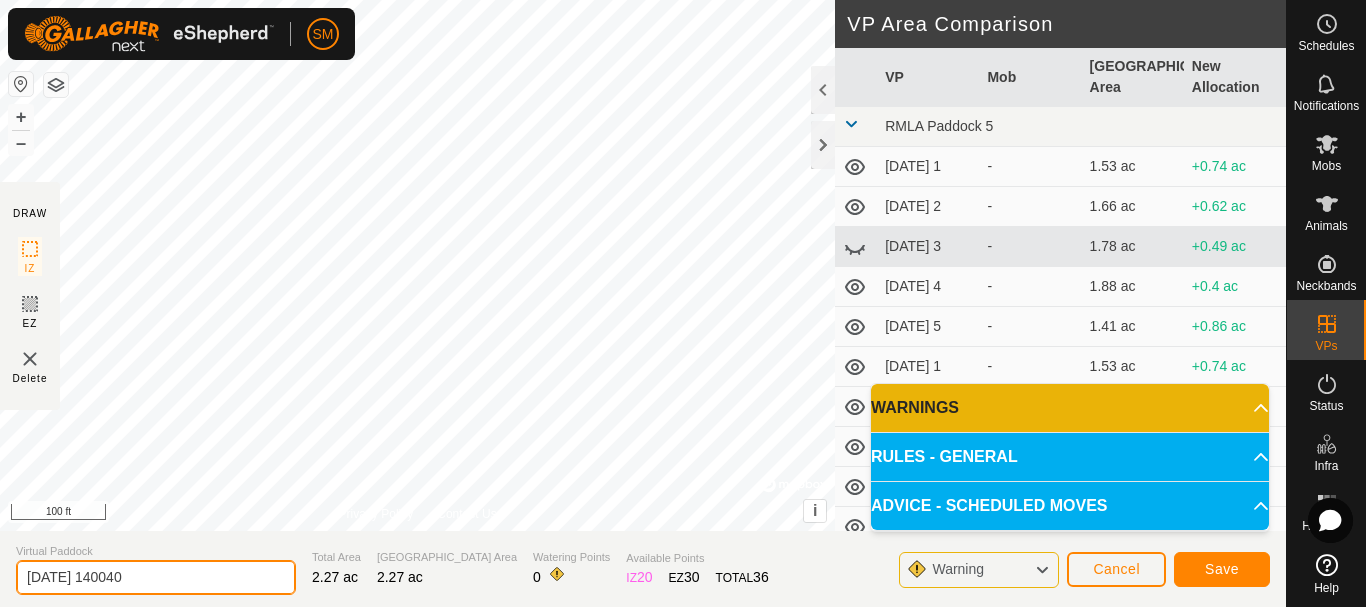 drag, startPoint x: 247, startPoint y: 566, endPoint x: 0, endPoint y: 605, distance: 250.06 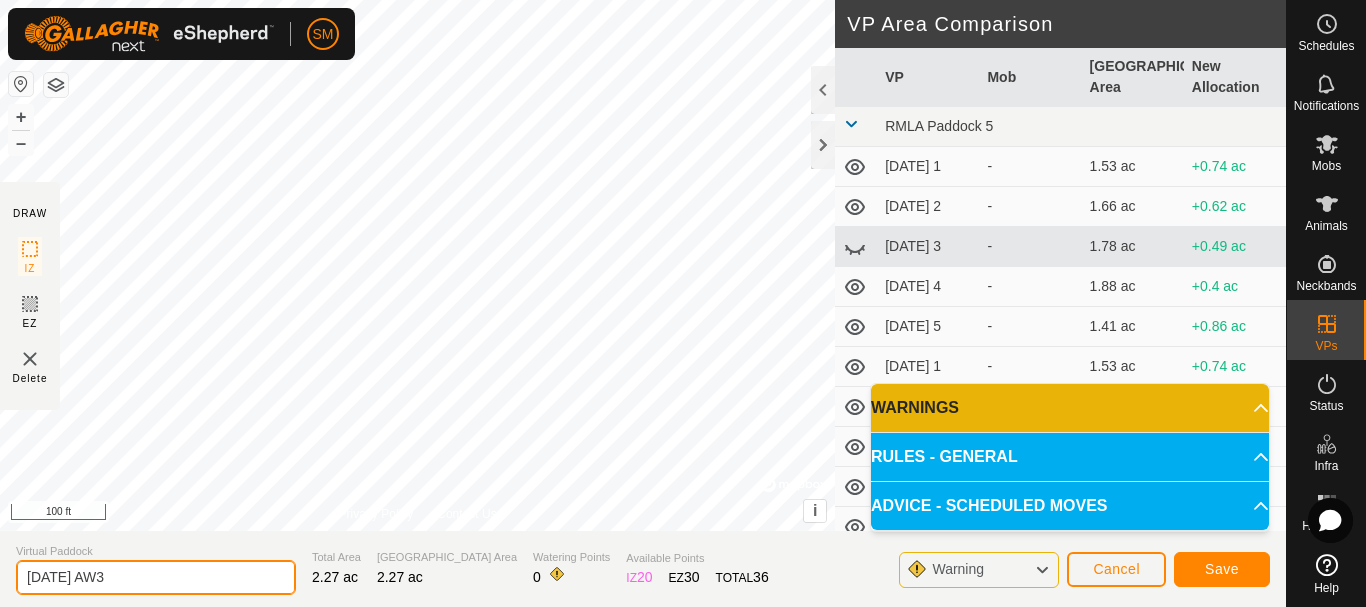 type on "[DATE] AW3" 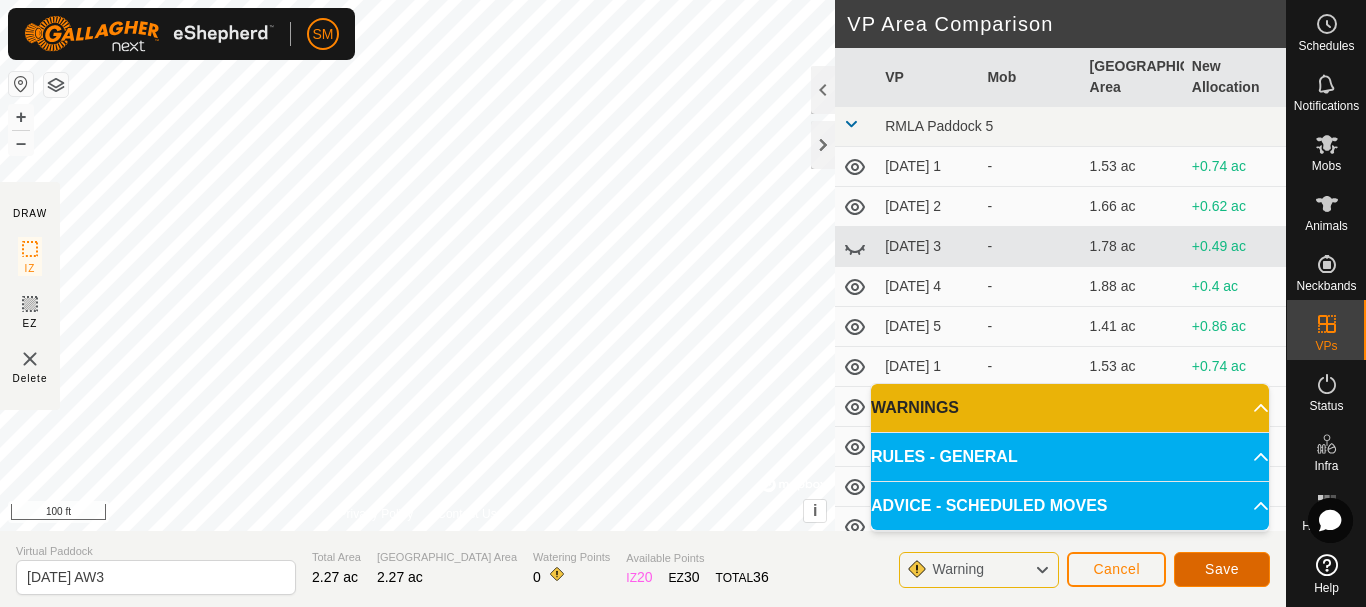 click on "Save" 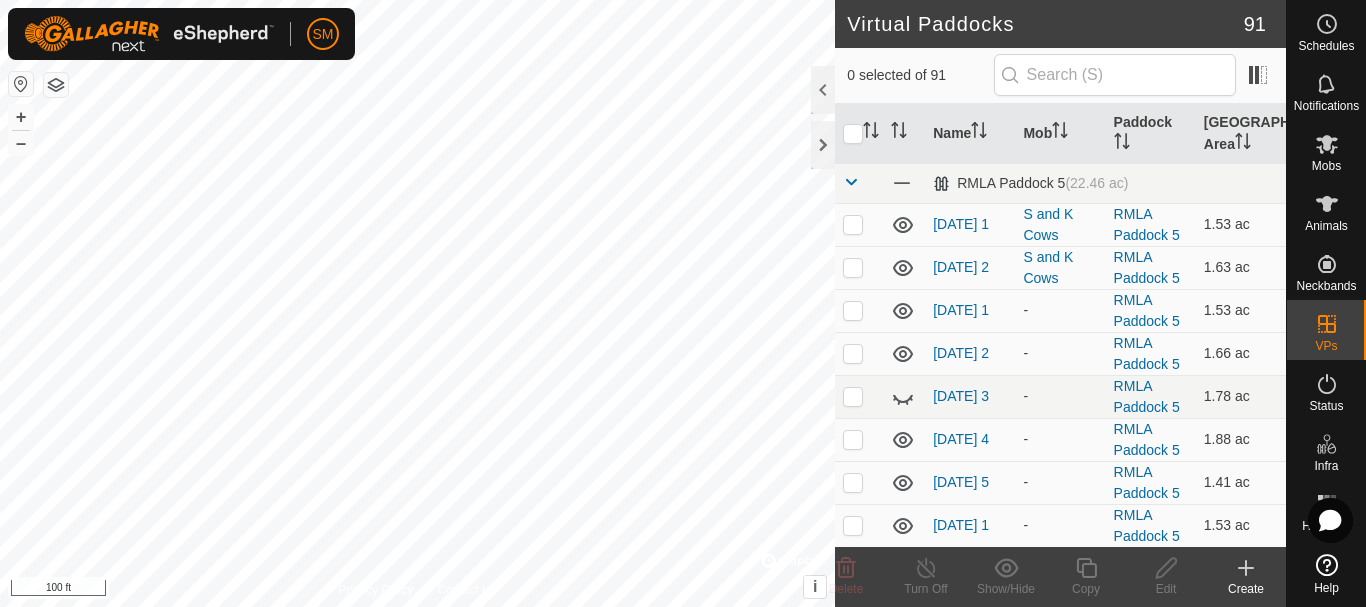 checkbox on "true" 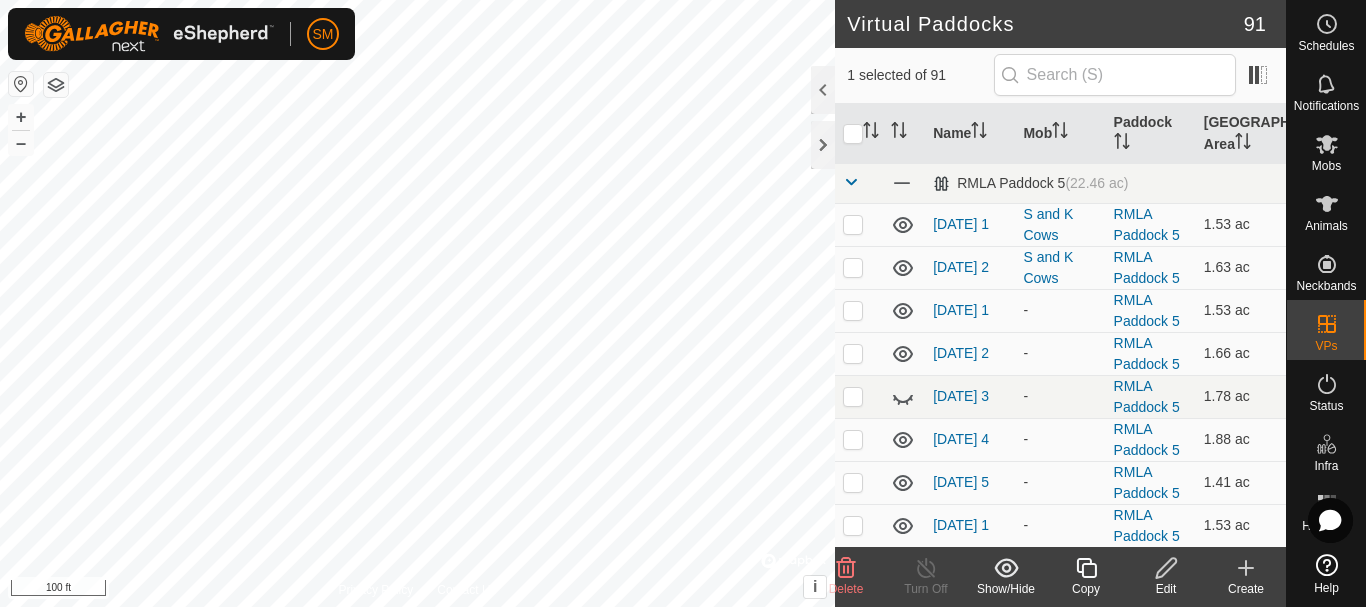 checkbox on "true" 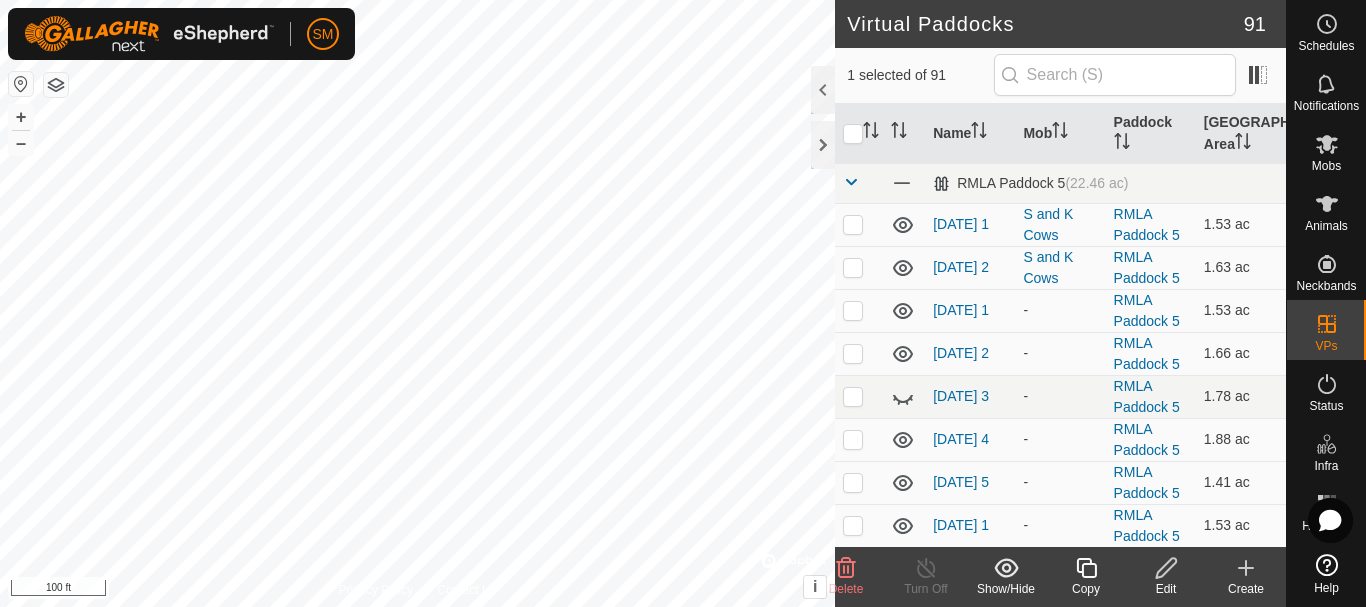 checkbox on "false" 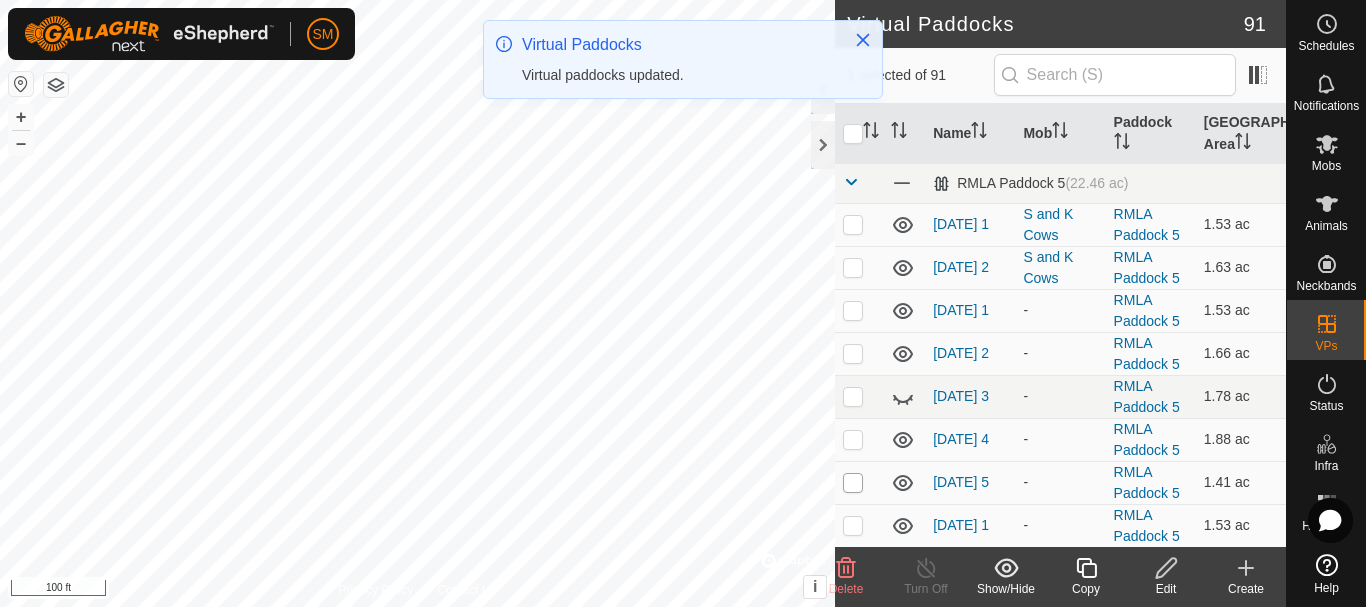 checkbox on "true" 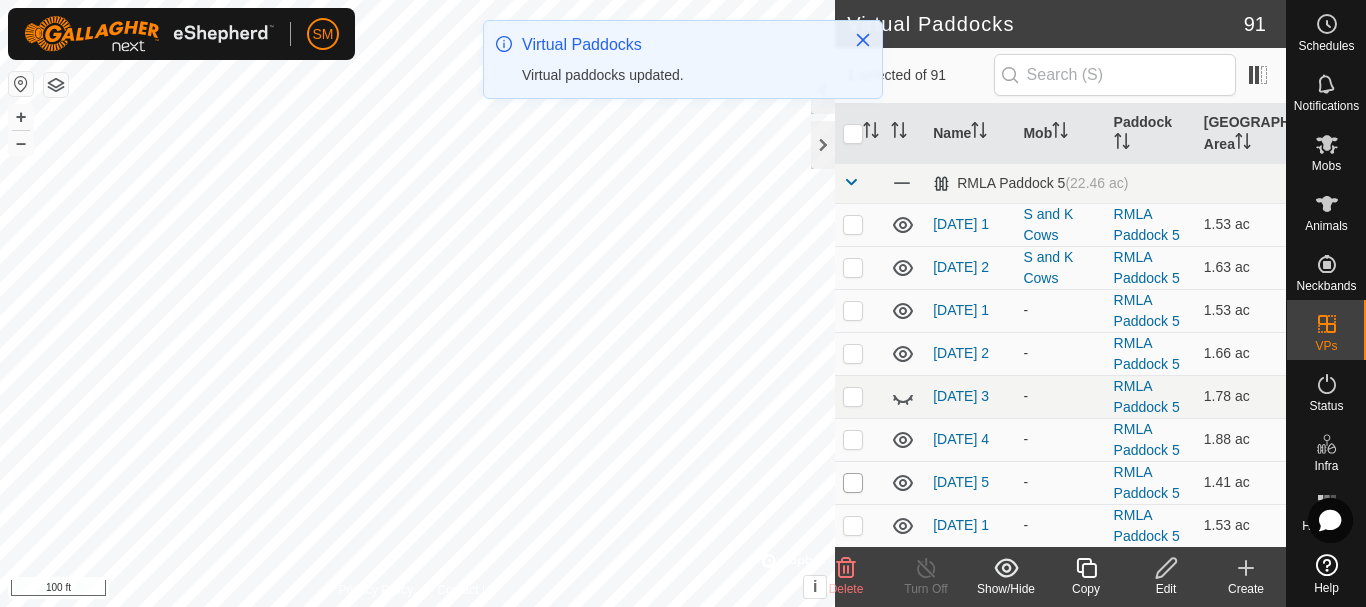 checkbox on "false" 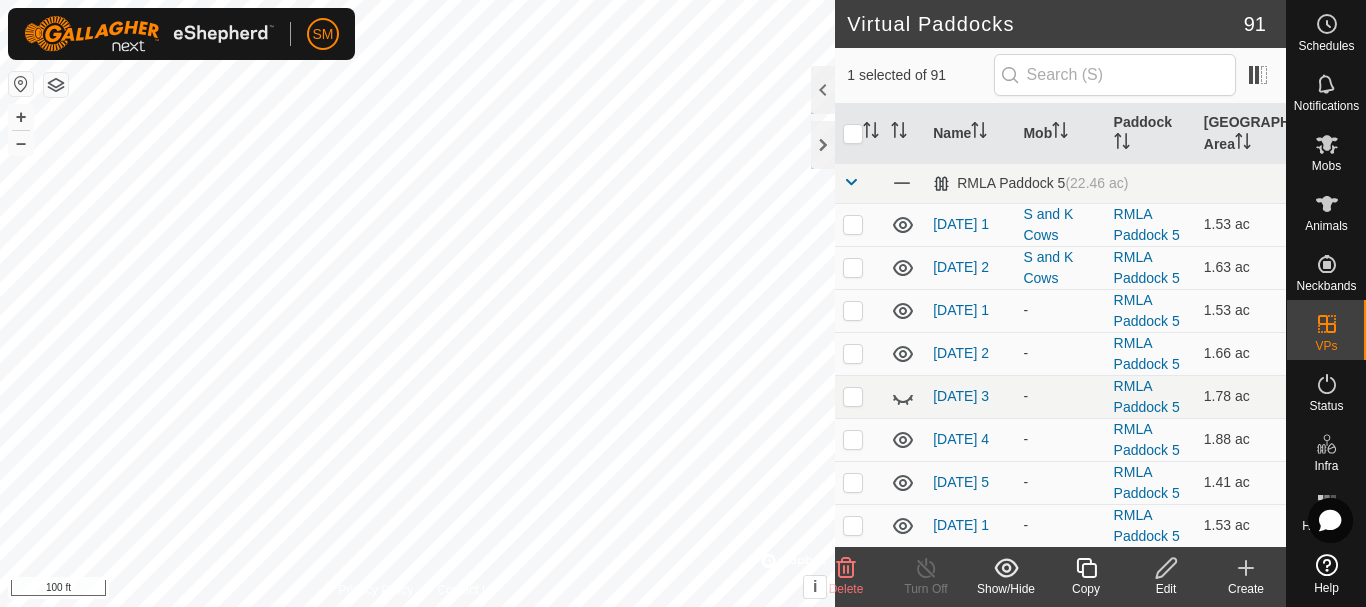 click 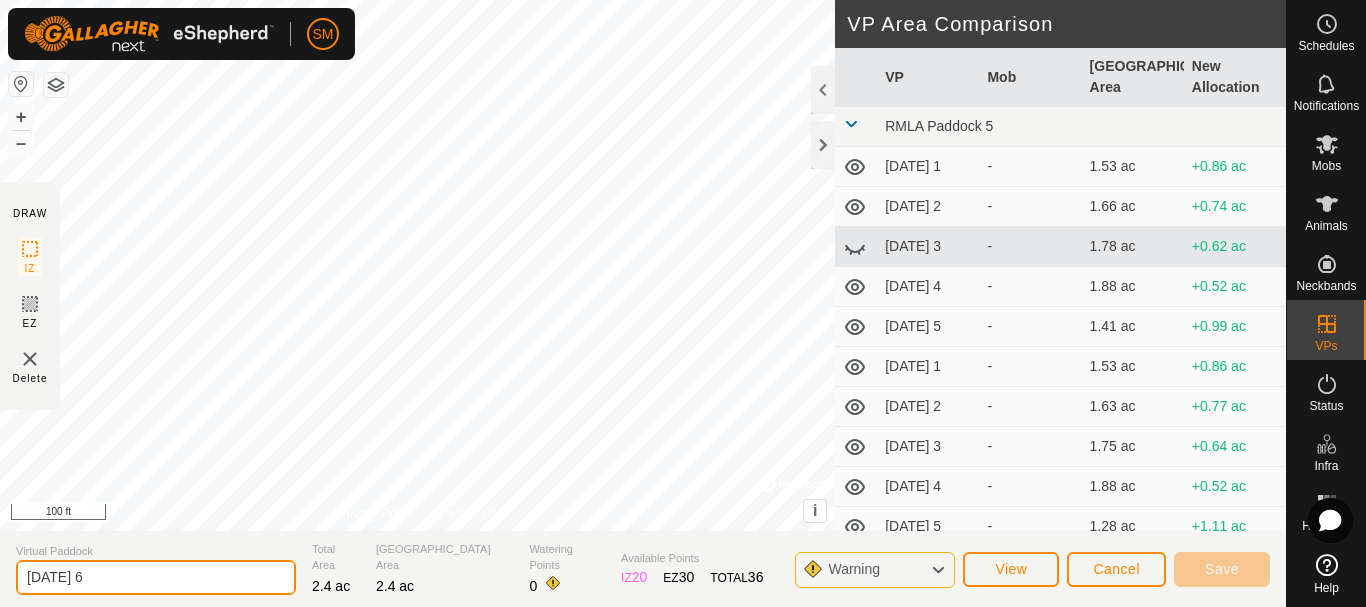 drag, startPoint x: 113, startPoint y: 572, endPoint x: 103, endPoint y: 578, distance: 11.661903 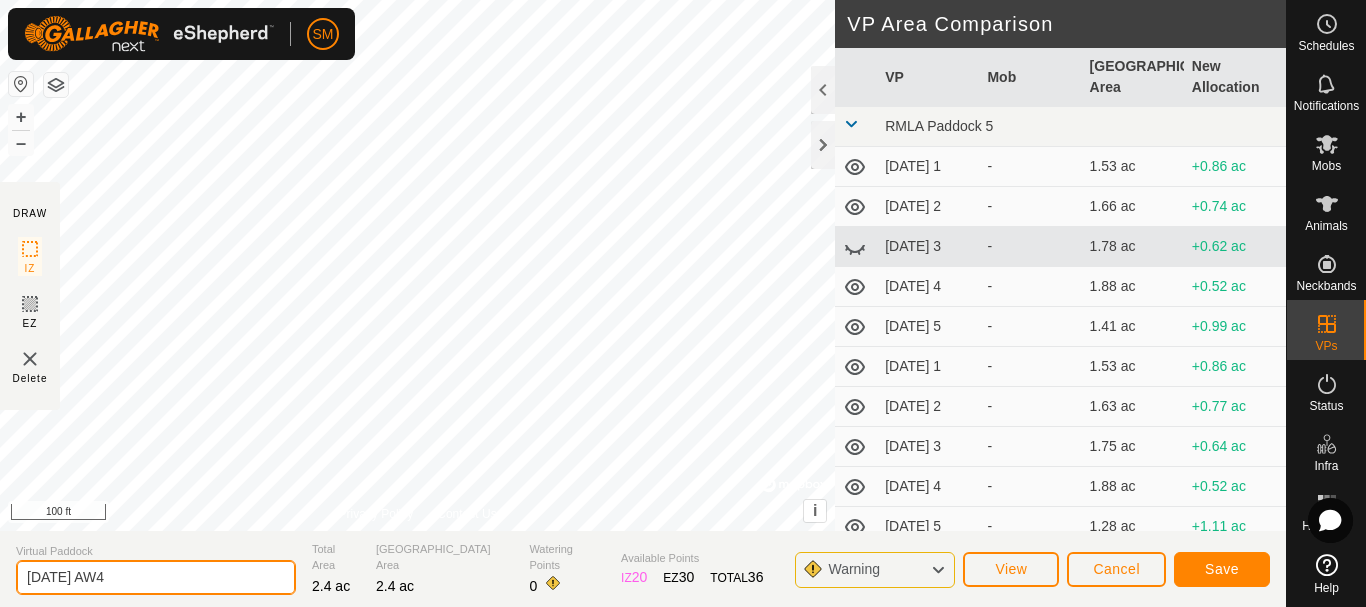type on "[DATE] AW4" 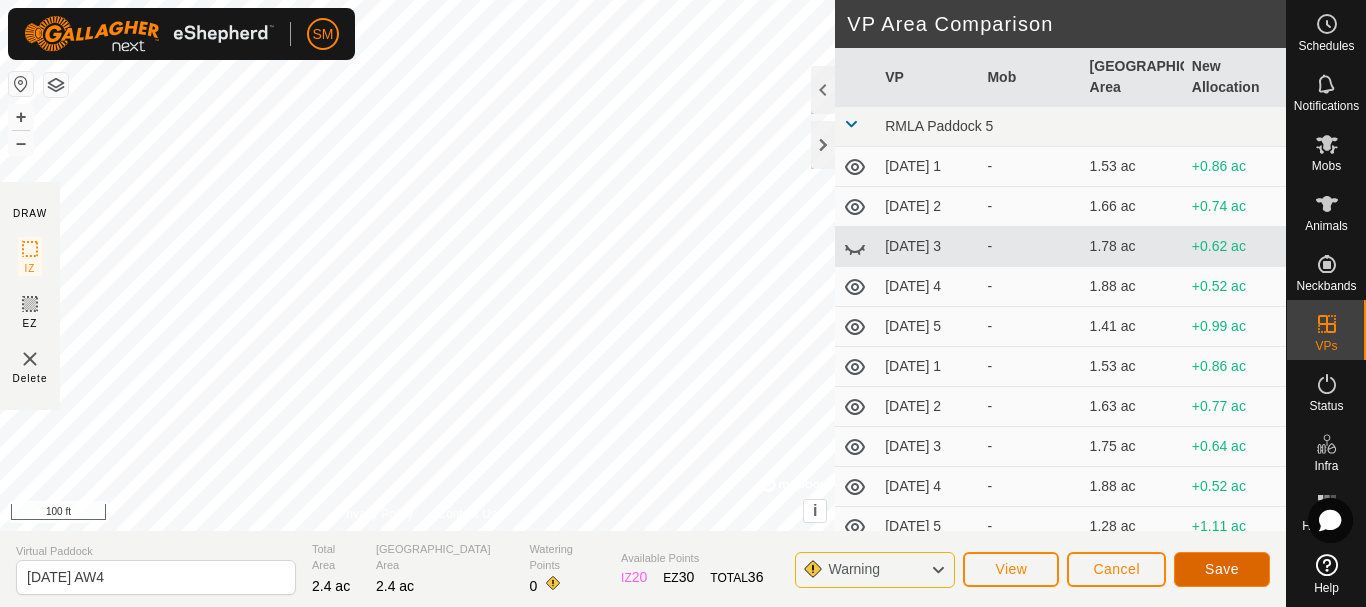 click on "Save" 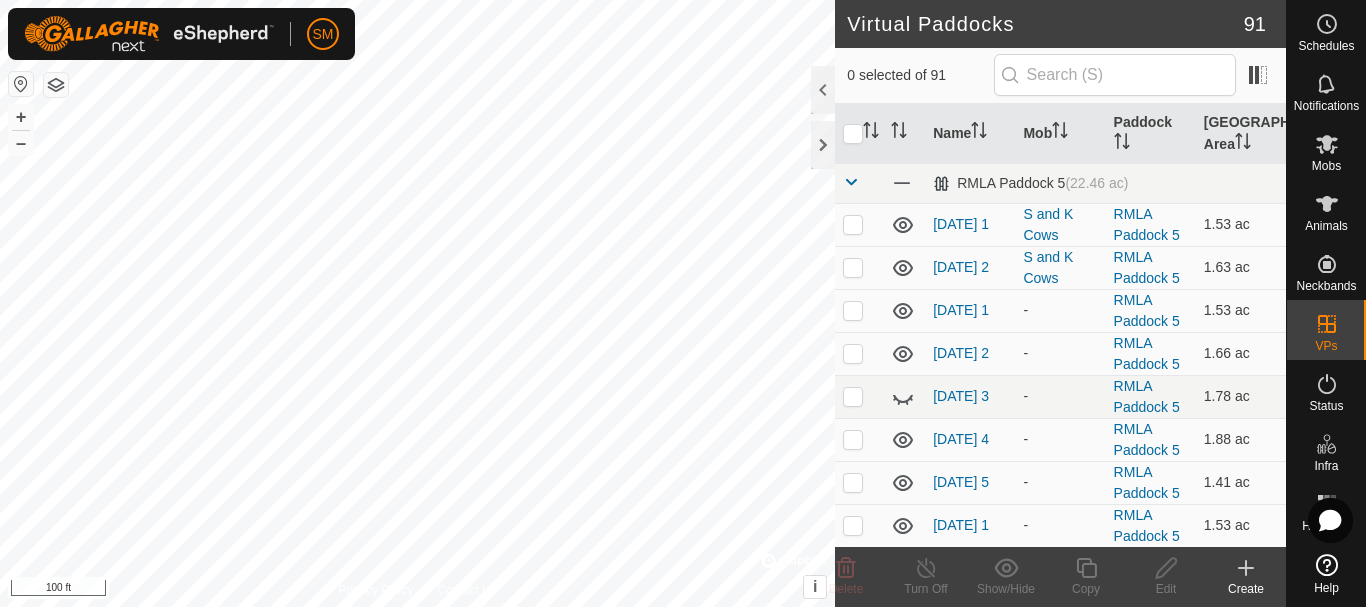checkbox on "true" 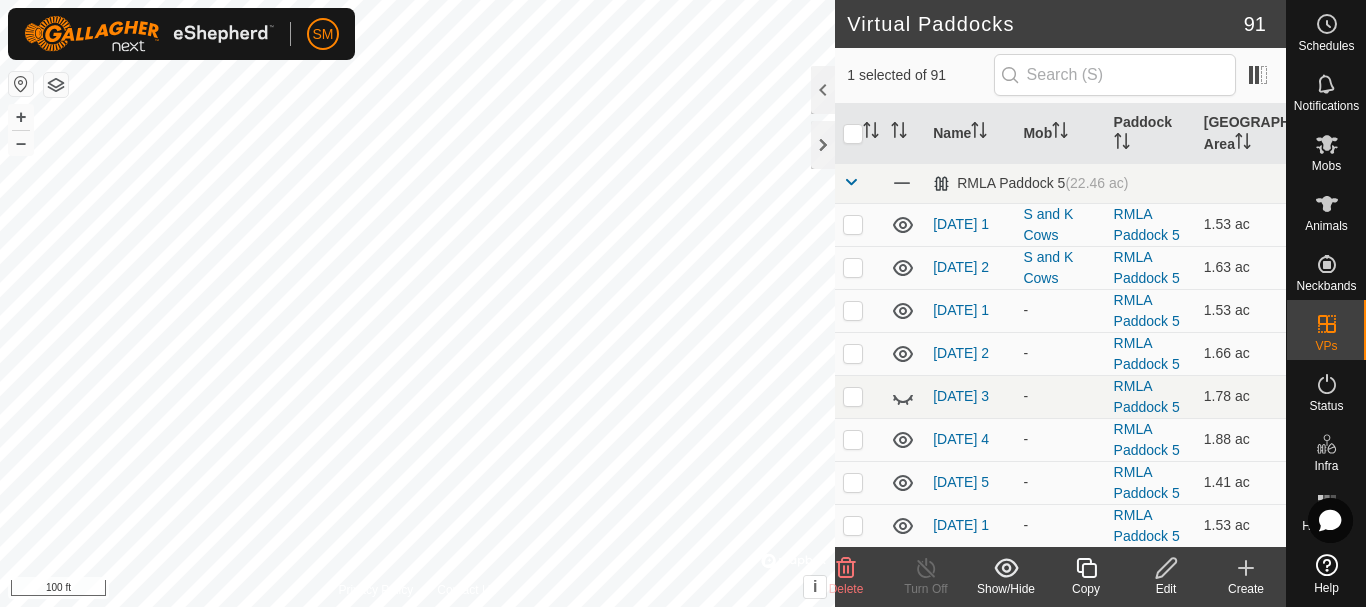 checkbox on "true" 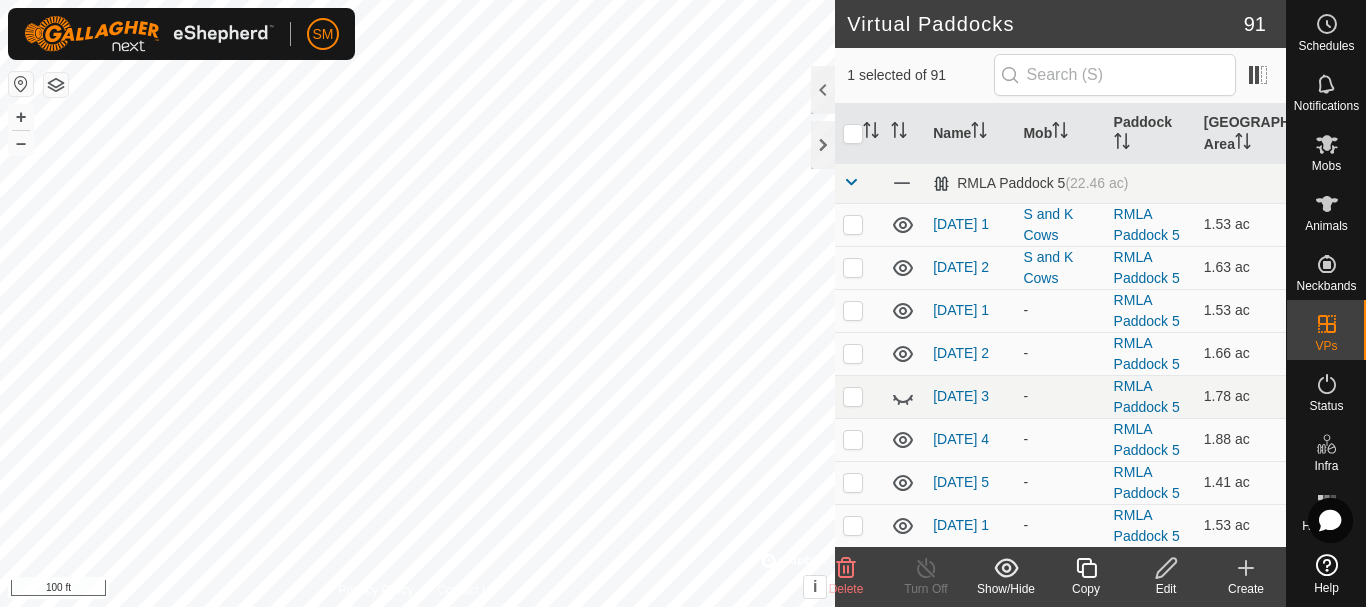 checkbox on "false" 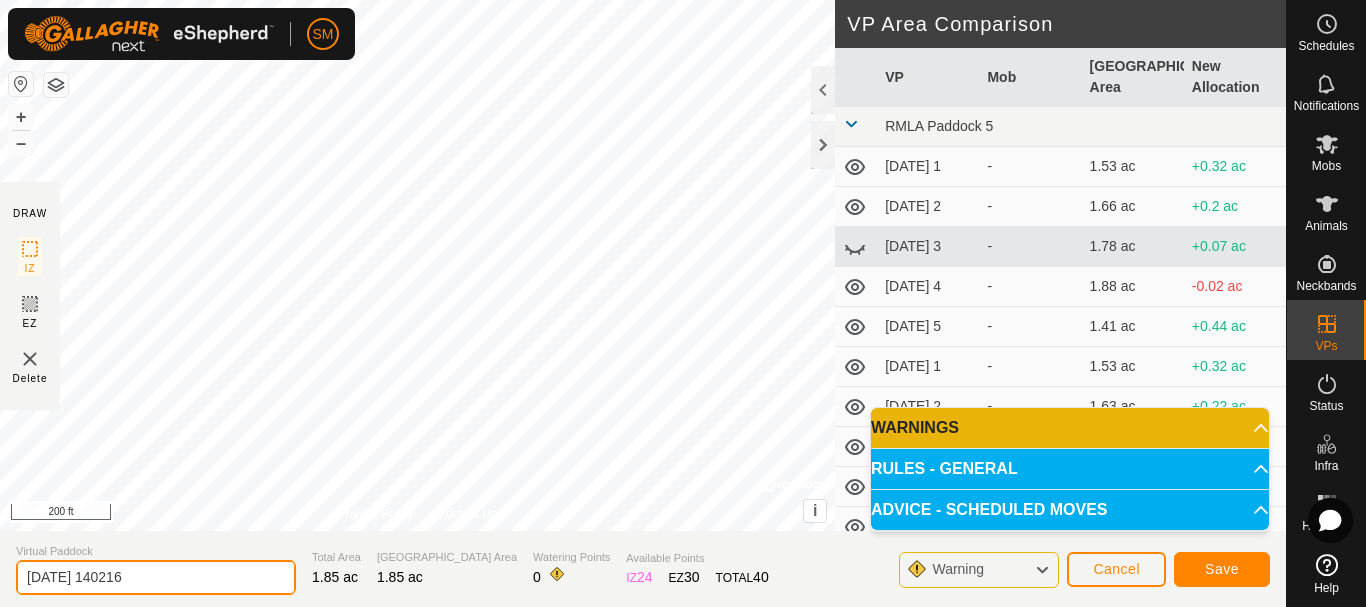 drag, startPoint x: 195, startPoint y: 588, endPoint x: 0, endPoint y: 602, distance: 195.50192 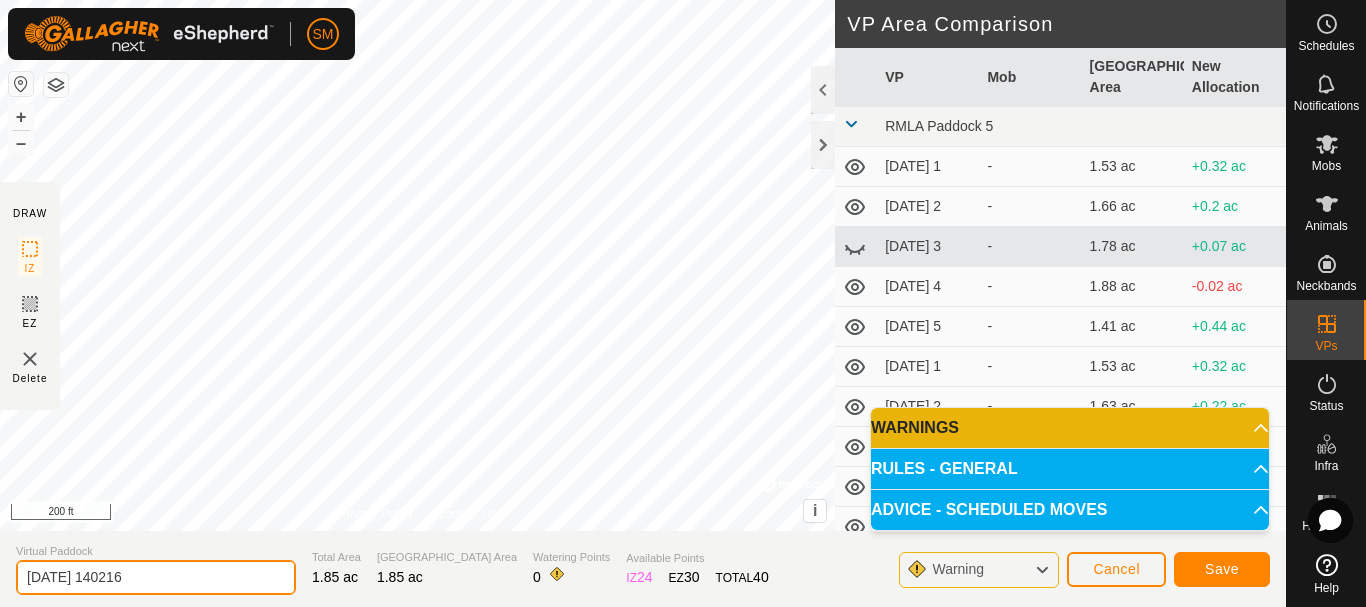 paste on "4 AW" 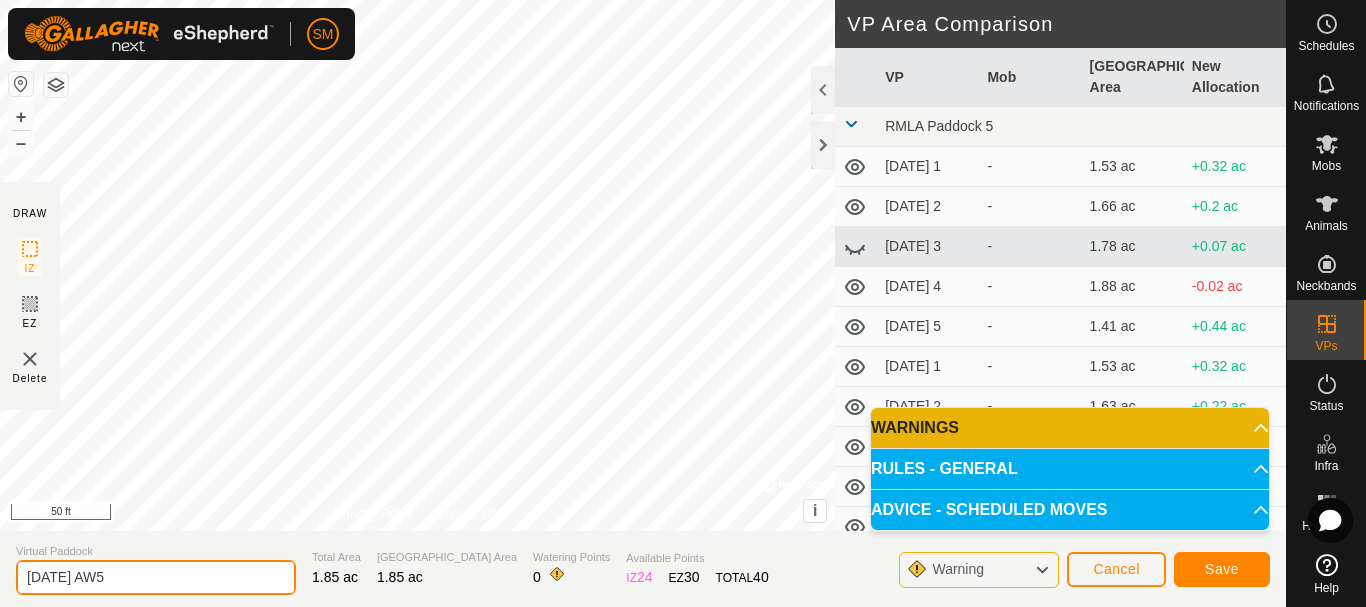 type on "[DATE] AW5" 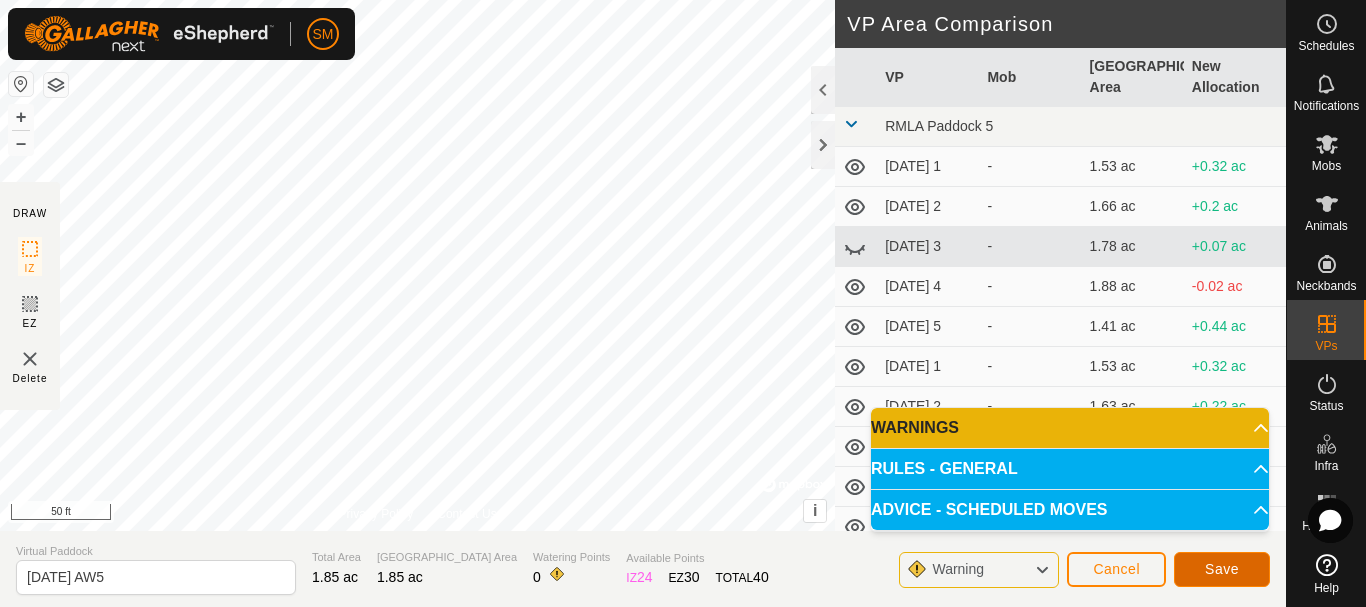 click on "Save" 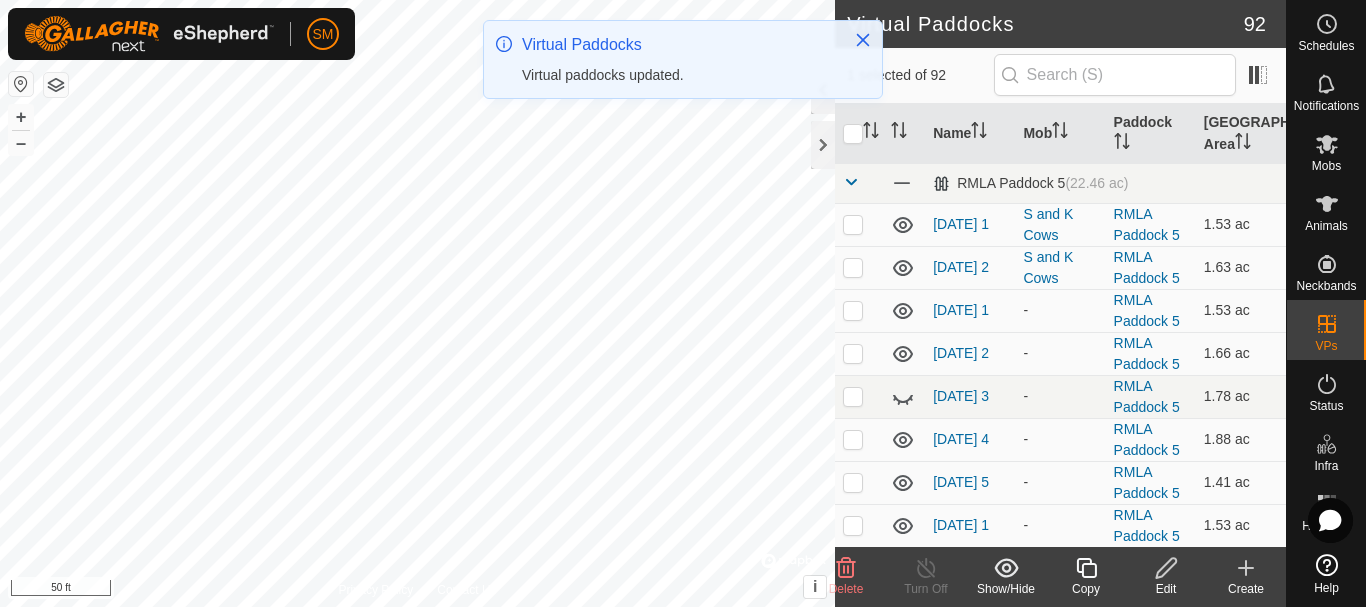 checkbox on "true" 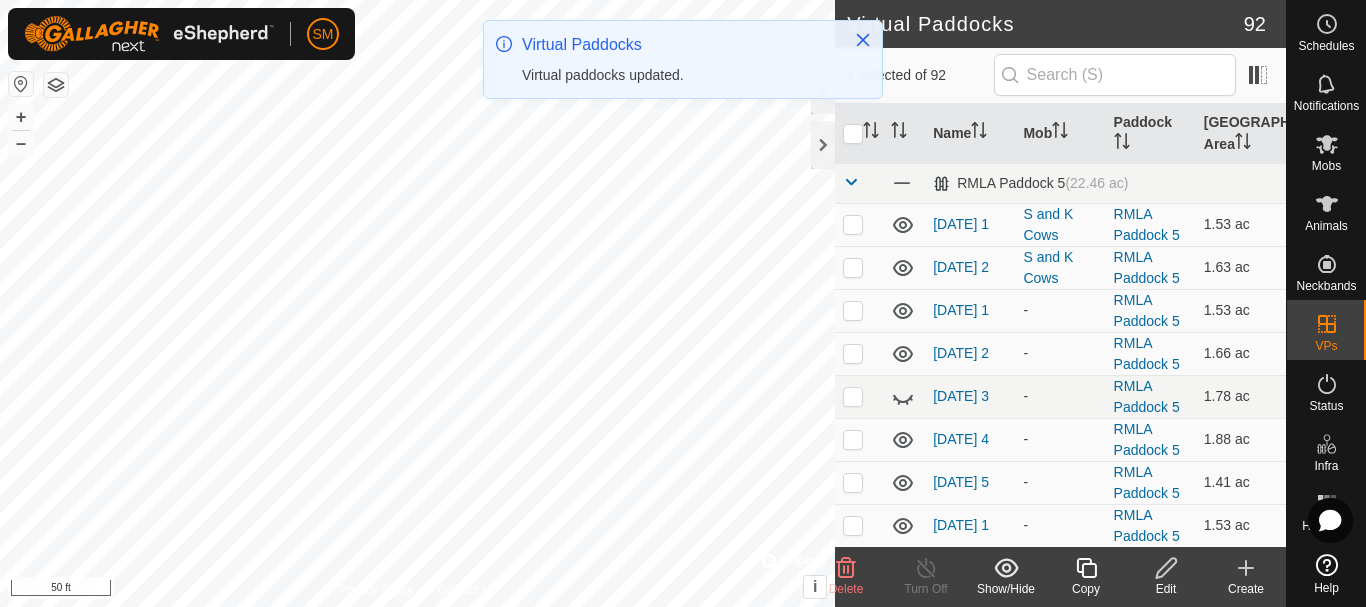 checkbox on "false" 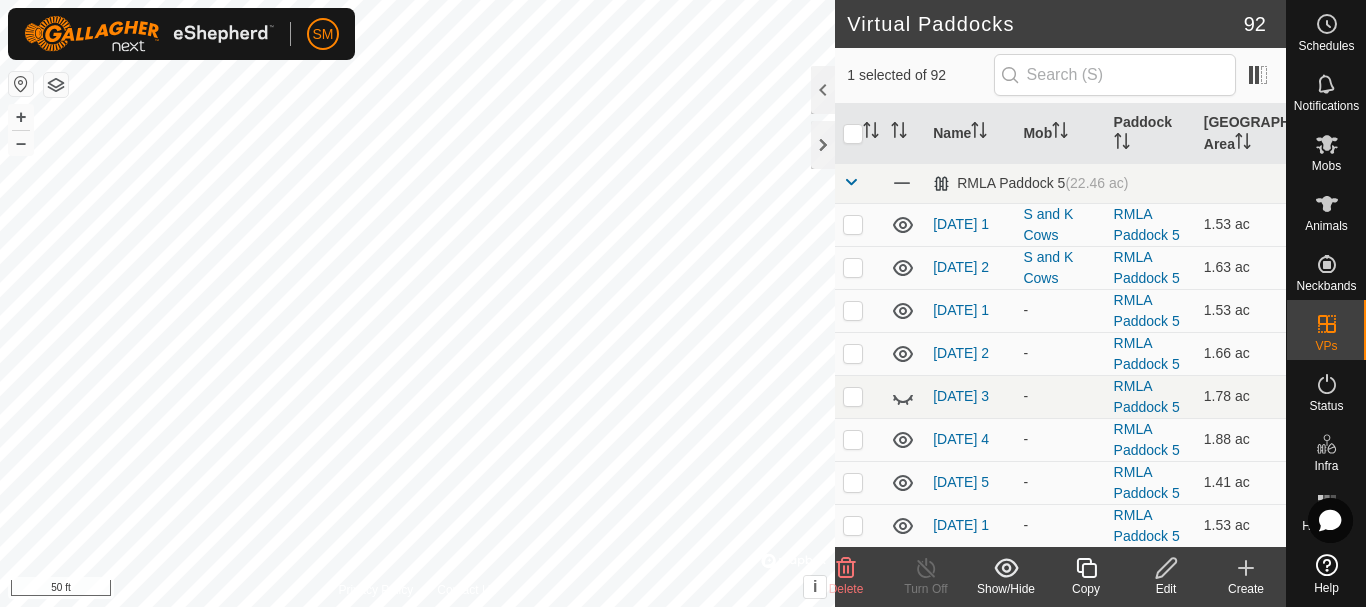 click at bounding box center [851, 182] 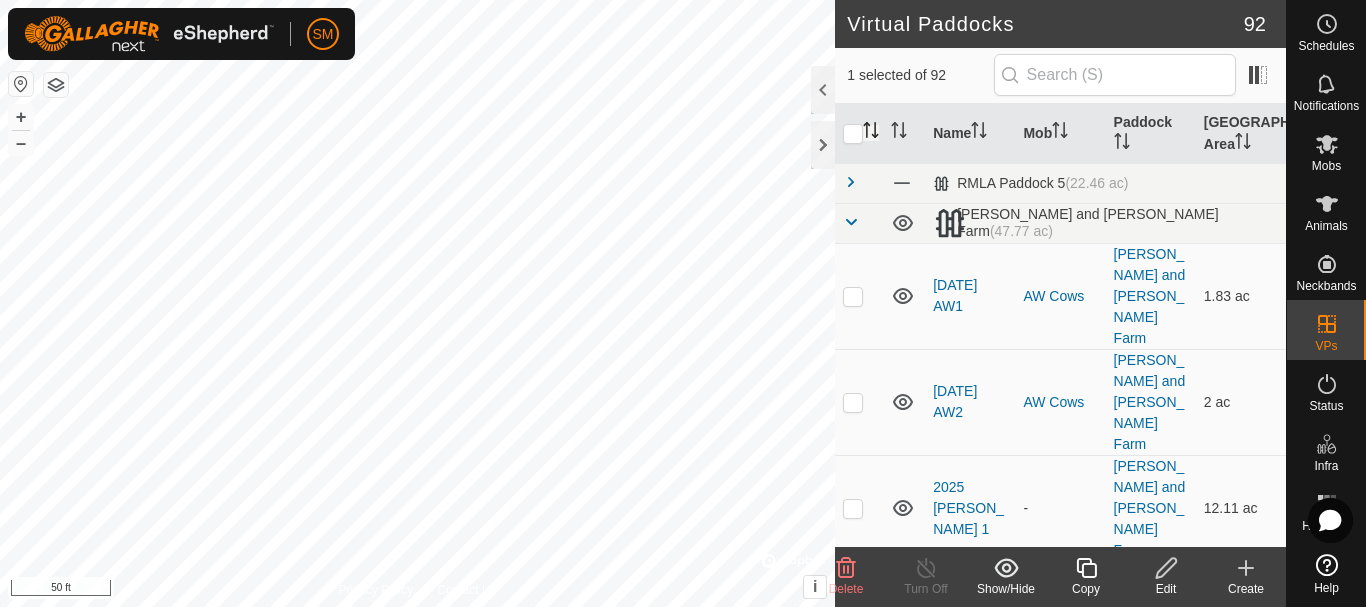 click 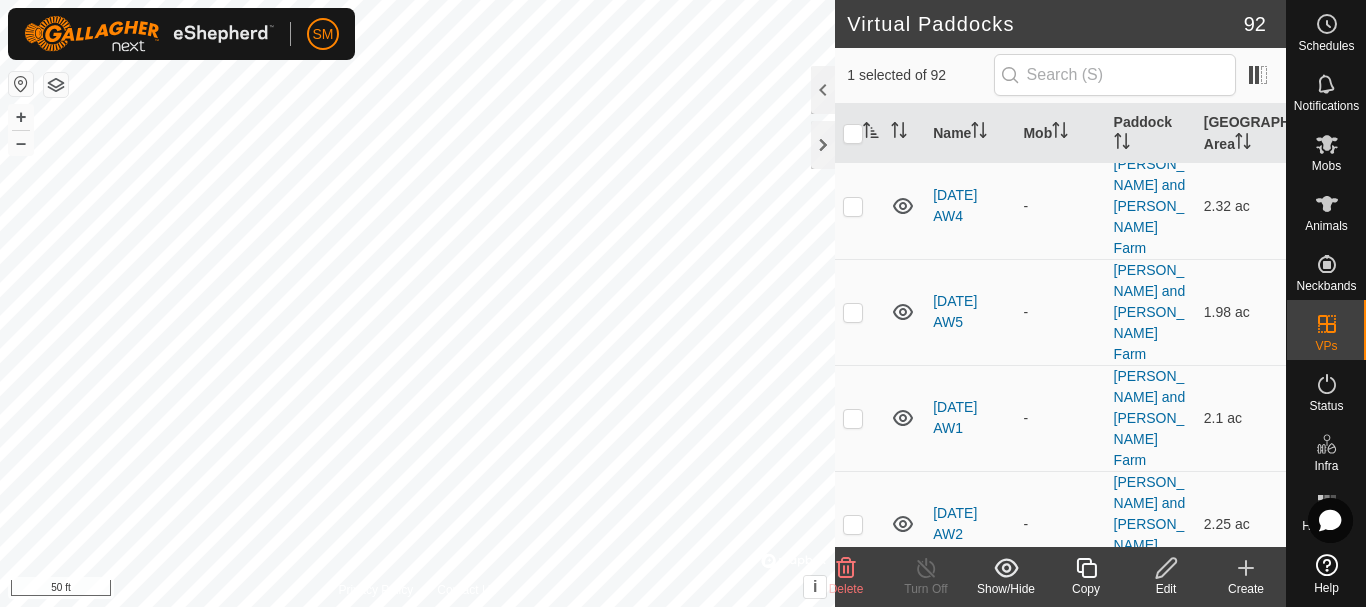 scroll, scrollTop: 2669, scrollLeft: 0, axis: vertical 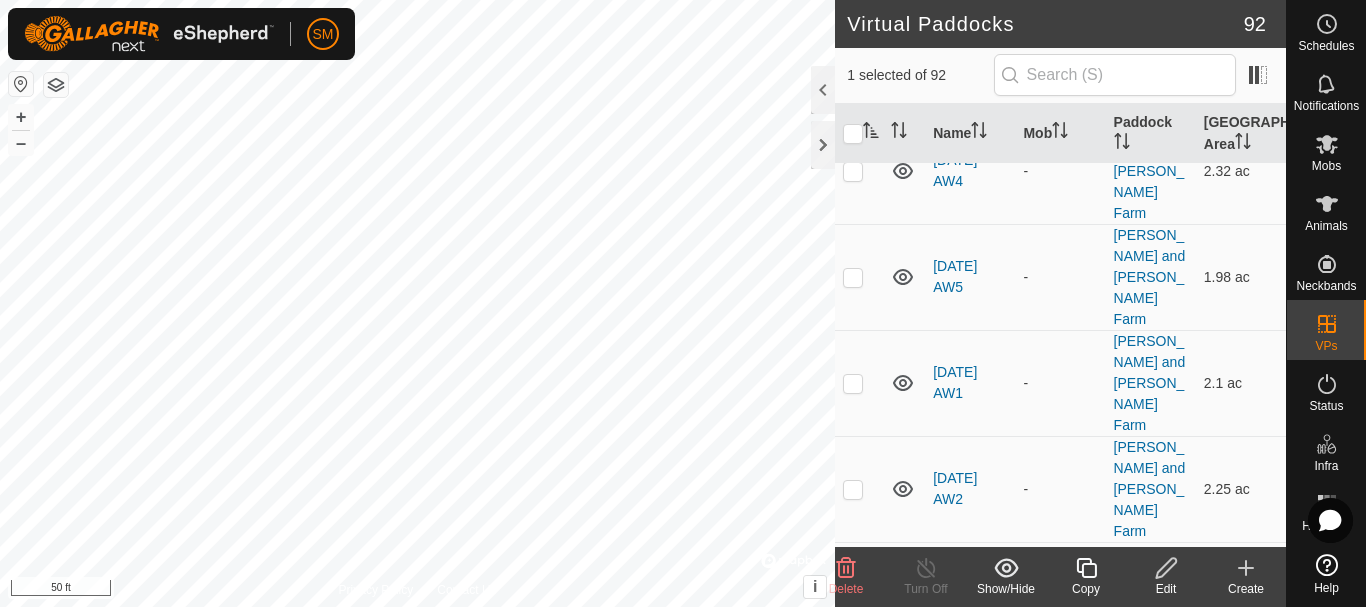 click at bounding box center [853, 2080] 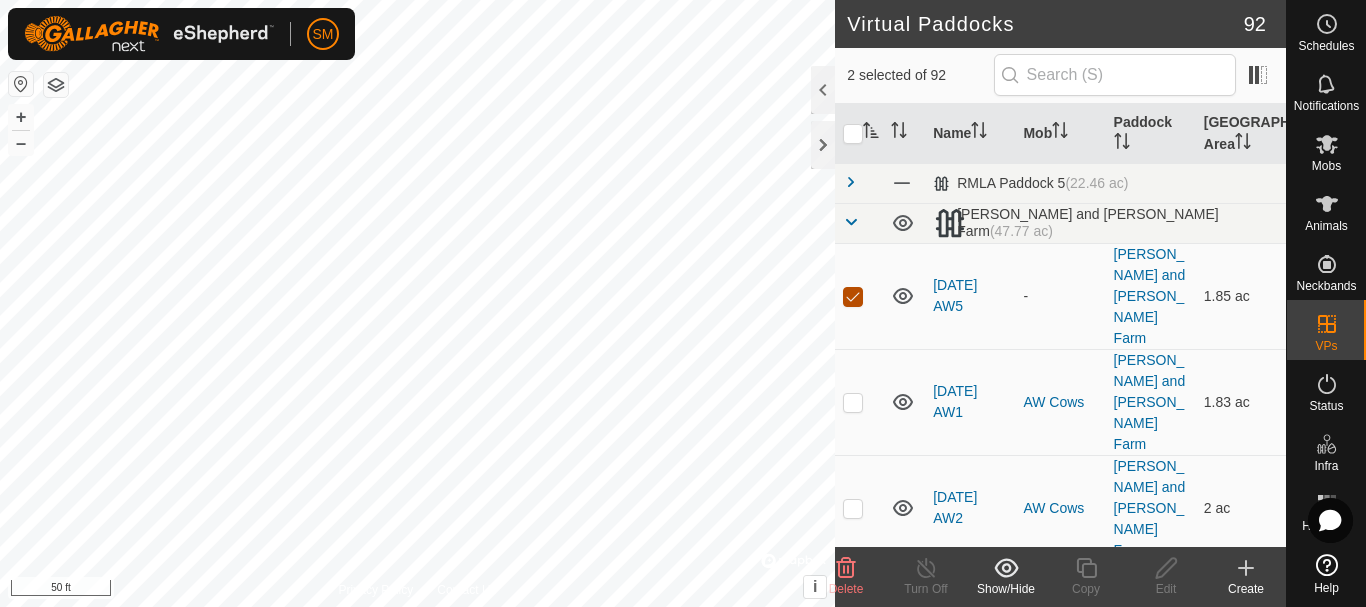 click at bounding box center (853, 297) 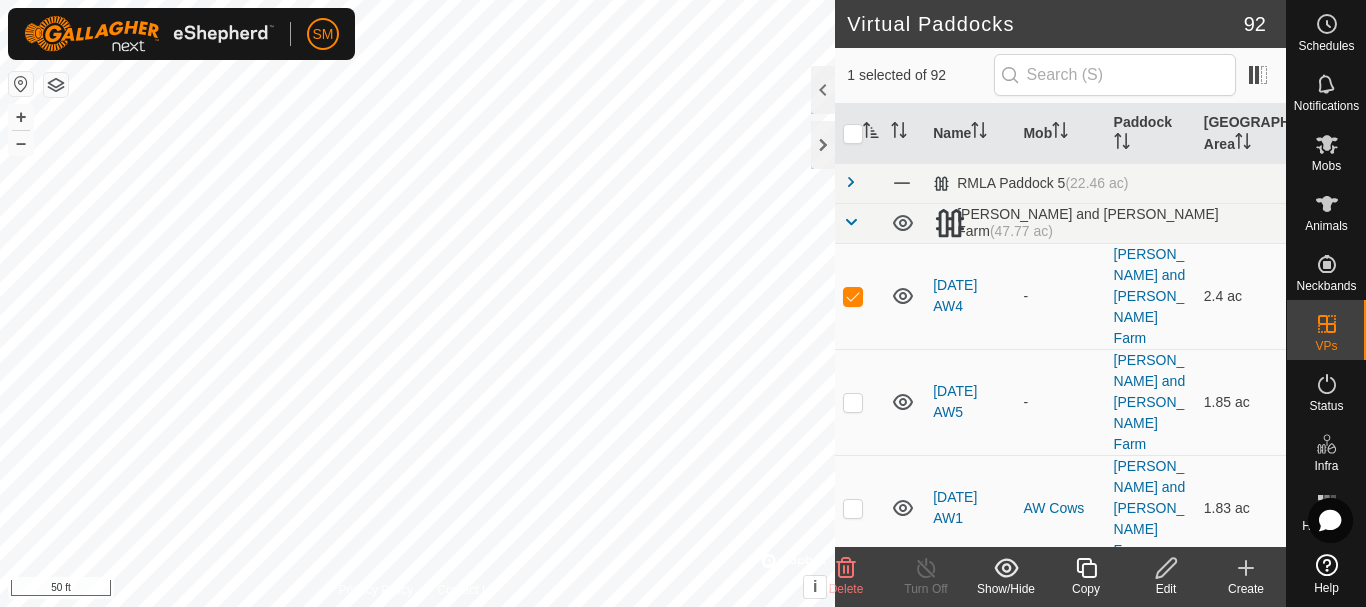 click 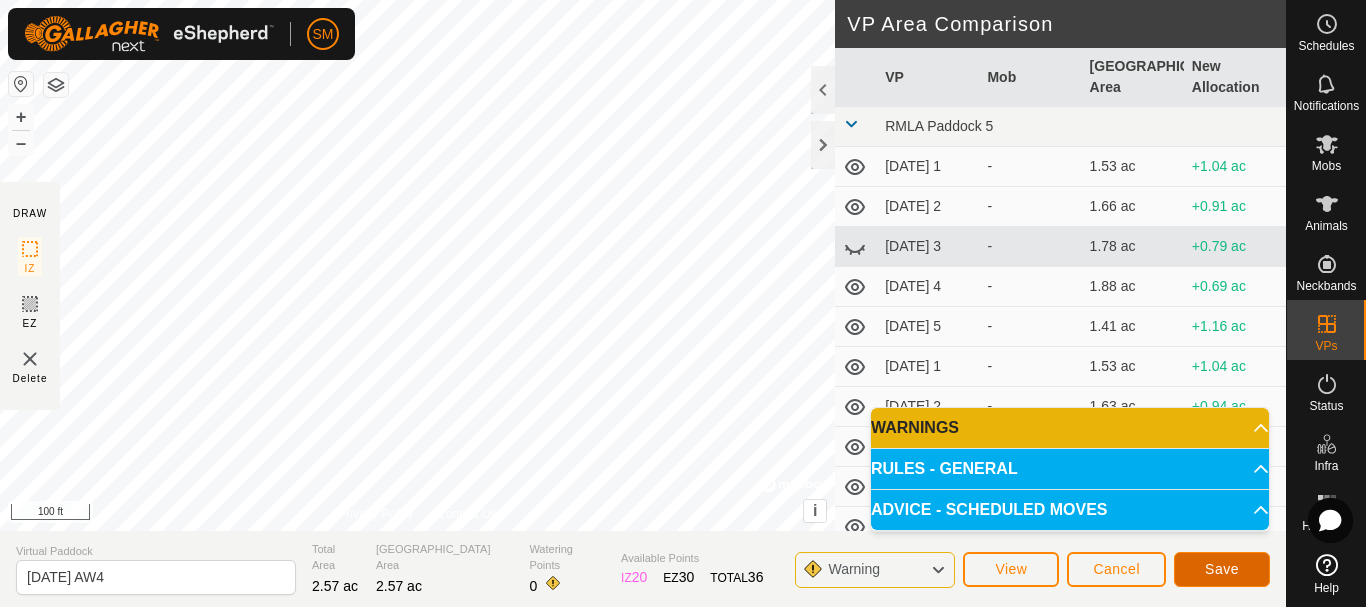 click on "Save" 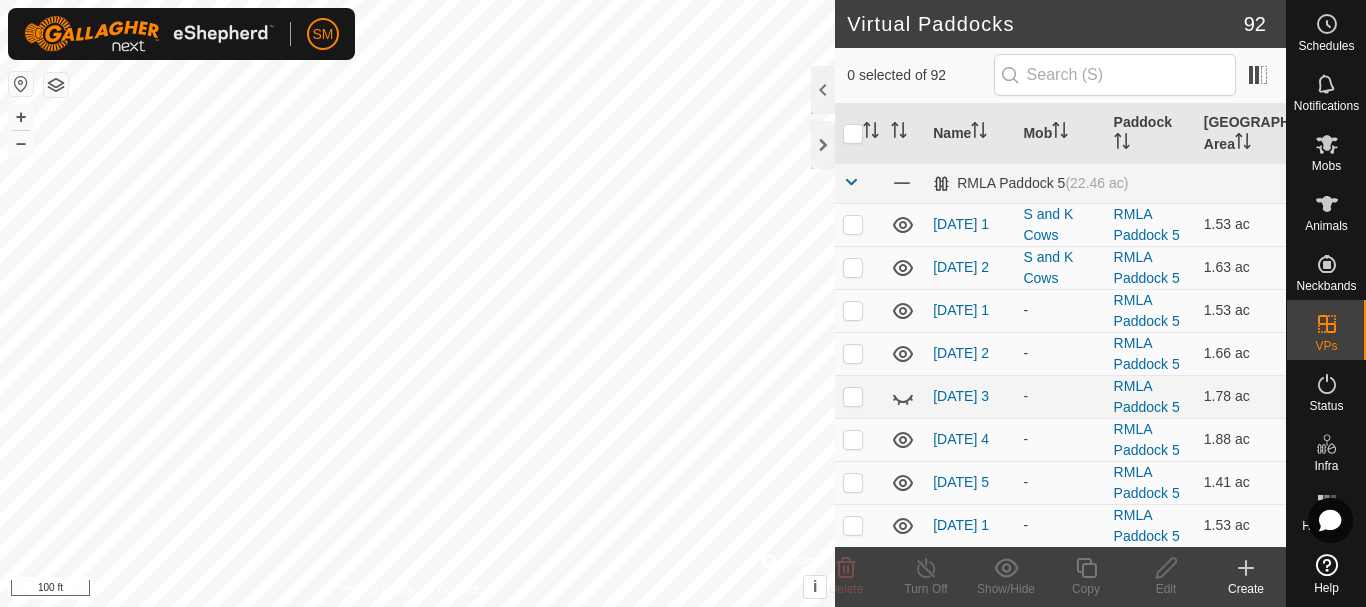 checkbox on "true" 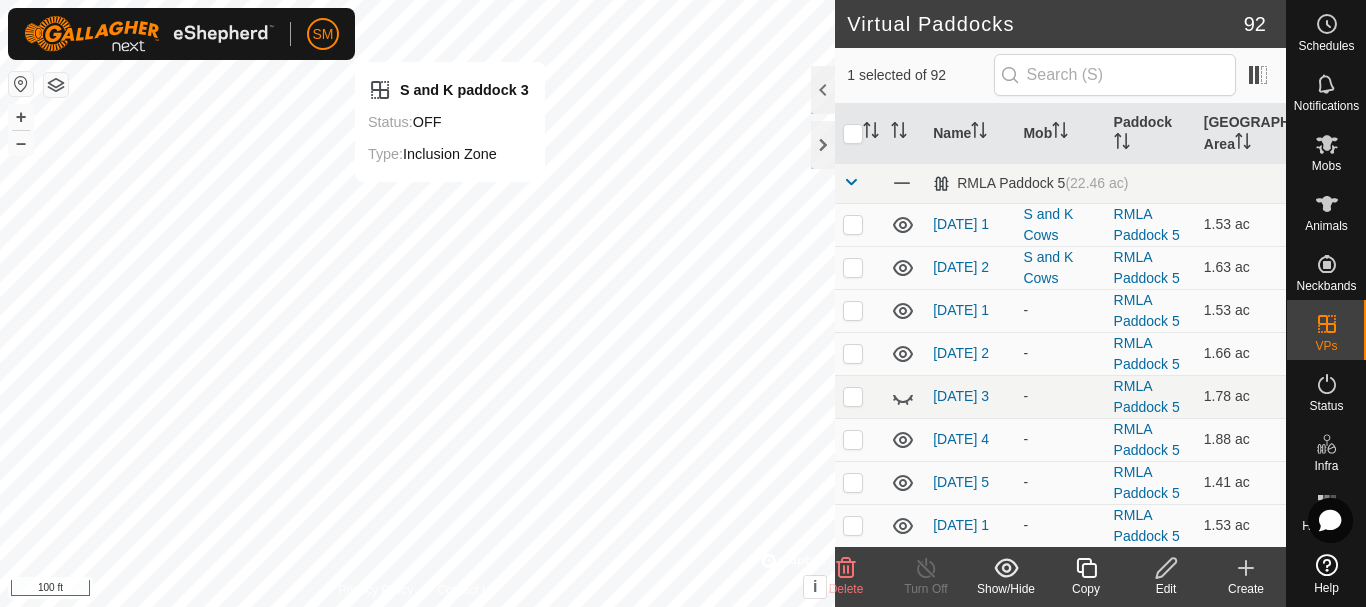 checkbox on "true" 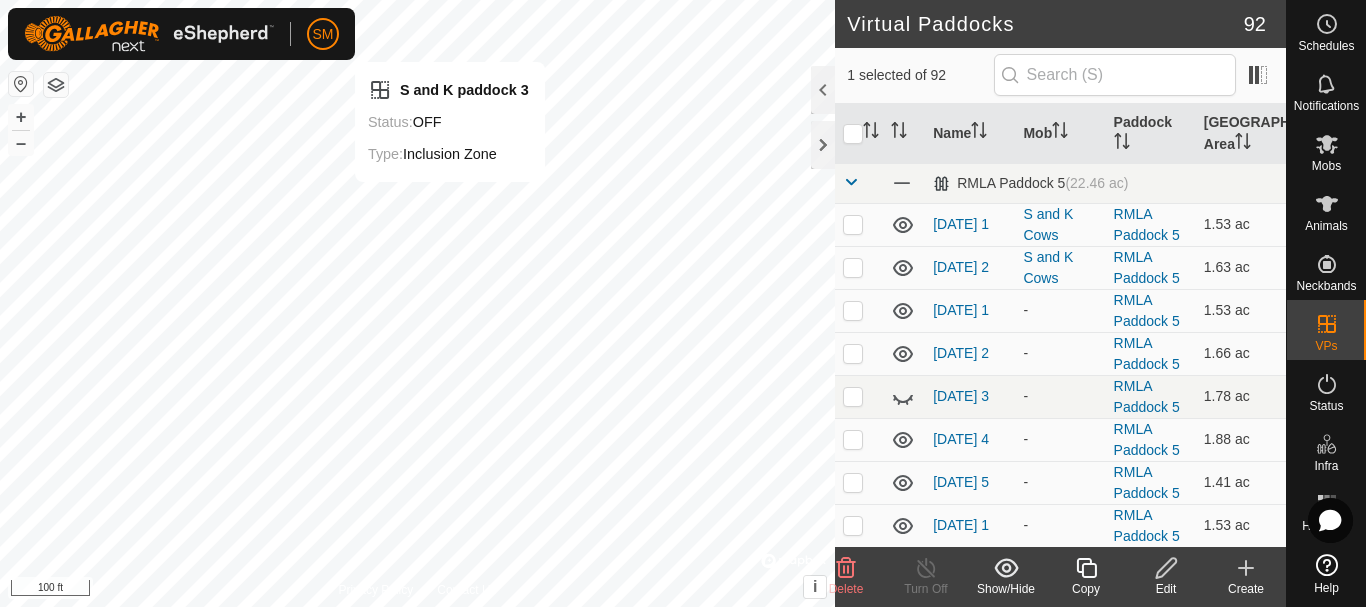 checkbox on "false" 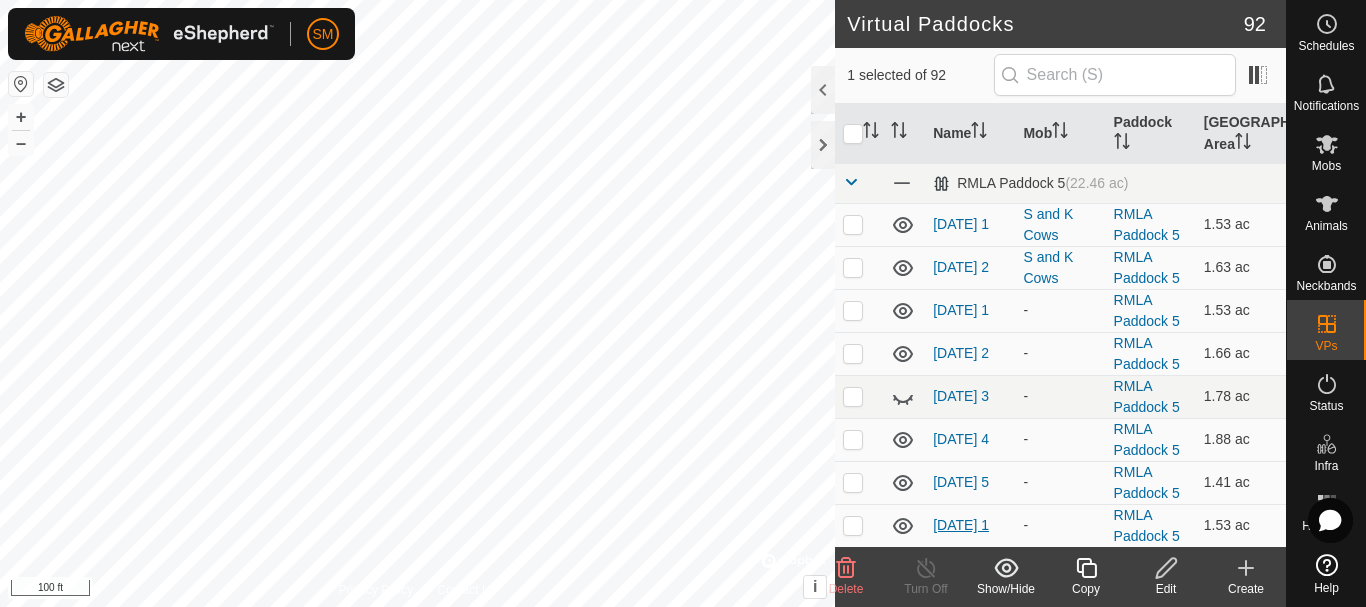 checkbox on "false" 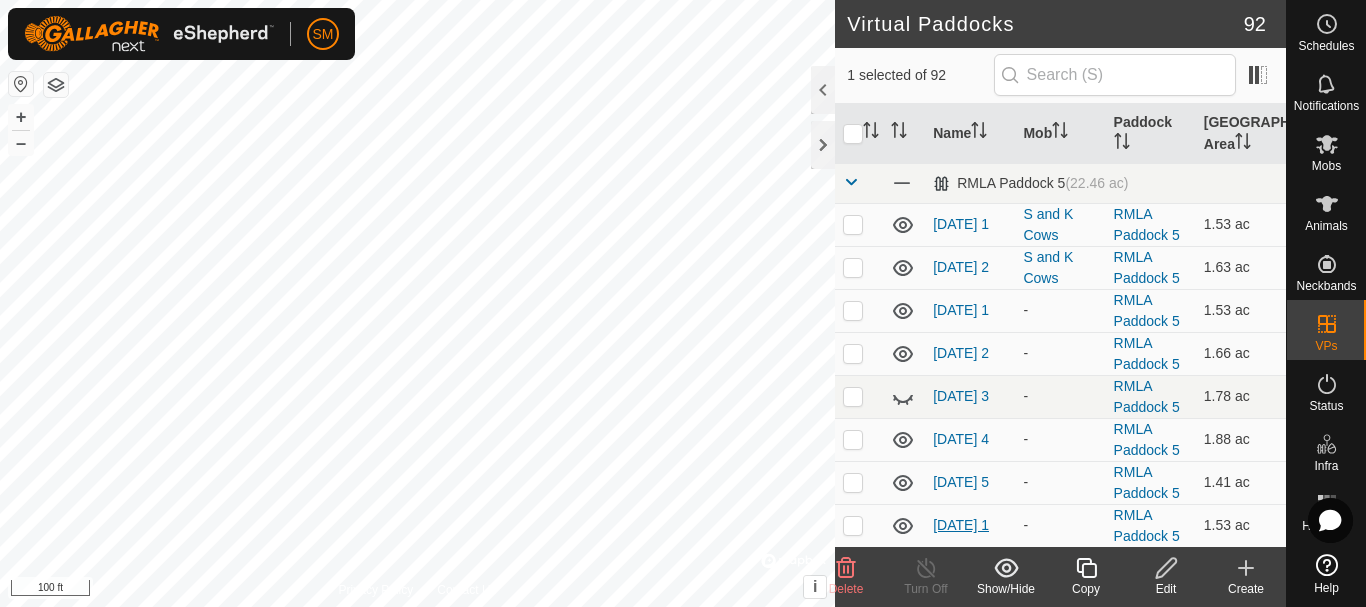 checkbox on "true" 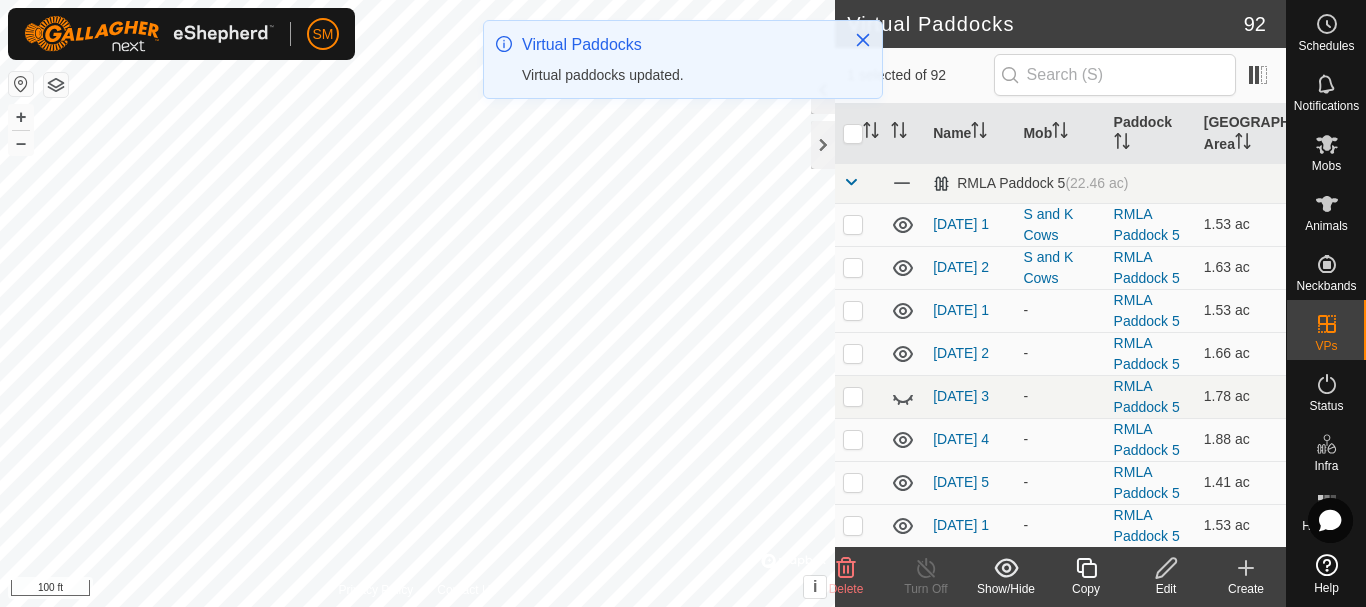 checkbox on "true" 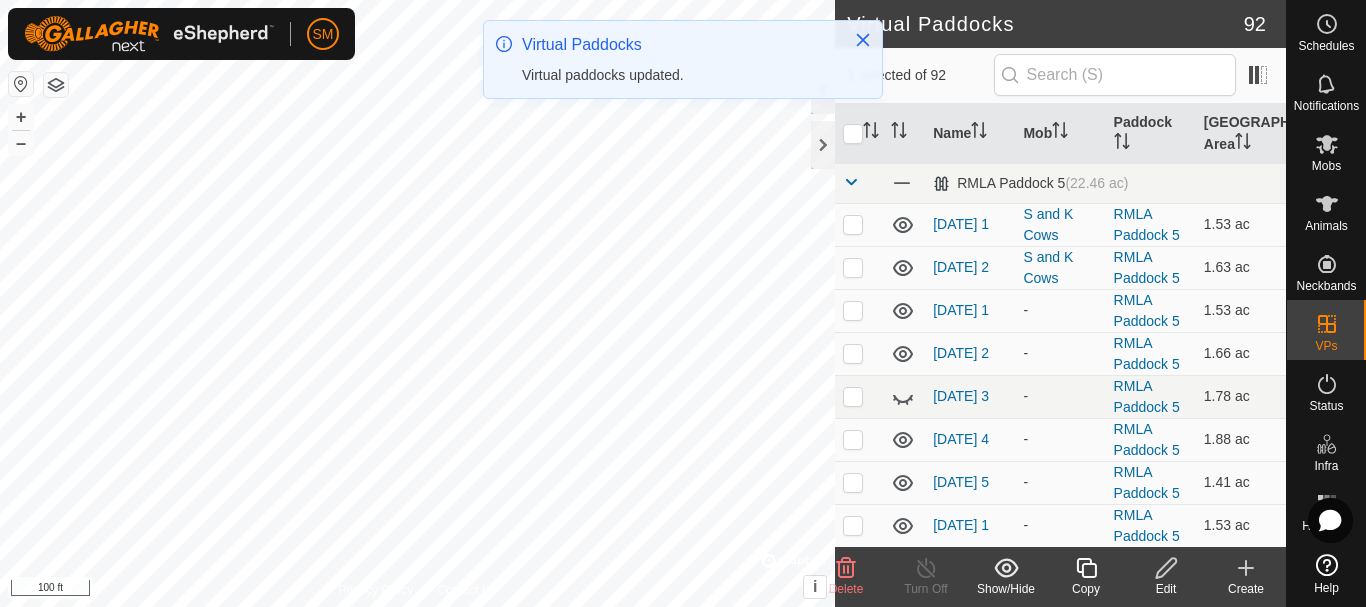 checkbox on "false" 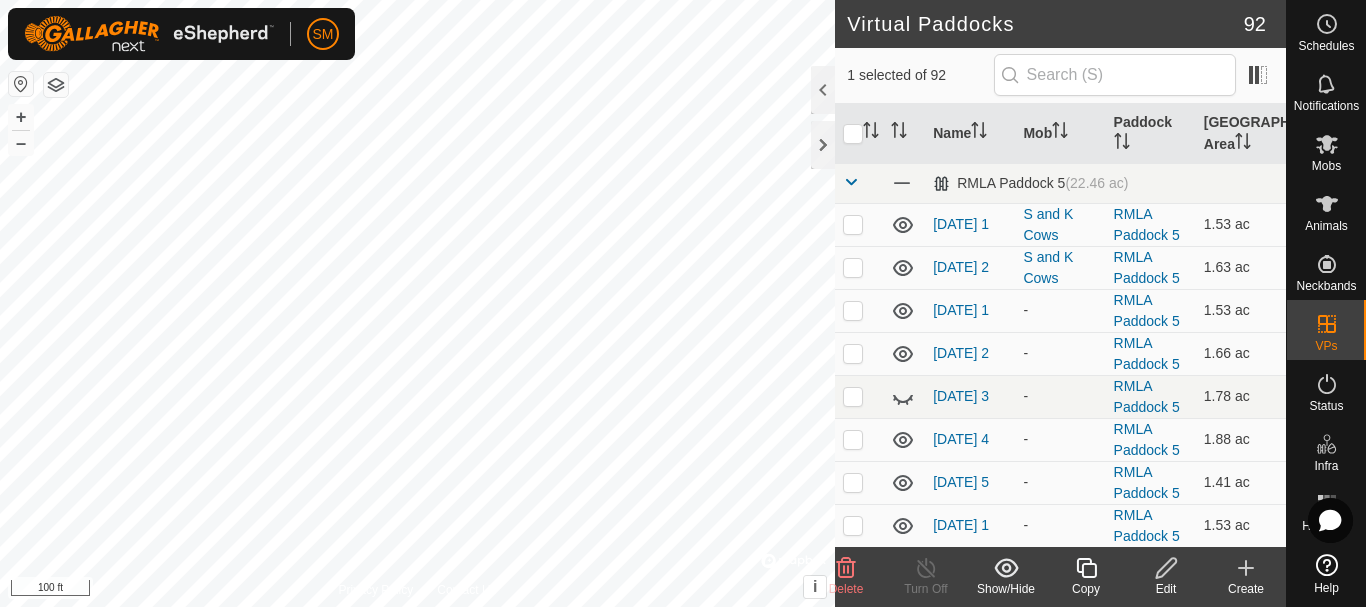 click 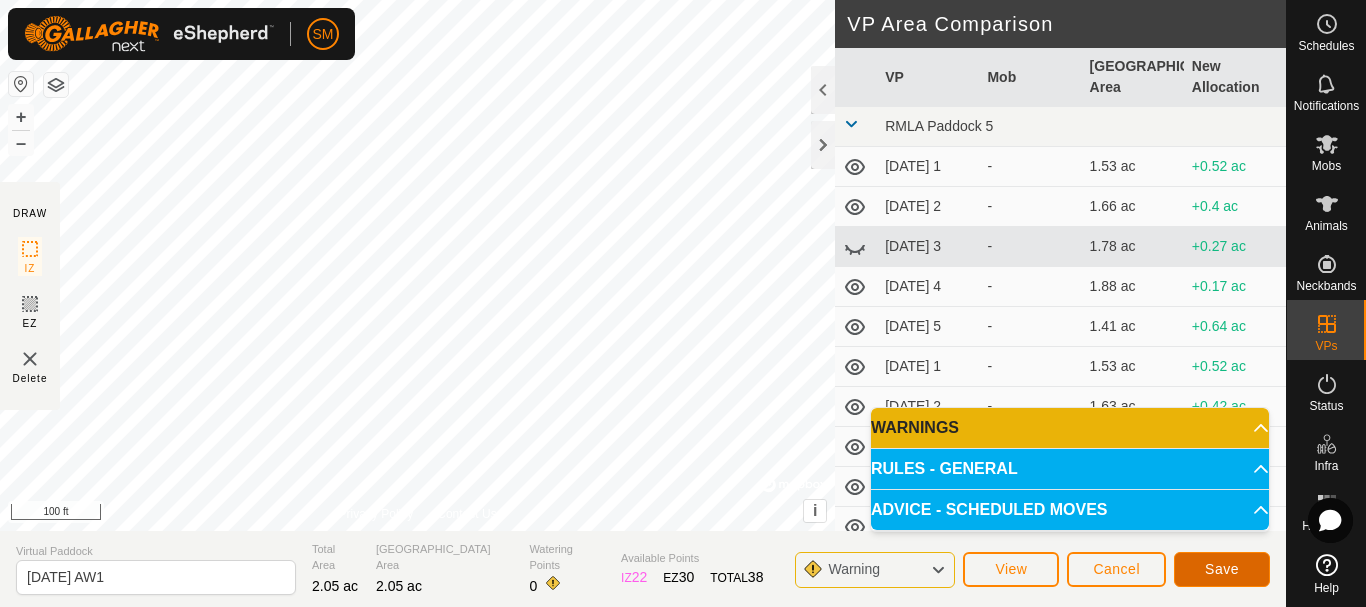 click on "Save" 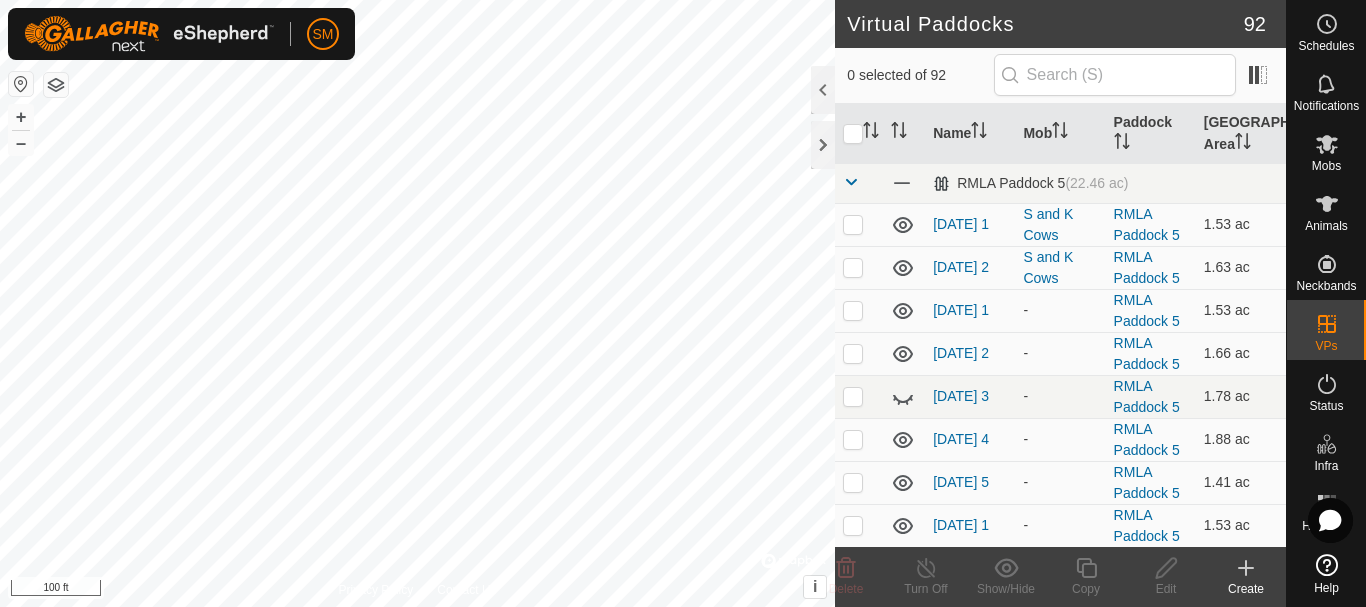 click at bounding box center [851, 182] 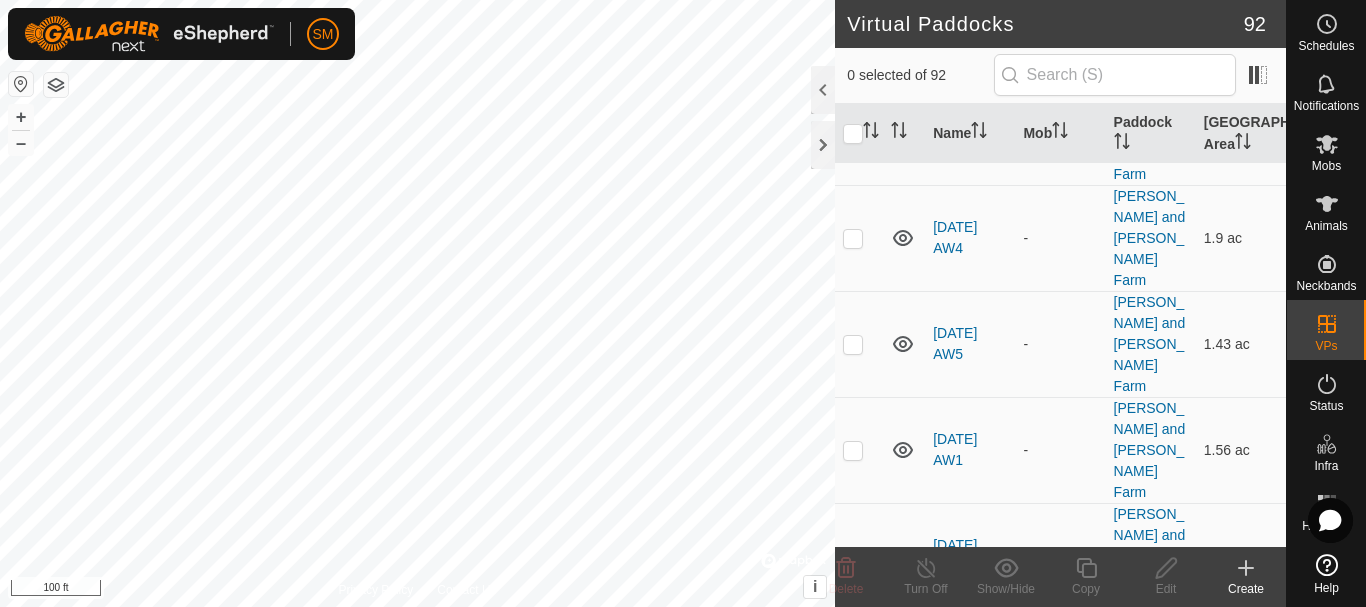 scroll, scrollTop: 900, scrollLeft: 0, axis: vertical 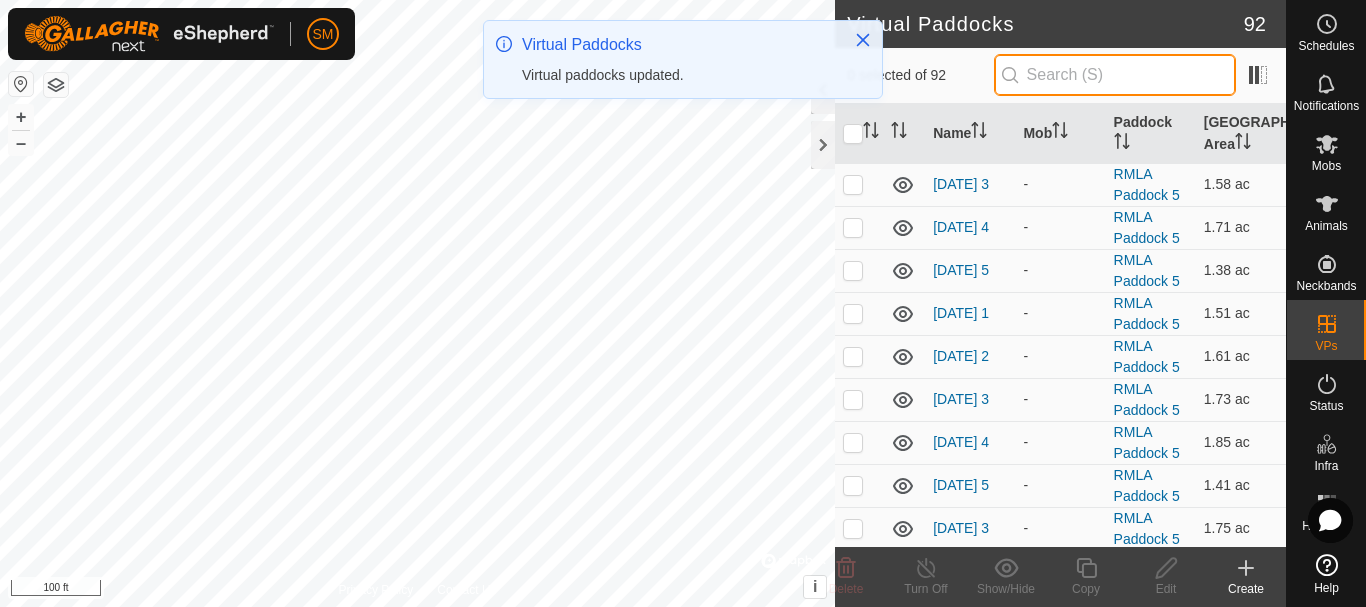 click at bounding box center (1115, 75) 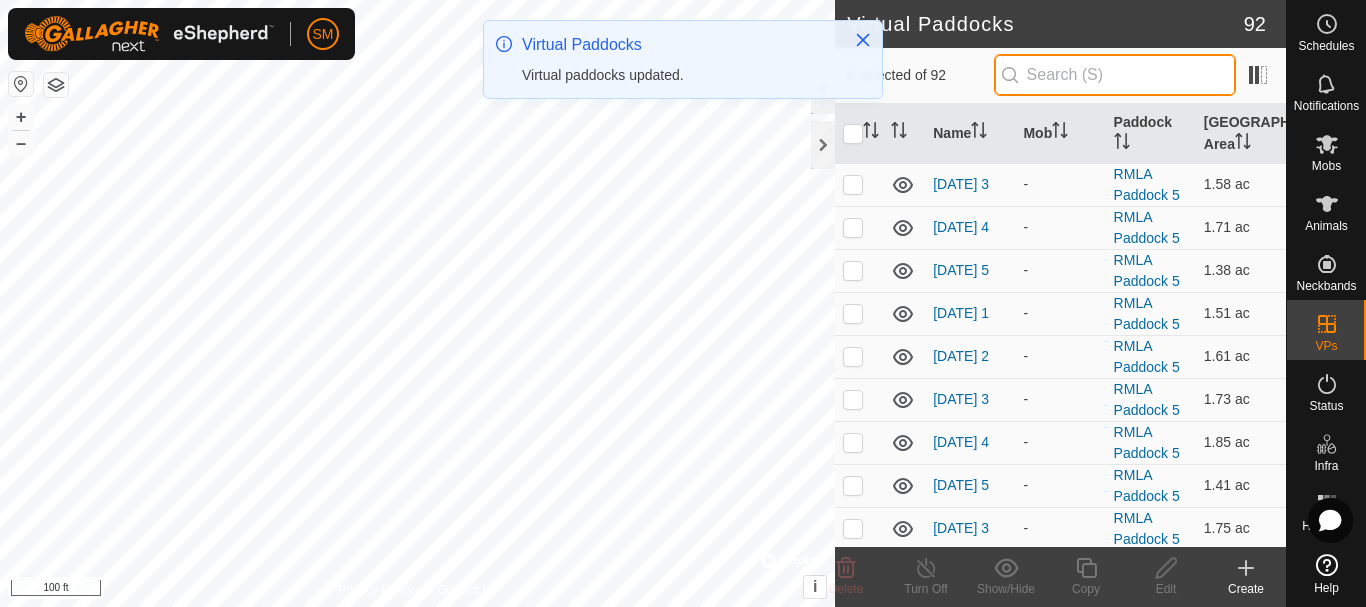 paste on "[DATE] AW" 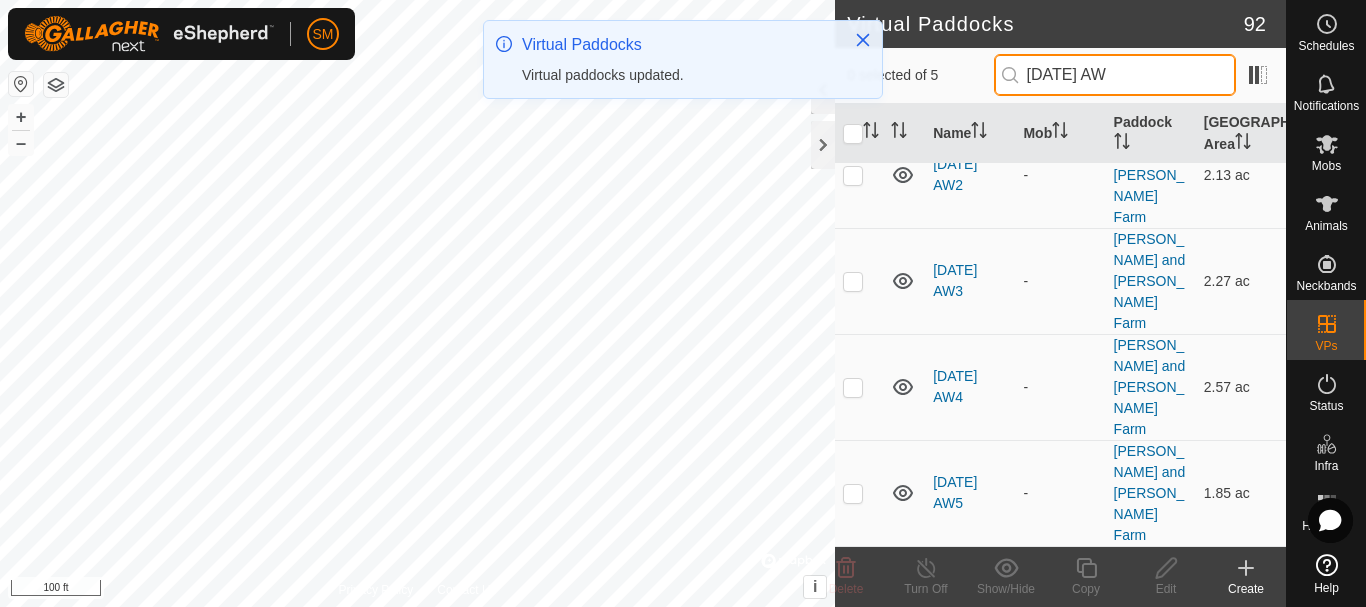 scroll, scrollTop: 0, scrollLeft: 0, axis: both 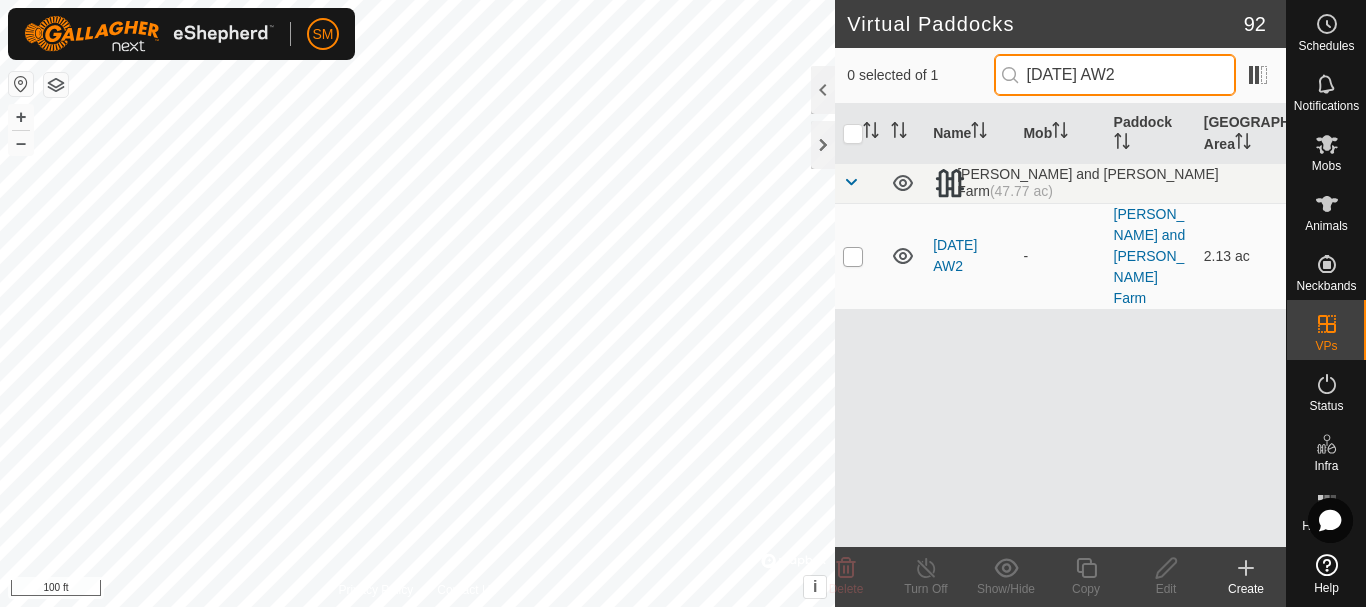 type on "[DATE] AW2" 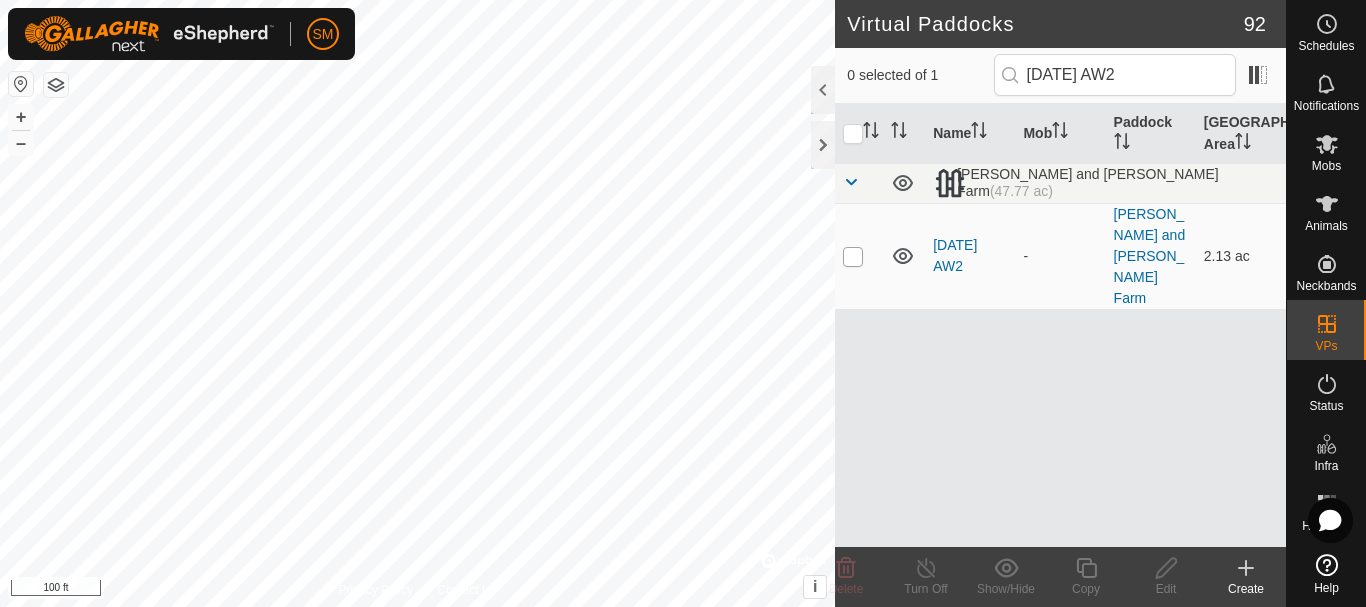 click at bounding box center [853, 257] 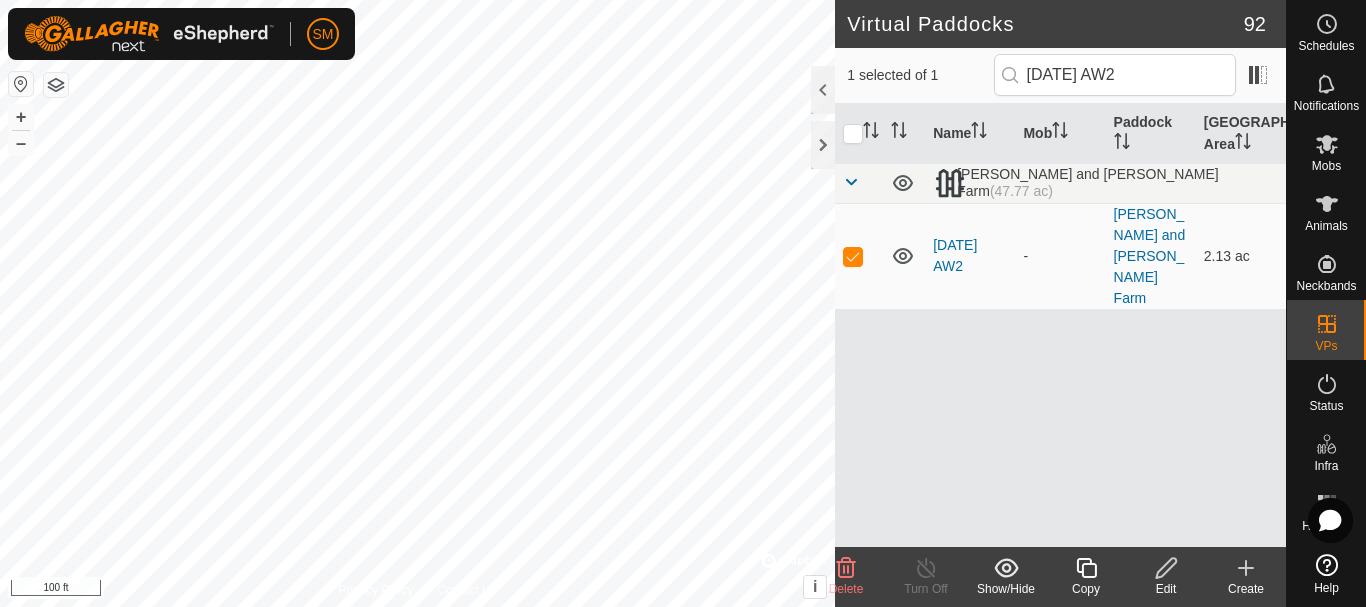 click 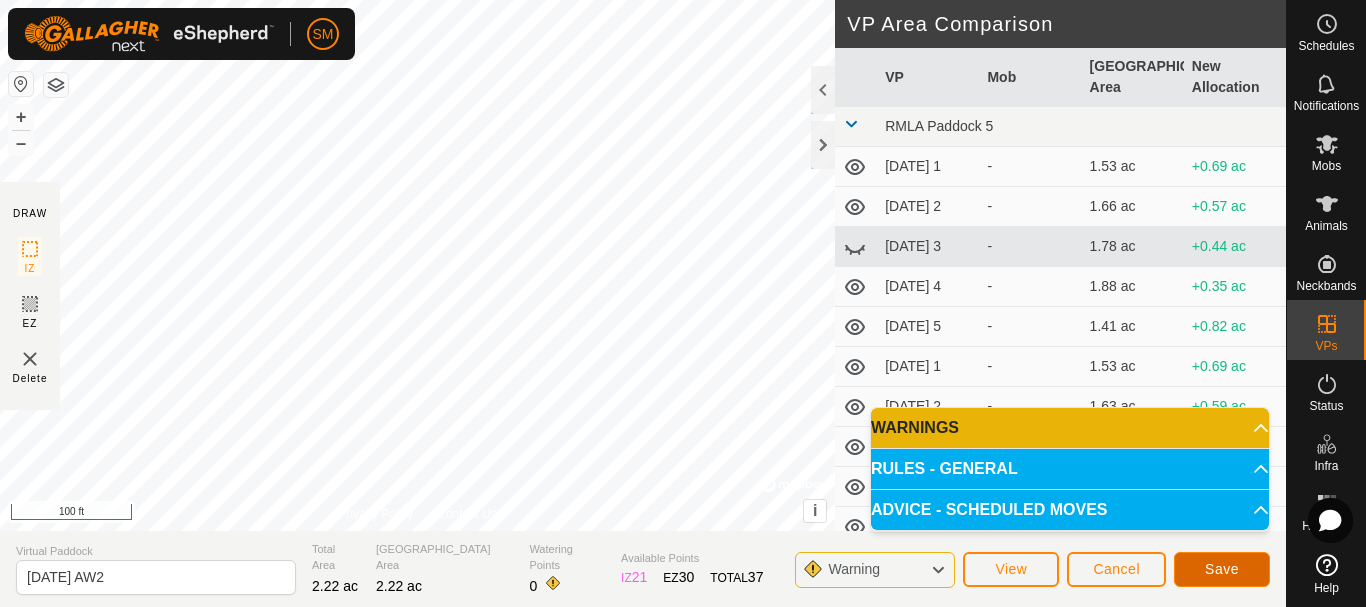 click on "Save" 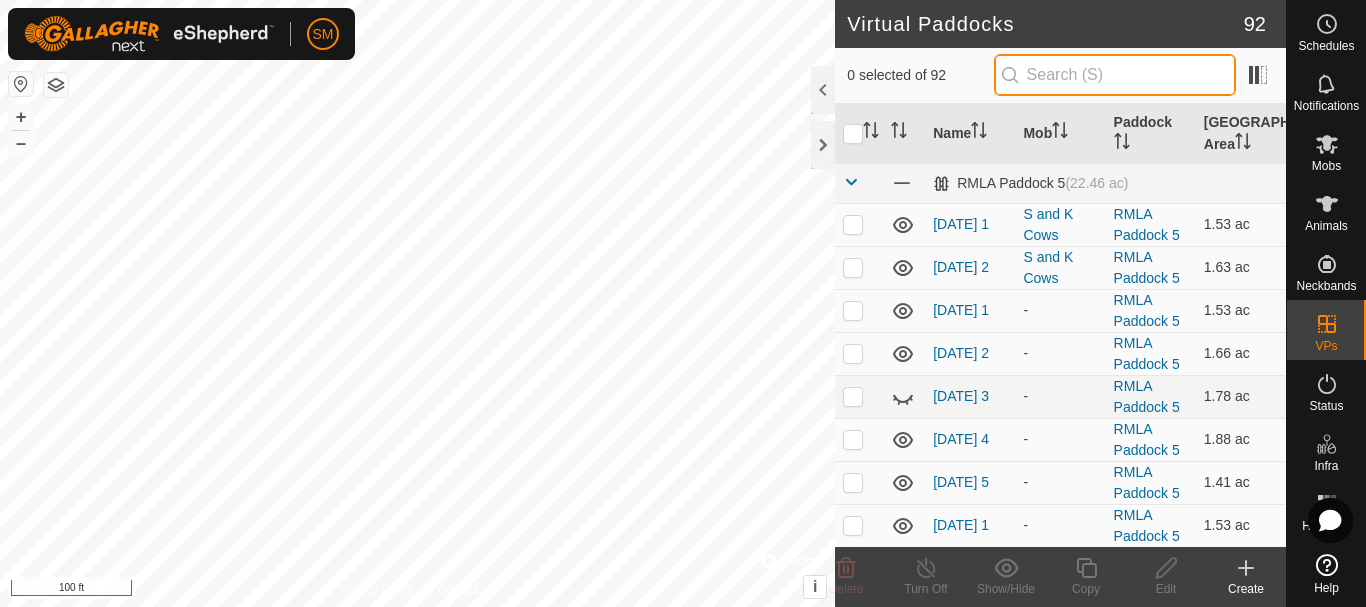 click at bounding box center (1115, 75) 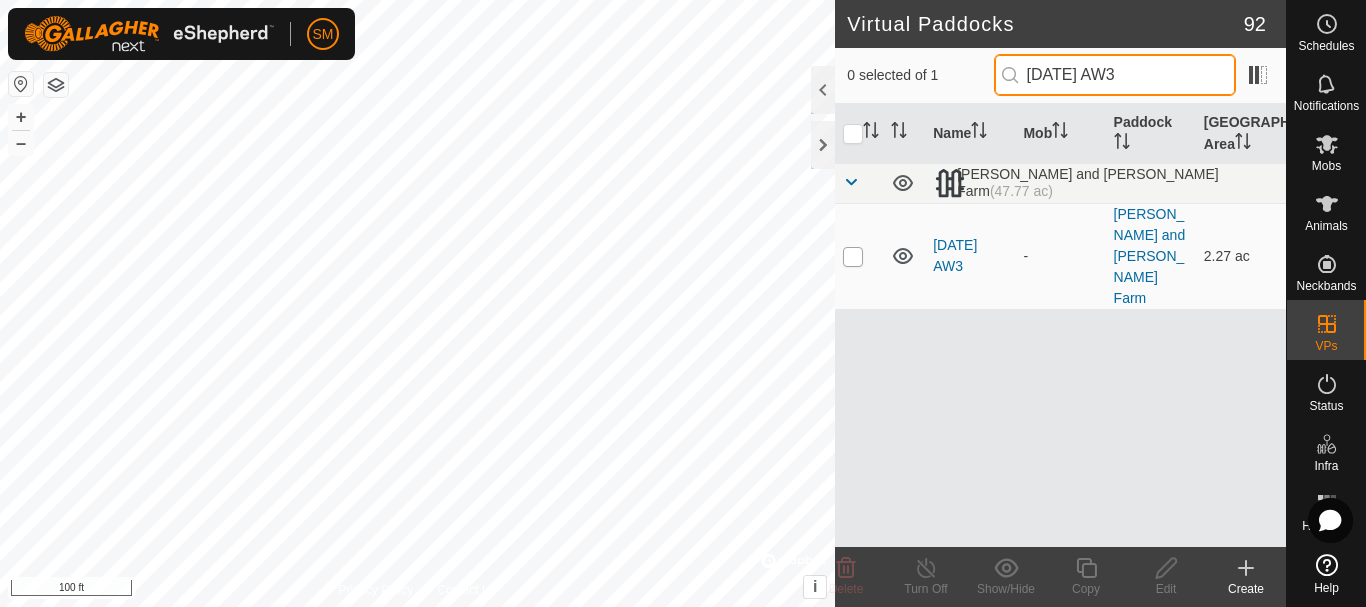 type on "[DATE] AW3" 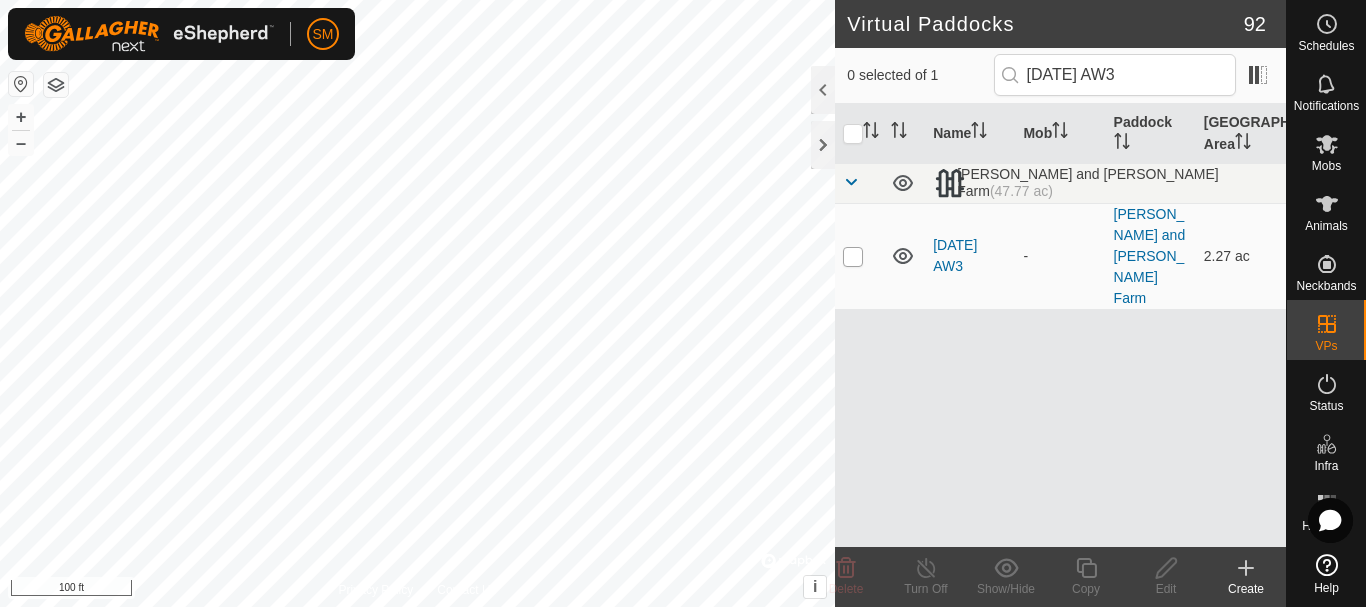 click at bounding box center [853, 257] 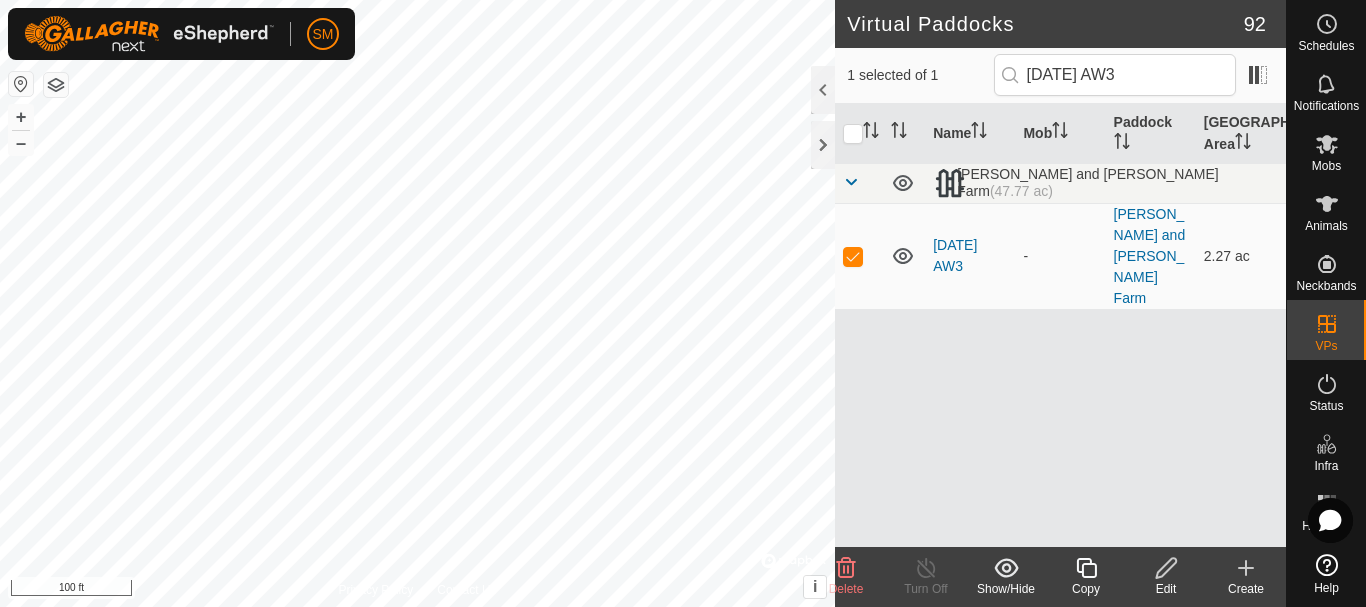 click 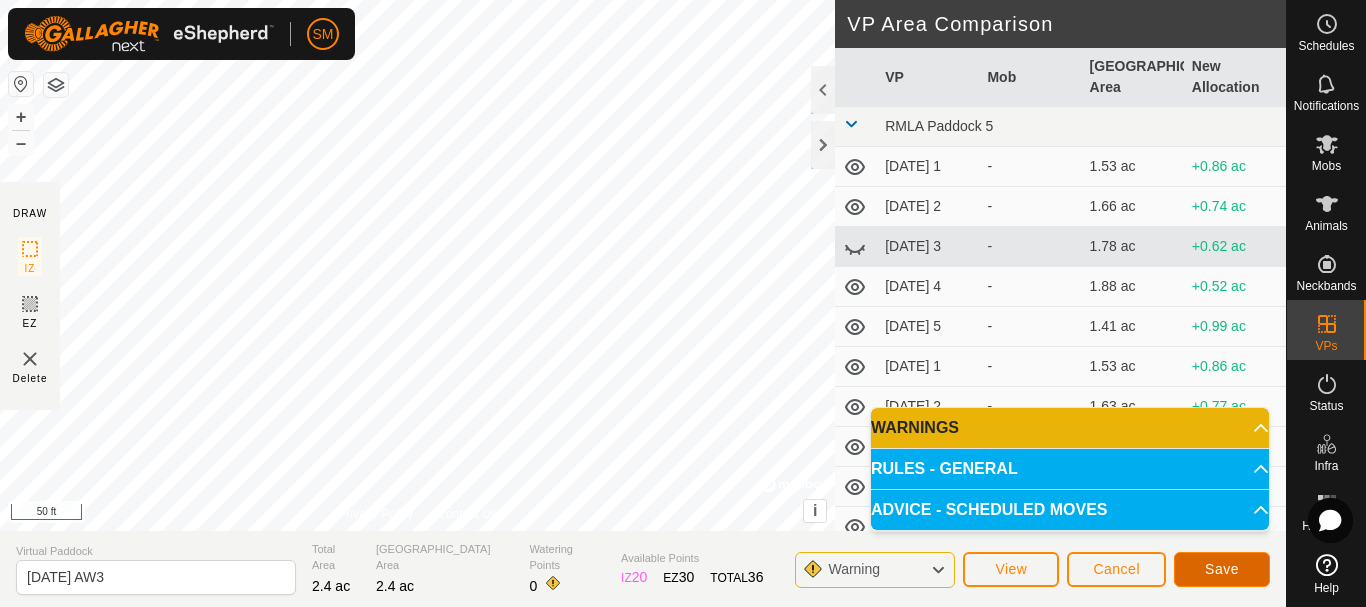 click on "Save" 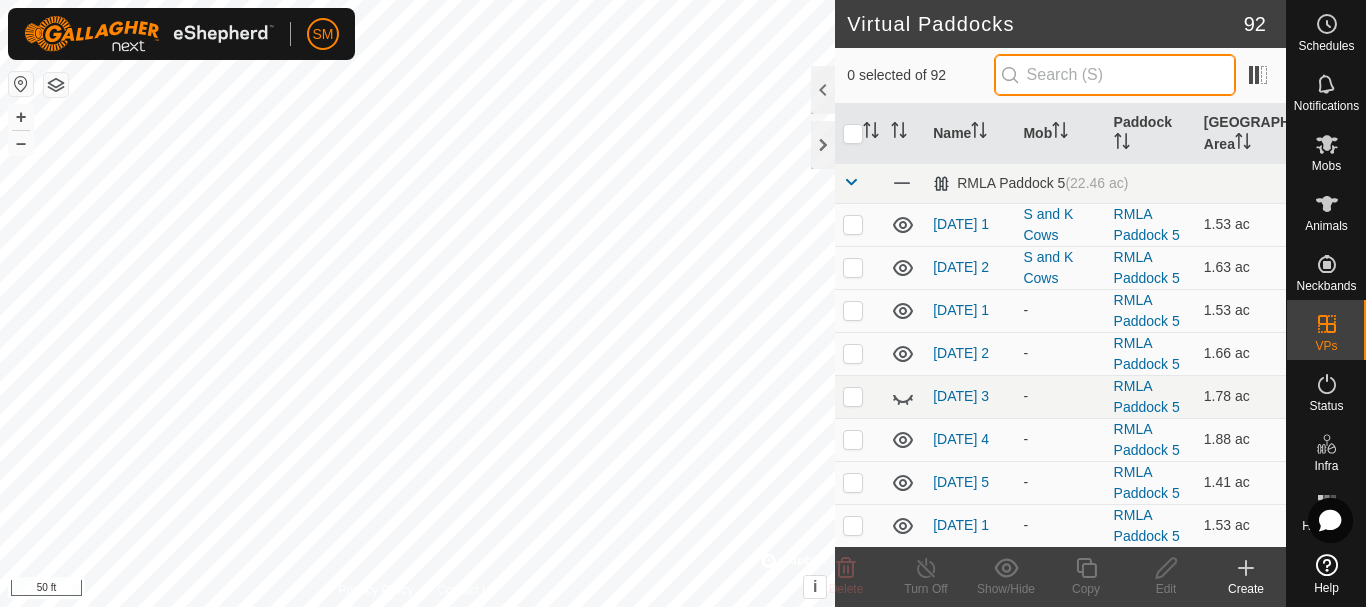 click at bounding box center [1115, 75] 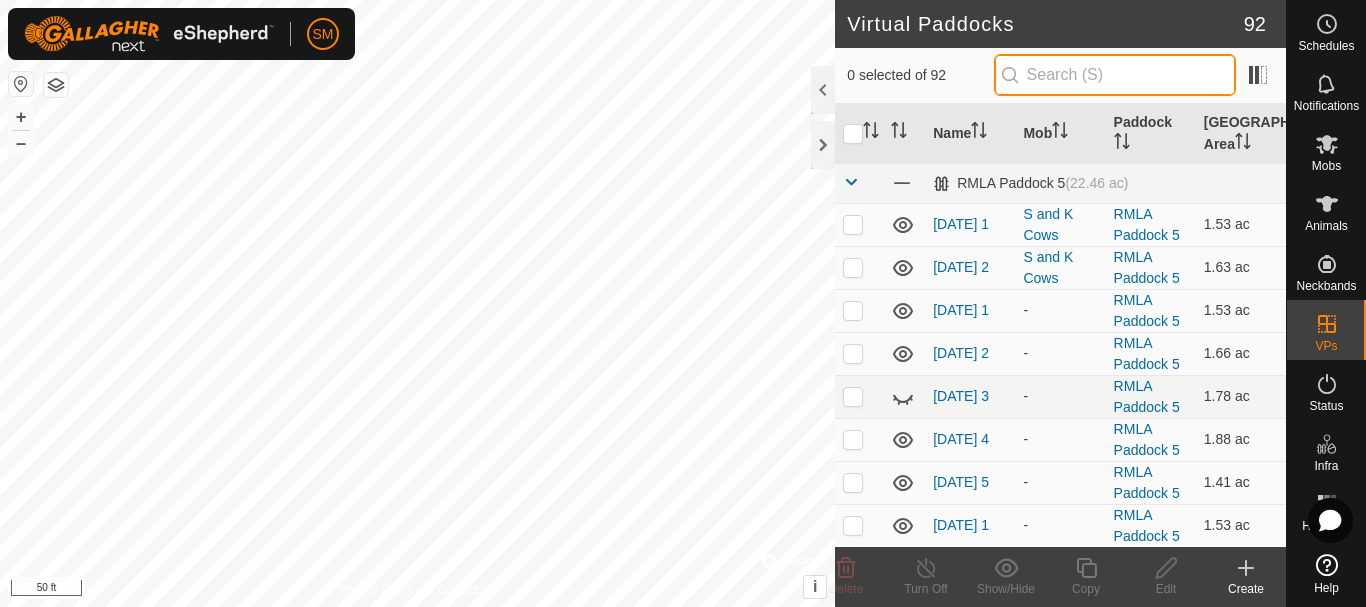 paste on "[DATE] AW" 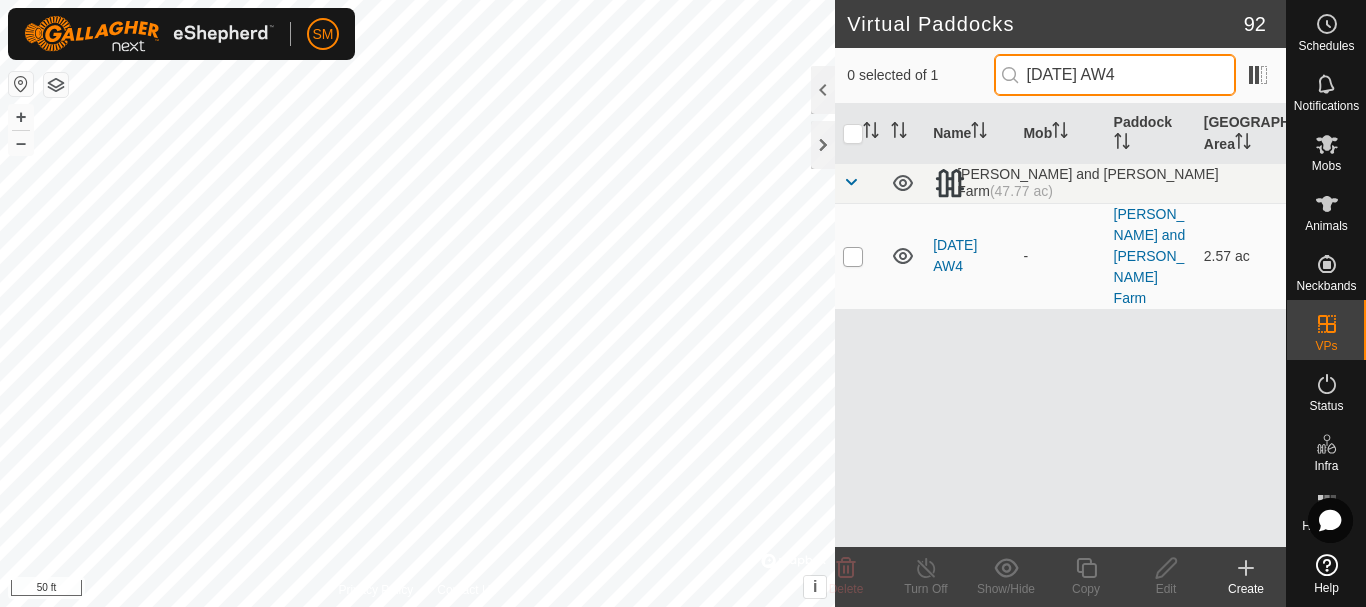 type on "[DATE] AW4" 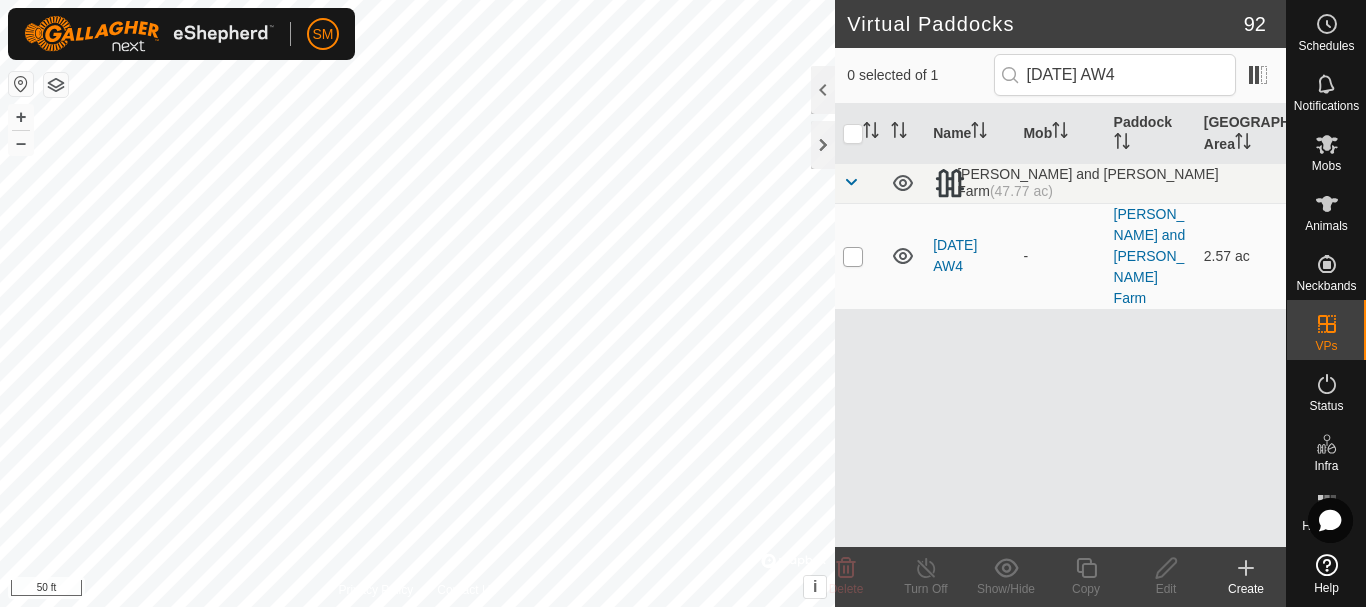 click at bounding box center (853, 257) 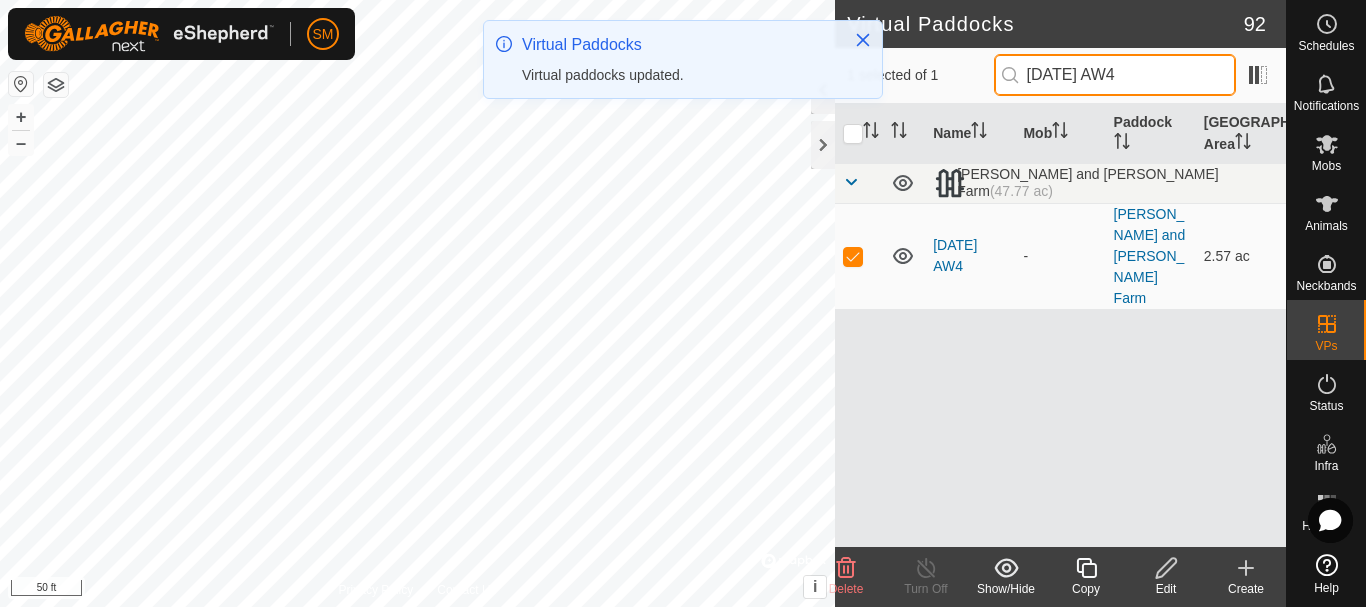 click on "[DATE] AW4" at bounding box center [1115, 75] 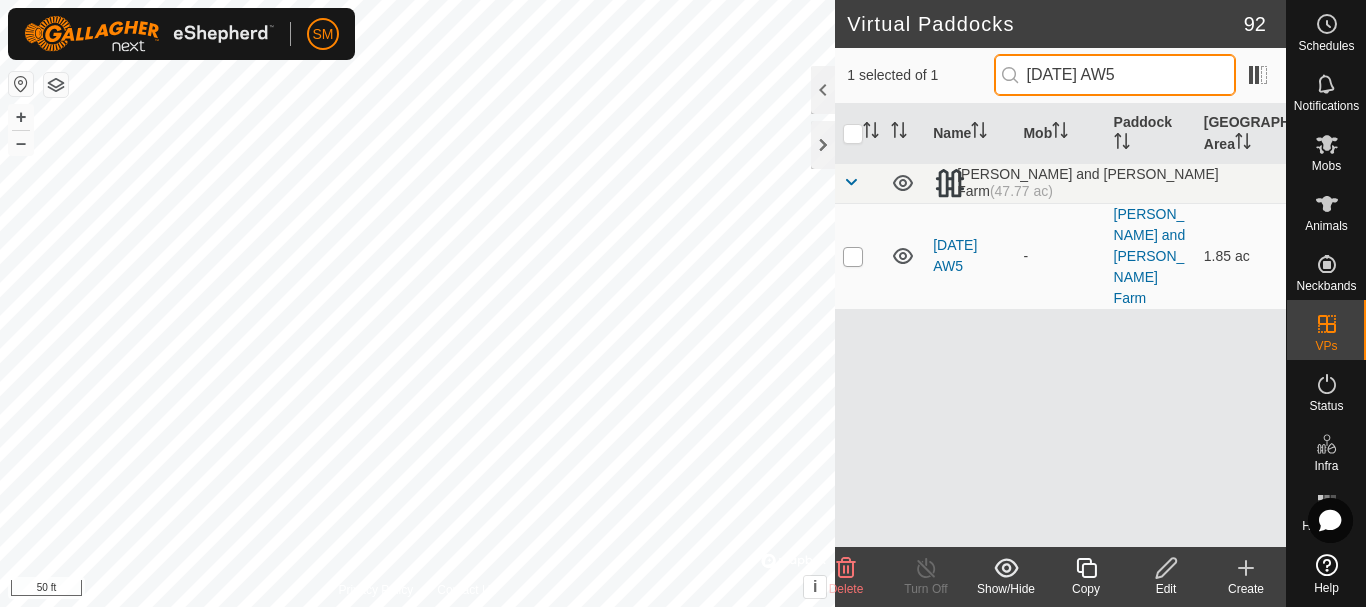type on "[DATE] AW5" 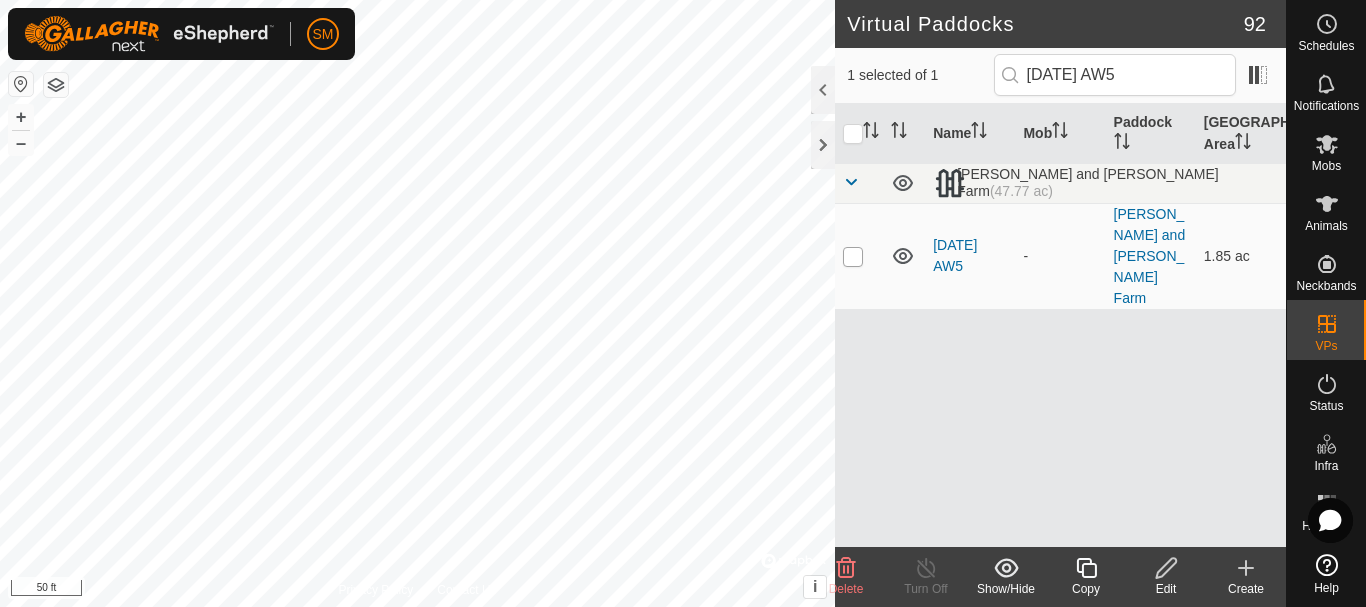 click at bounding box center (853, 257) 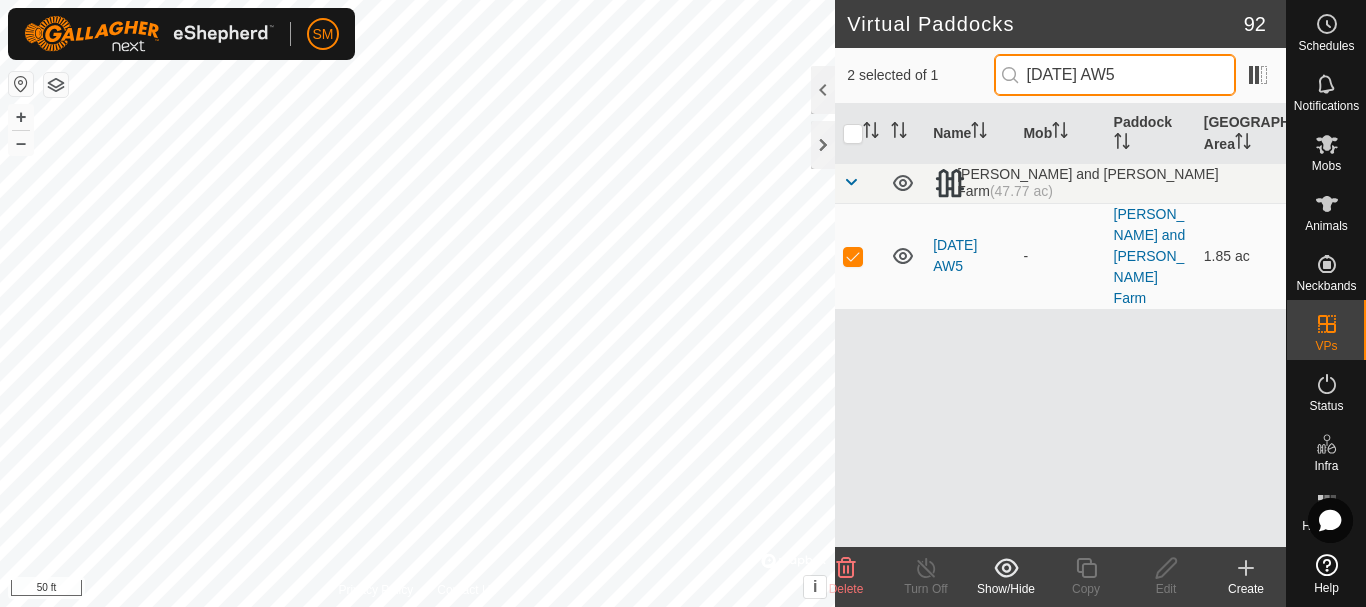 click on "[DATE] AW5" at bounding box center (1115, 75) 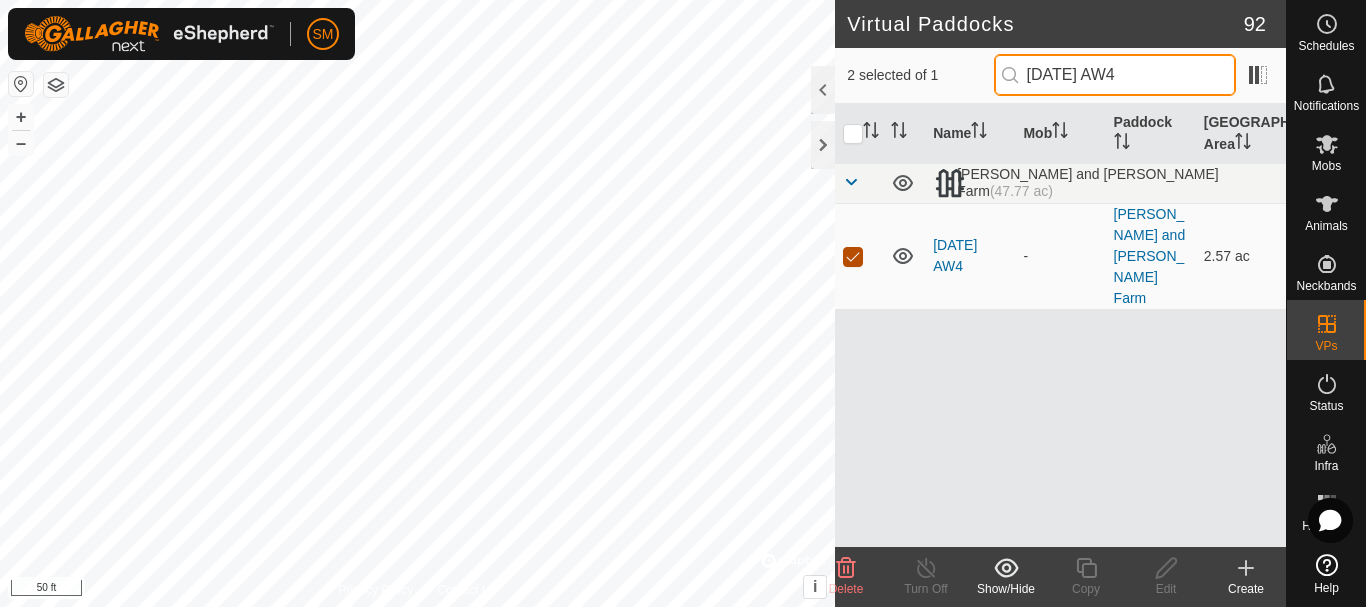 type on "[DATE] AW4" 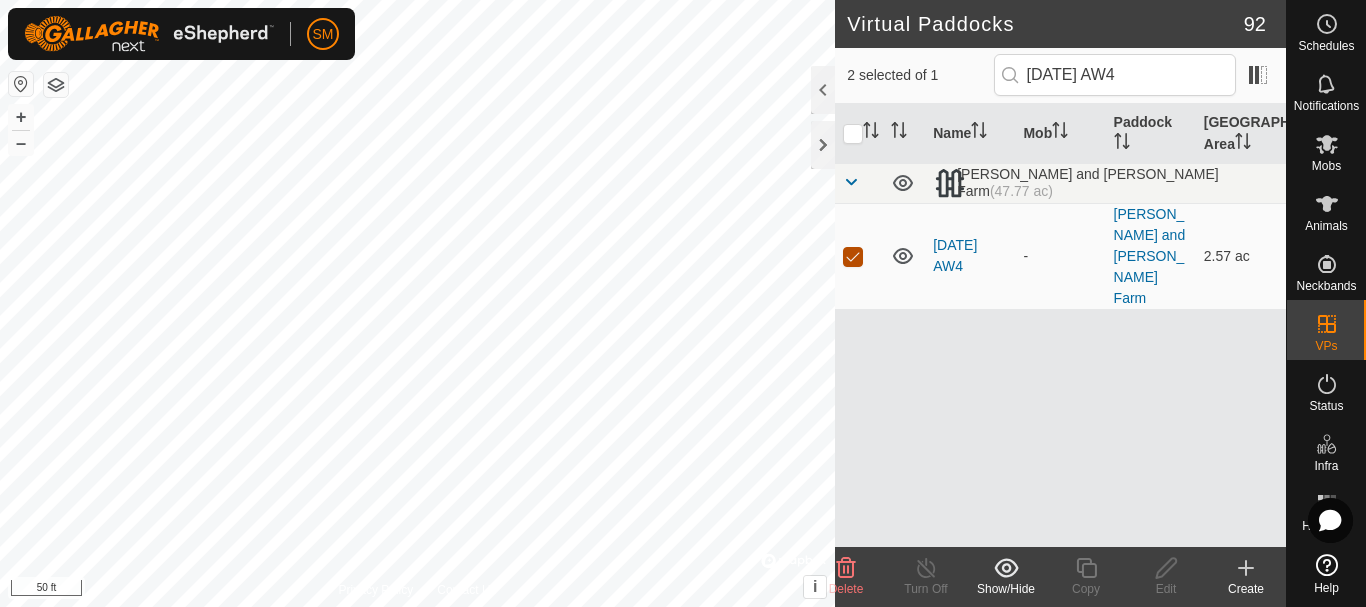 click at bounding box center (853, 257) 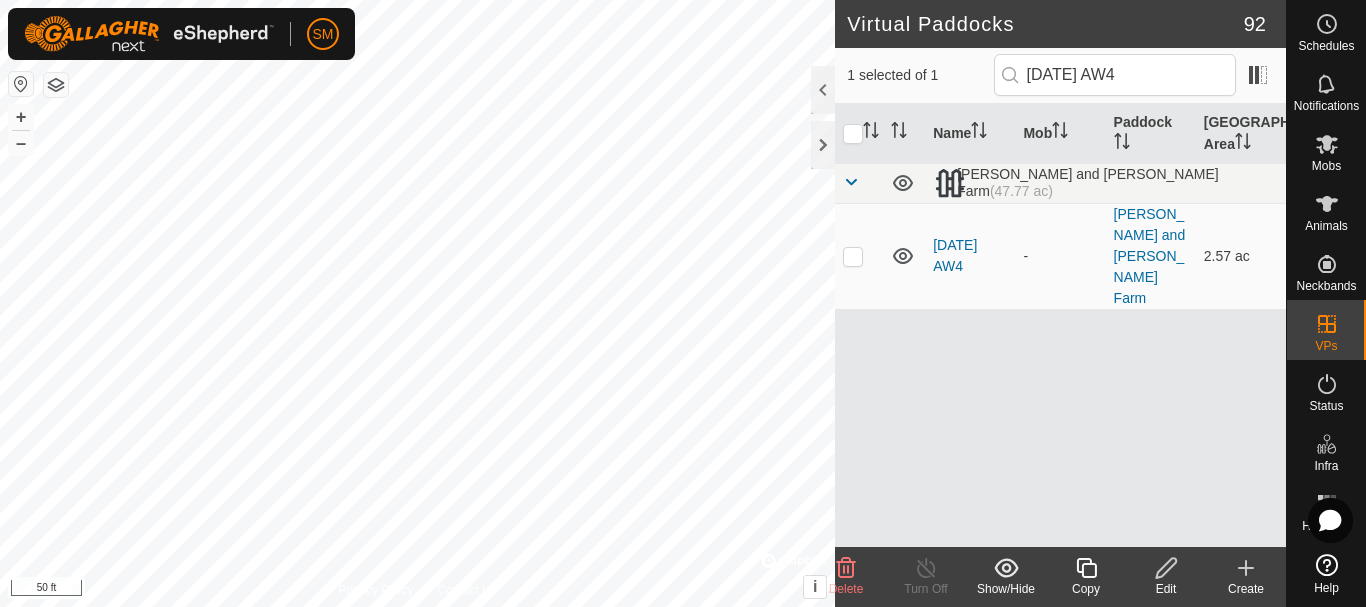 click 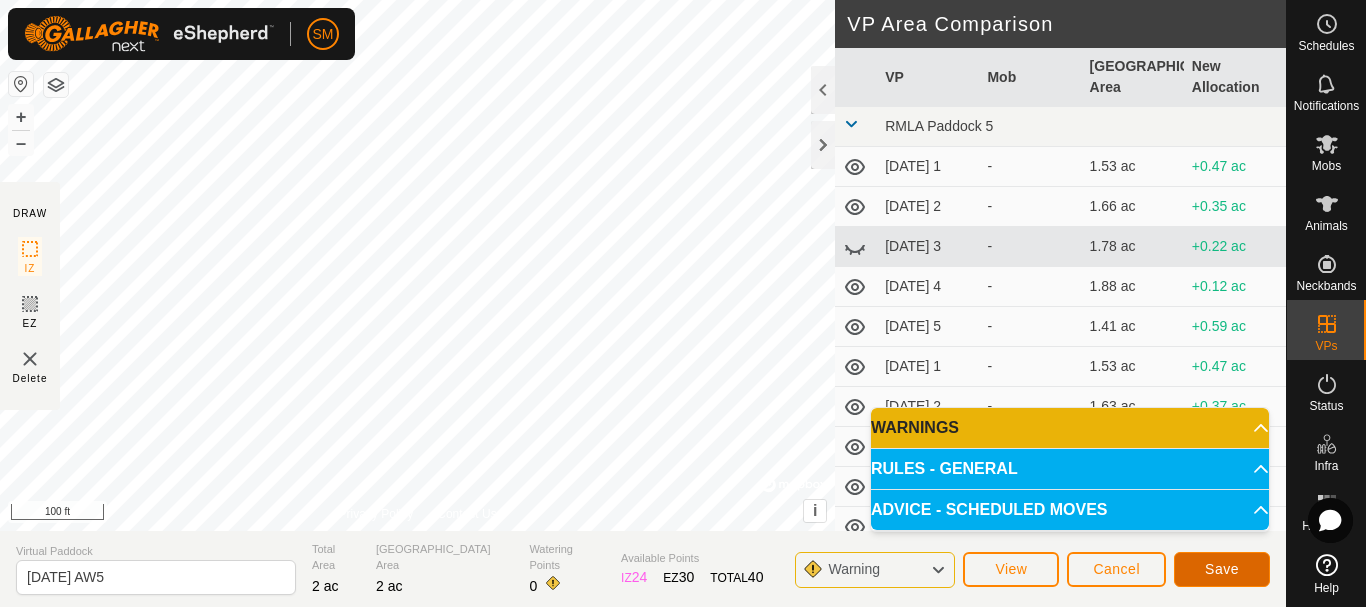 click on "Save" 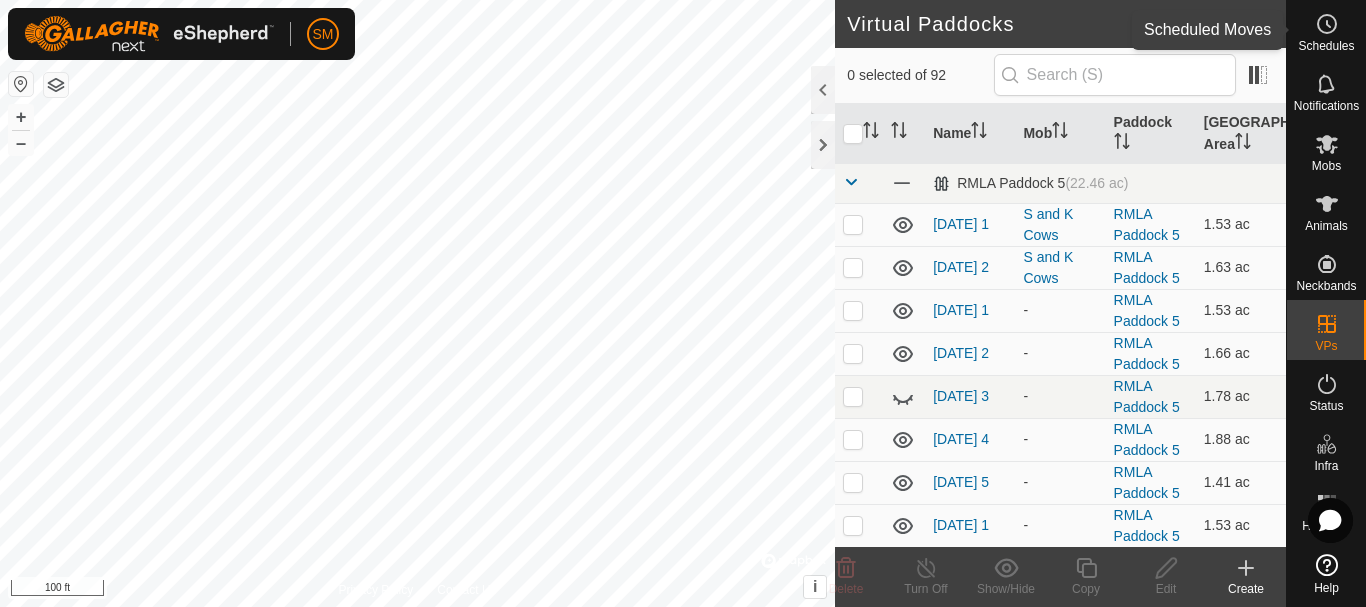 click 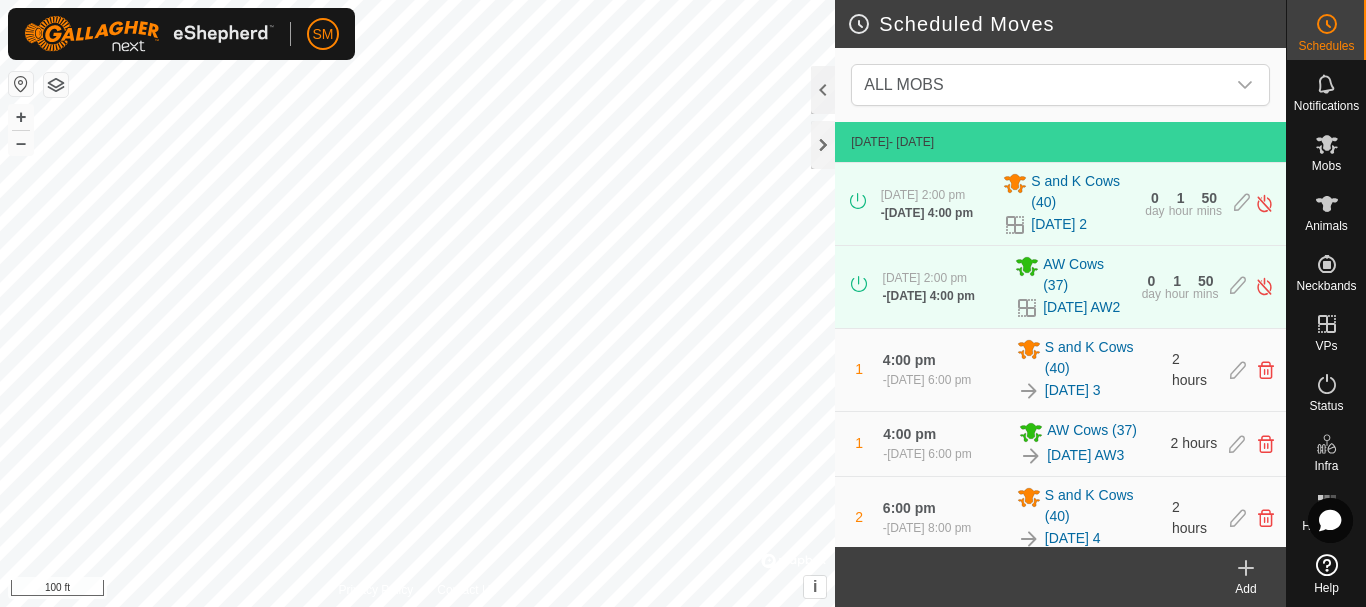 click on "Add" 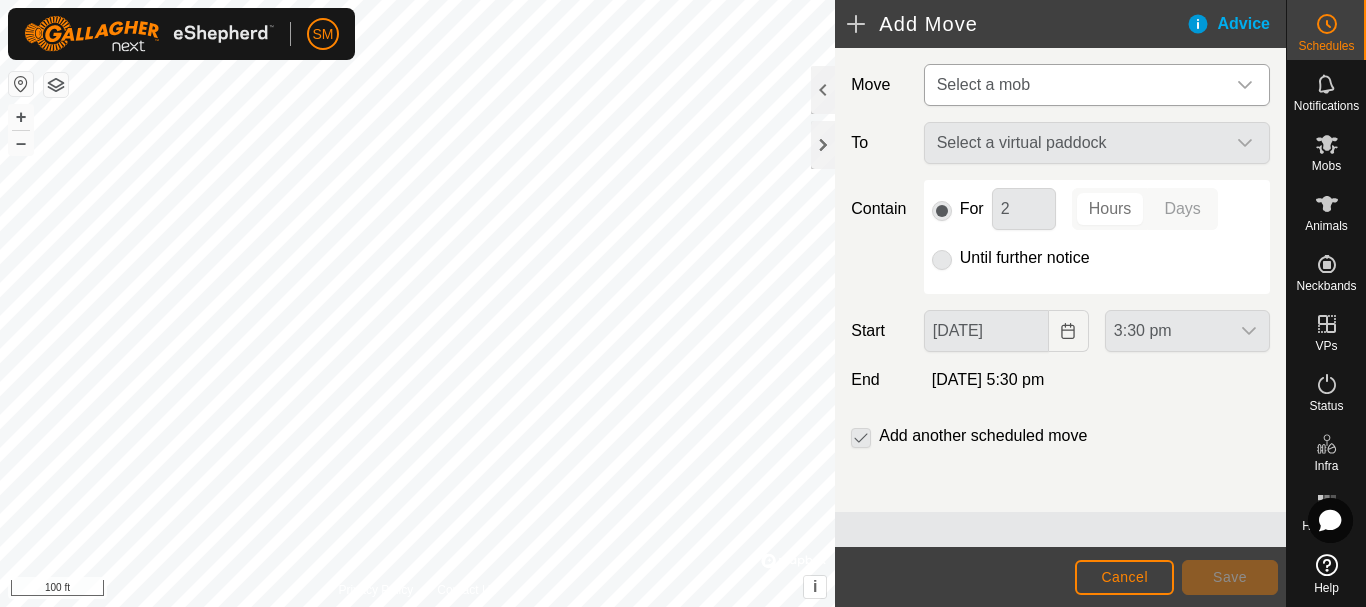 click on "Select a mob" at bounding box center [983, 84] 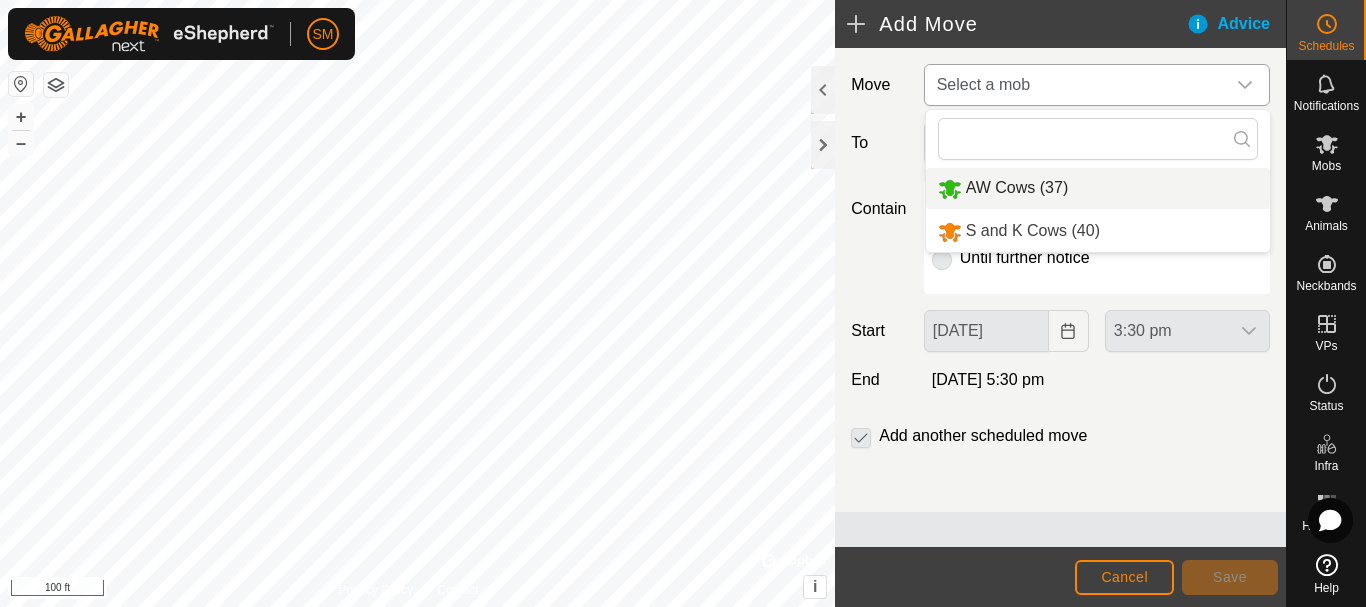 click on "AW Cows (37)" at bounding box center [1098, 188] 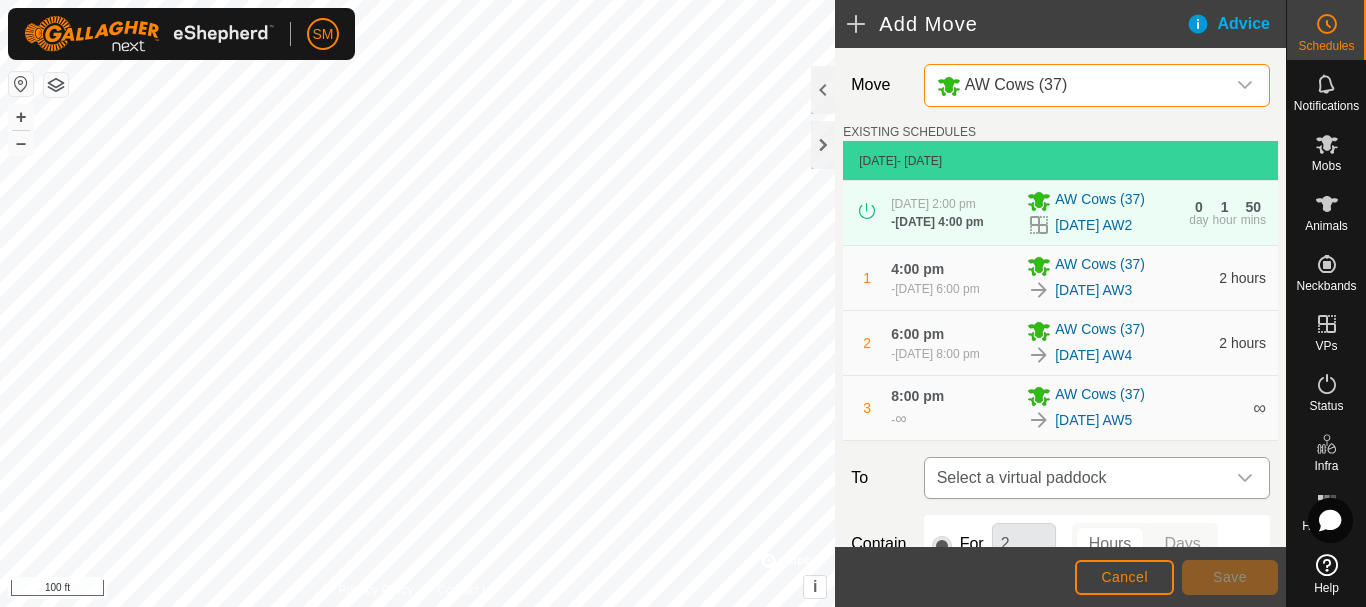 click 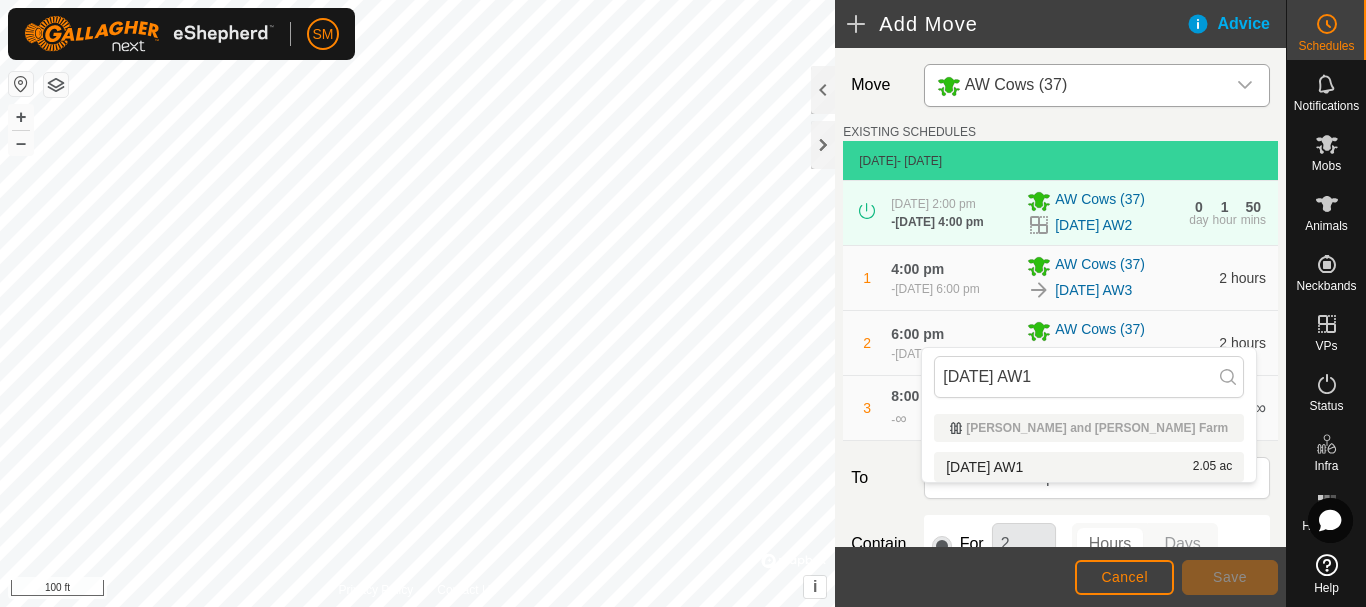 type on "[DATE] AW1" 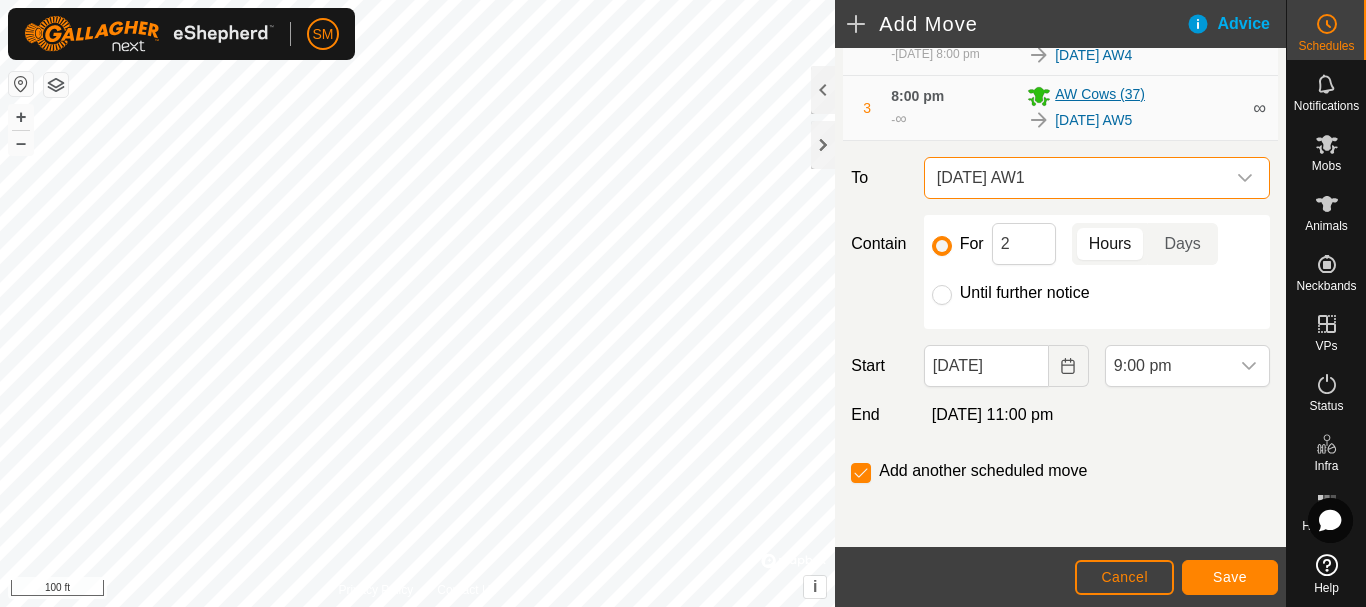 scroll, scrollTop: 324, scrollLeft: 0, axis: vertical 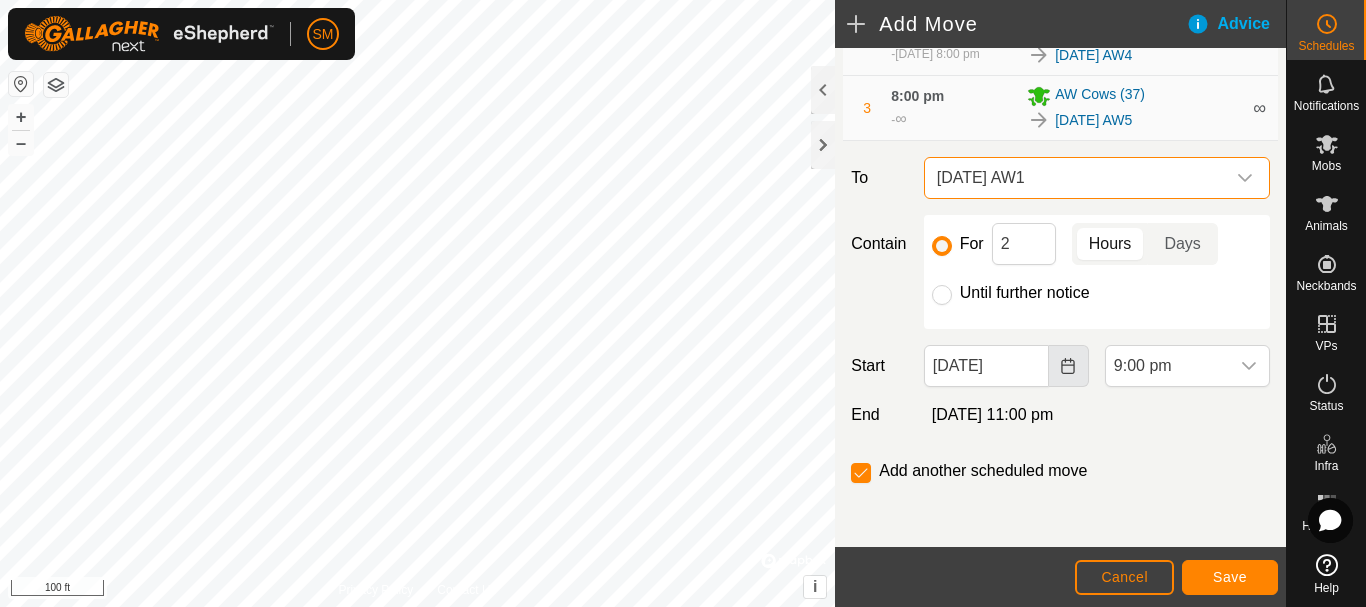 click 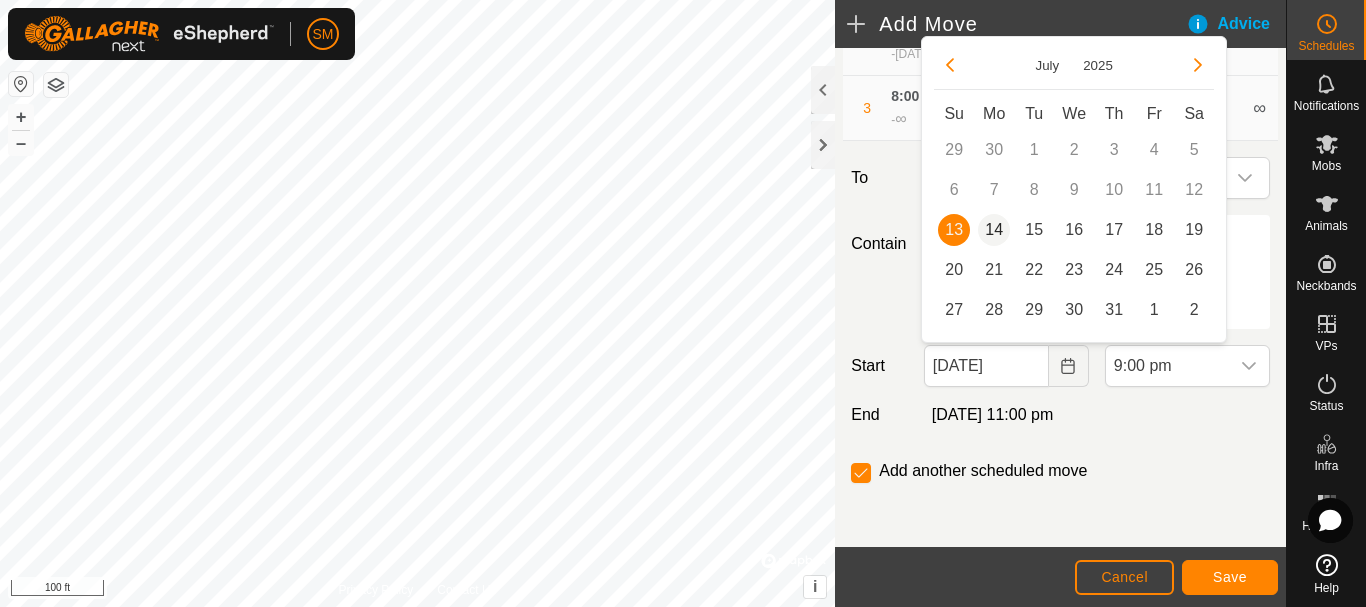click on "14" at bounding box center [994, 230] 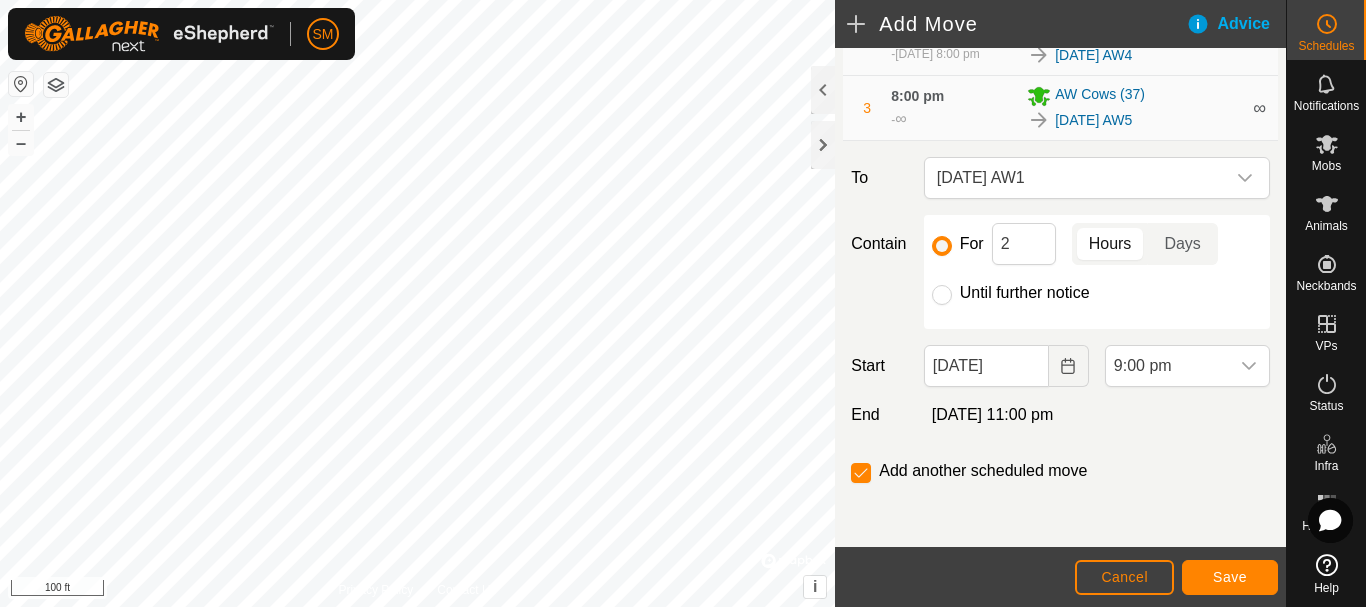 click on "Move AW Cows (37) EXISTING SCHEDULES  [DATE]  - [DATE] [DATE] 2:00 pm   -  [DATE] 4:00 pm AW Cows [PHONE_NUMBER][DATE] AW2 0  day  1  hour  50  mins  1 4:00 pm  [DATE], 6:00 pm AW Cows [PHONE_NUMBER][DATE] AW3 2 hours 2 6:00 pm  [DATE], 8:00 pm AW Cows [PHONE_NUMBER][DATE] AW4 2 hours 3 8:00 pm  -  ∞ AW Cows [PHONE_NUMBER][DATE] AW5 ∞ To [DATE] AW1 Contain For 2 Hours Days Until further notice Start [DATE] 9:00 pm End  [DATE] 11:00 pm  Add another scheduled move" 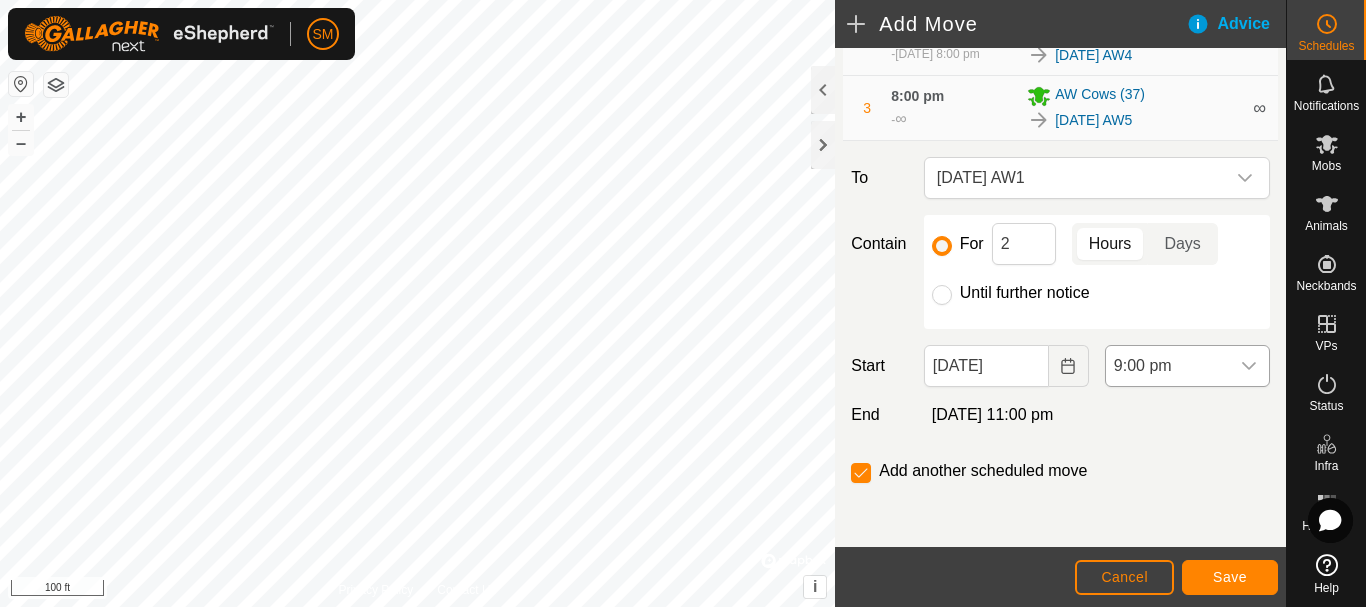 click at bounding box center [1249, 366] 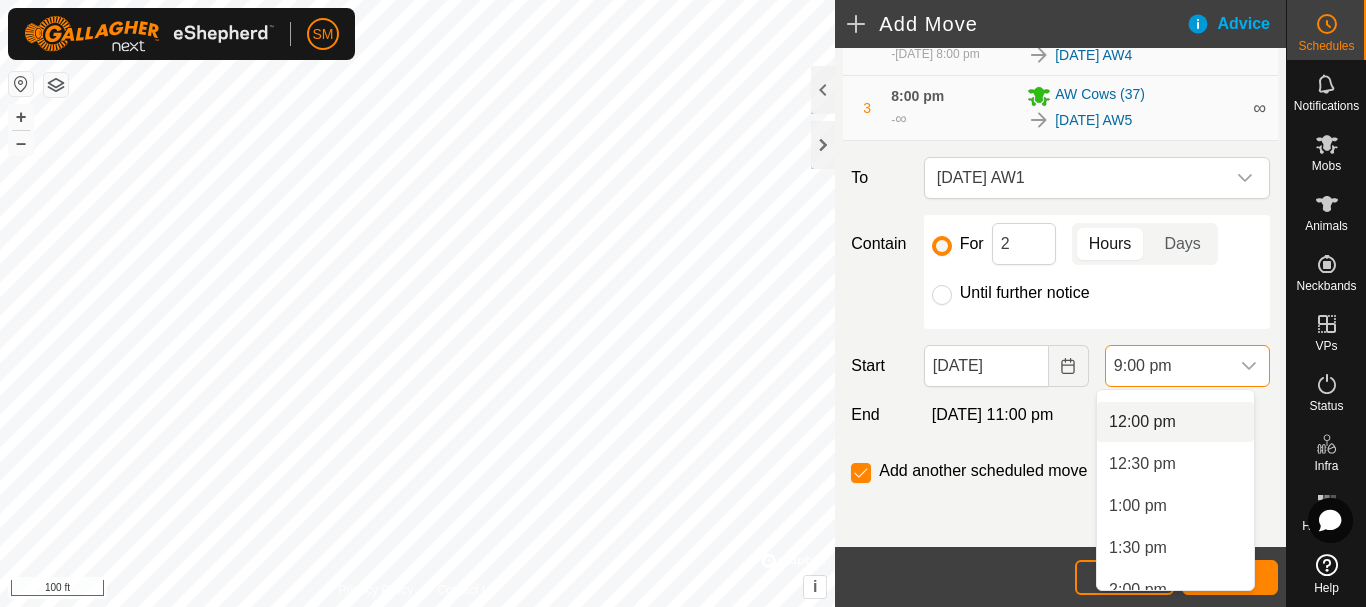 click on "12:00 pm" at bounding box center [1175, 422] 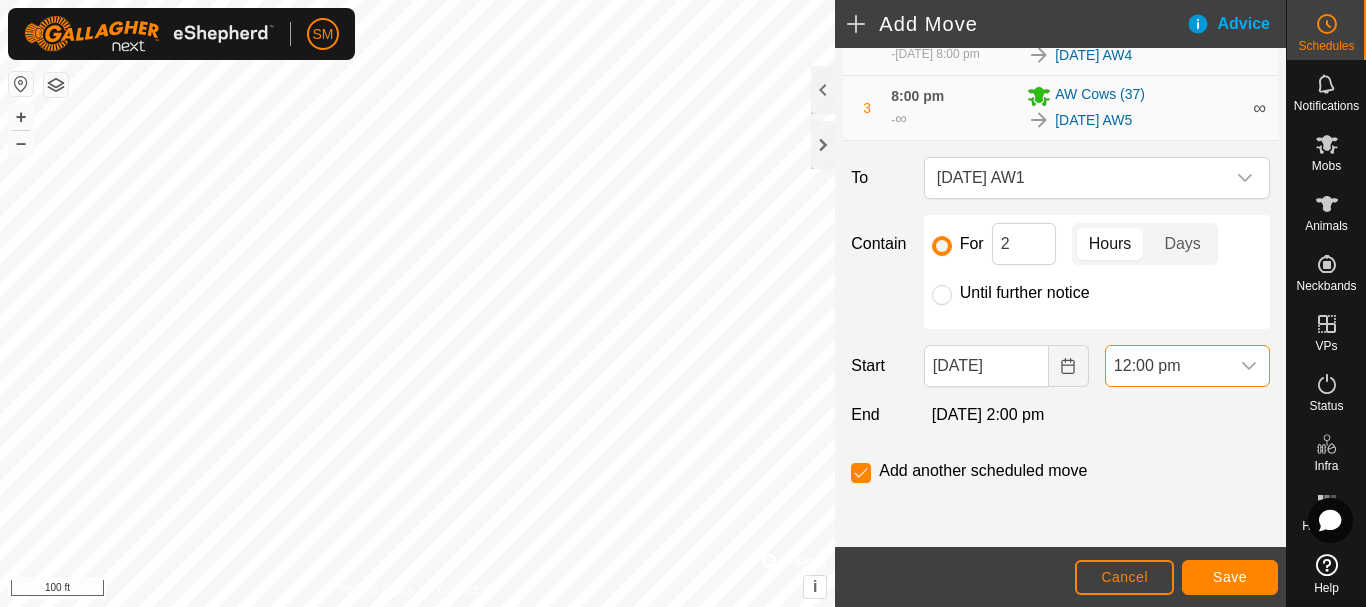 scroll, scrollTop: 1604, scrollLeft: 0, axis: vertical 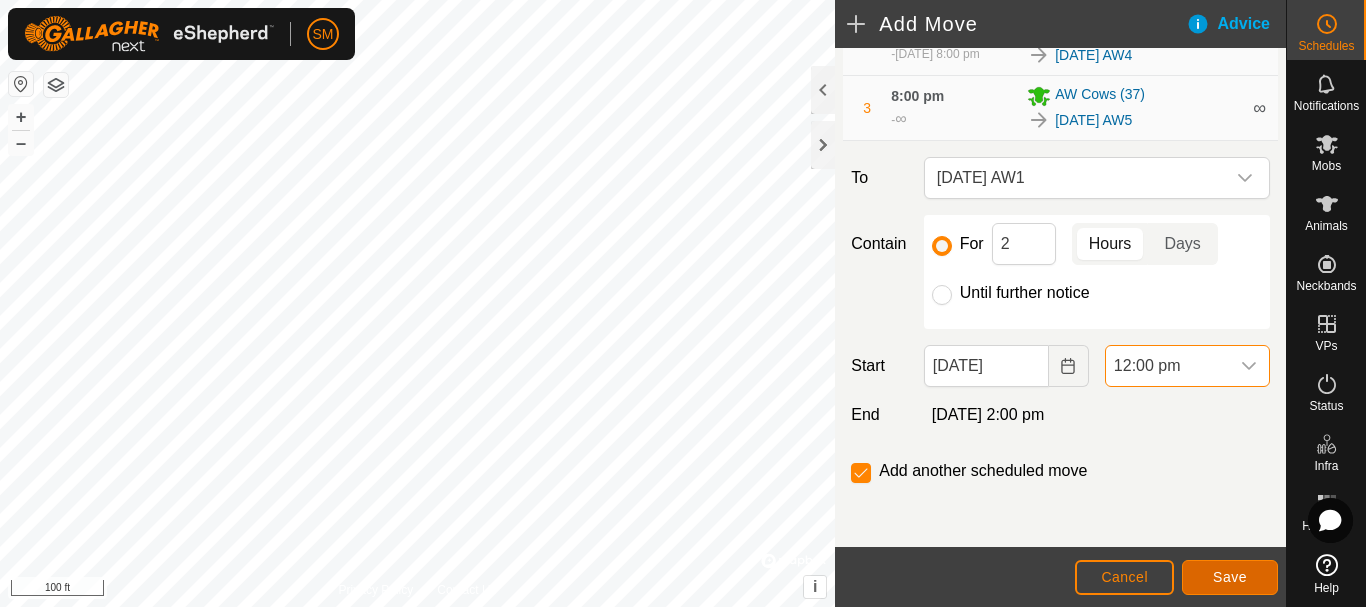 click on "Save" 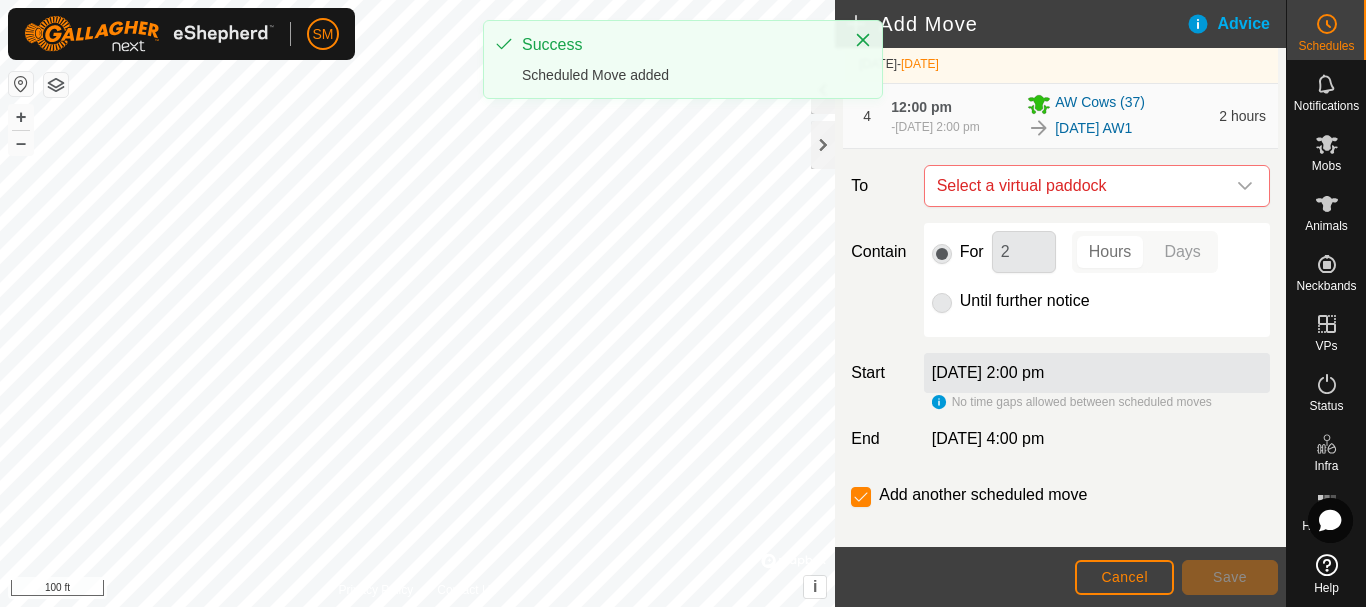 scroll, scrollTop: 400, scrollLeft: 0, axis: vertical 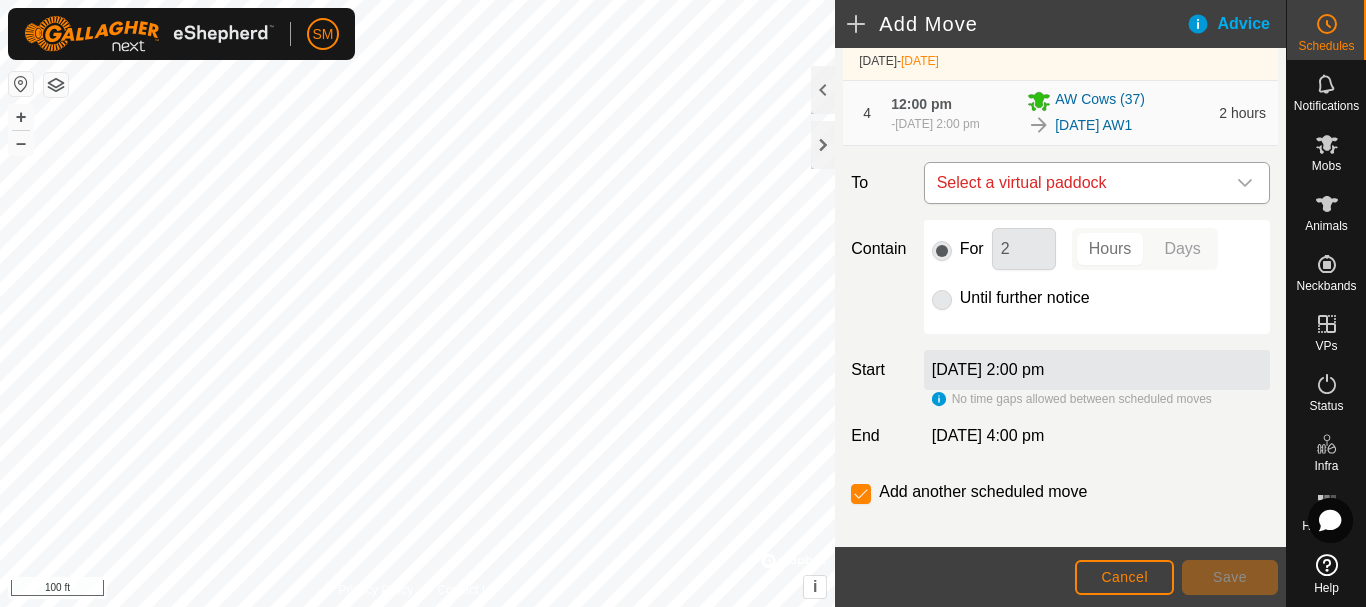 click 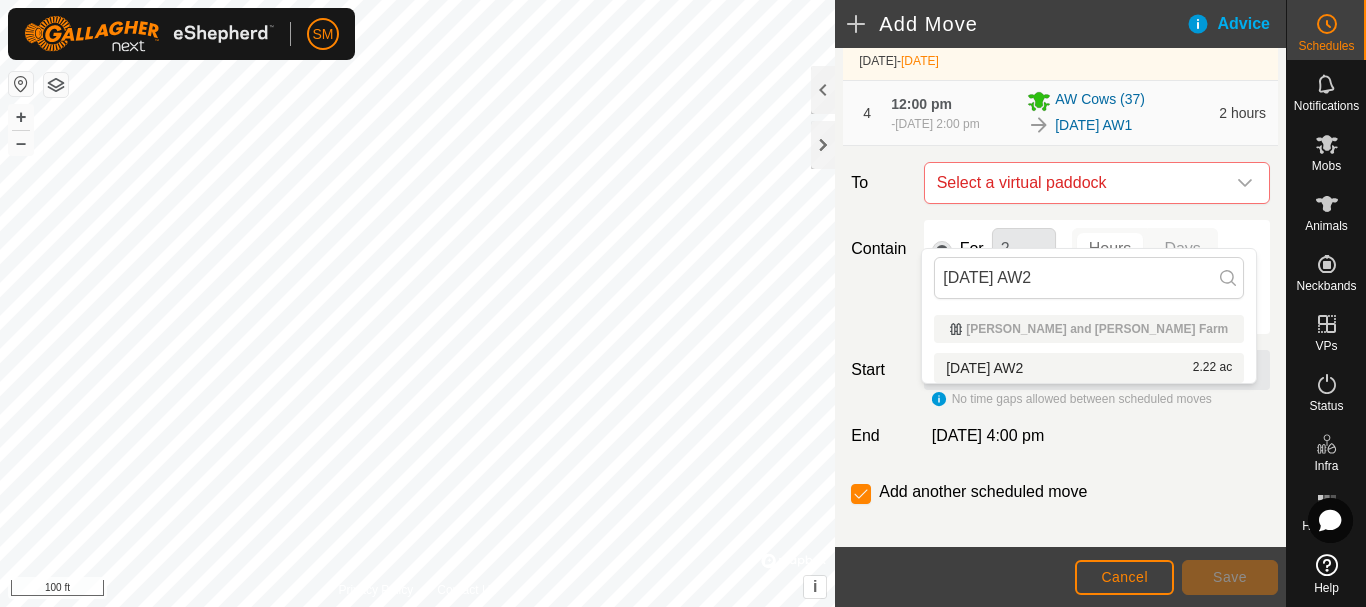 type on "[DATE] AW2" 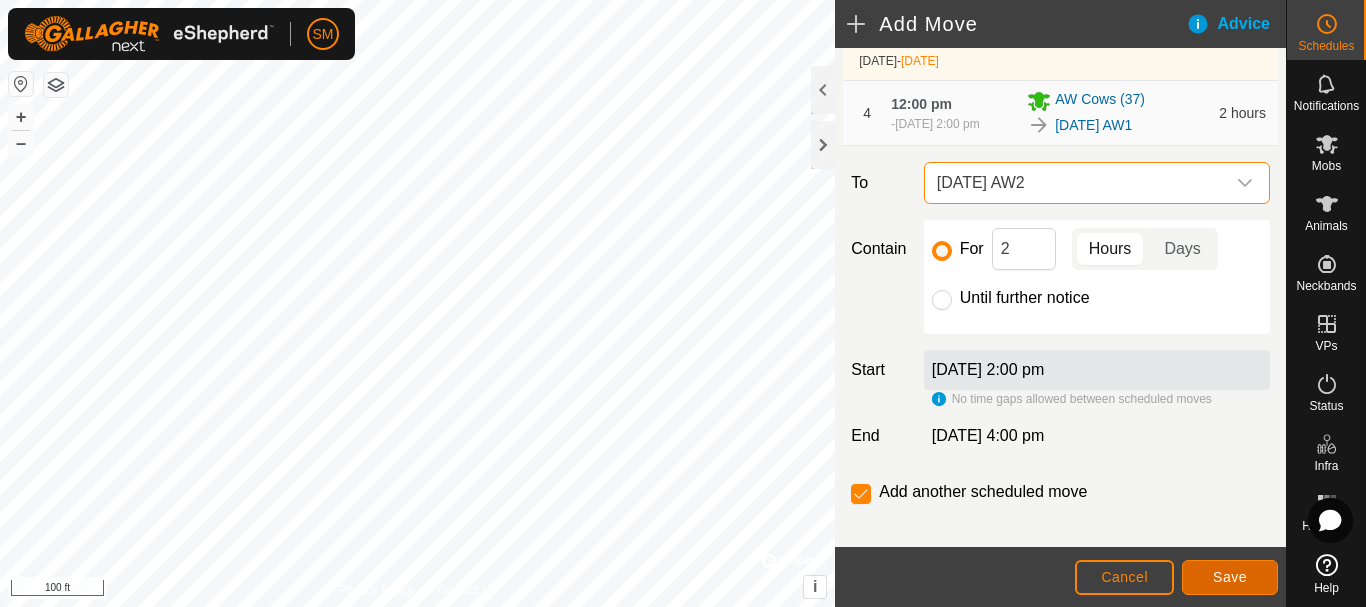 click on "Save" 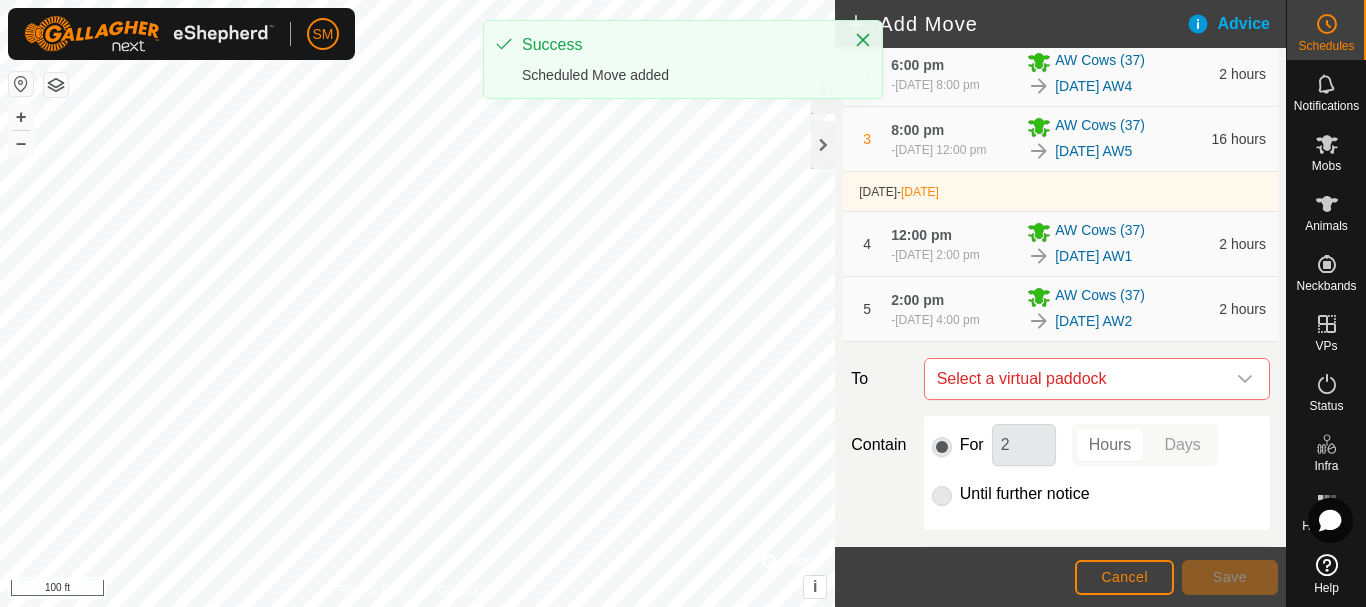 scroll, scrollTop: 300, scrollLeft: 0, axis: vertical 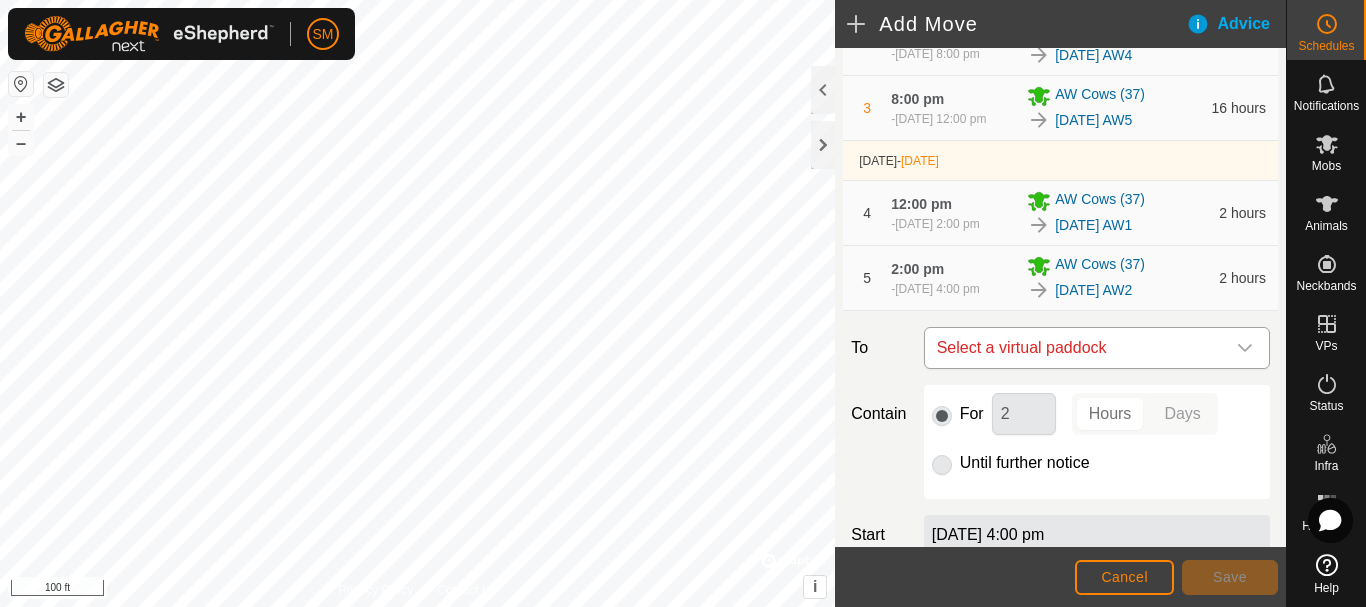 click 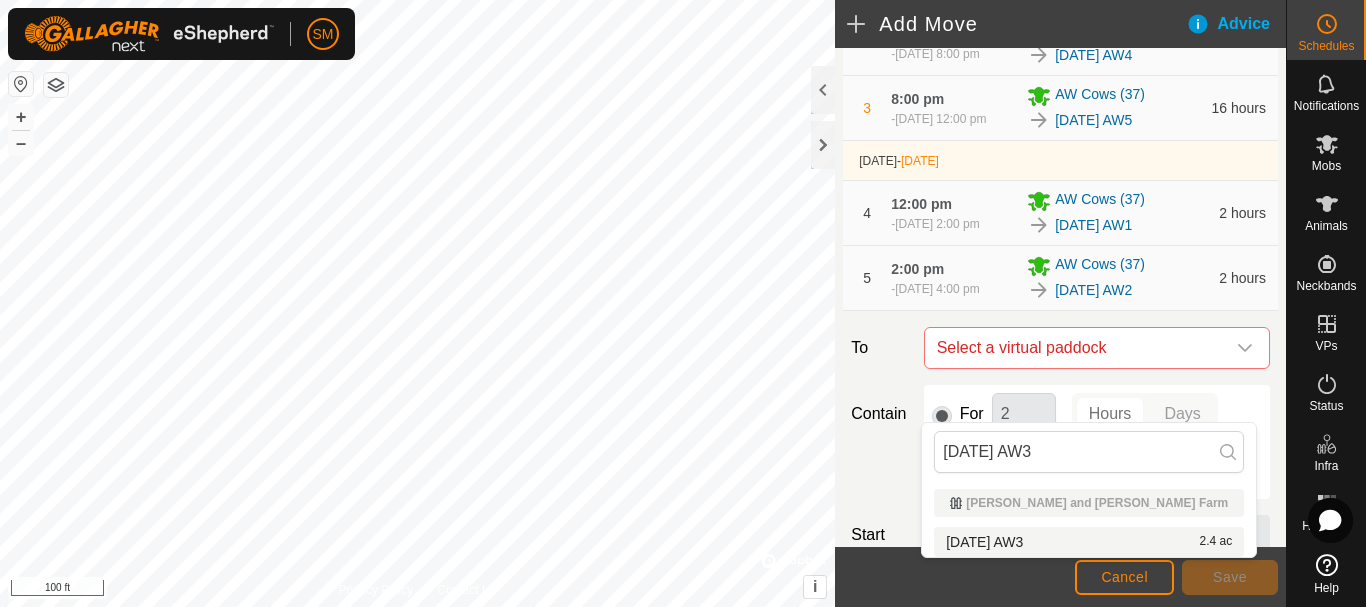type on "[DATE] AW3" 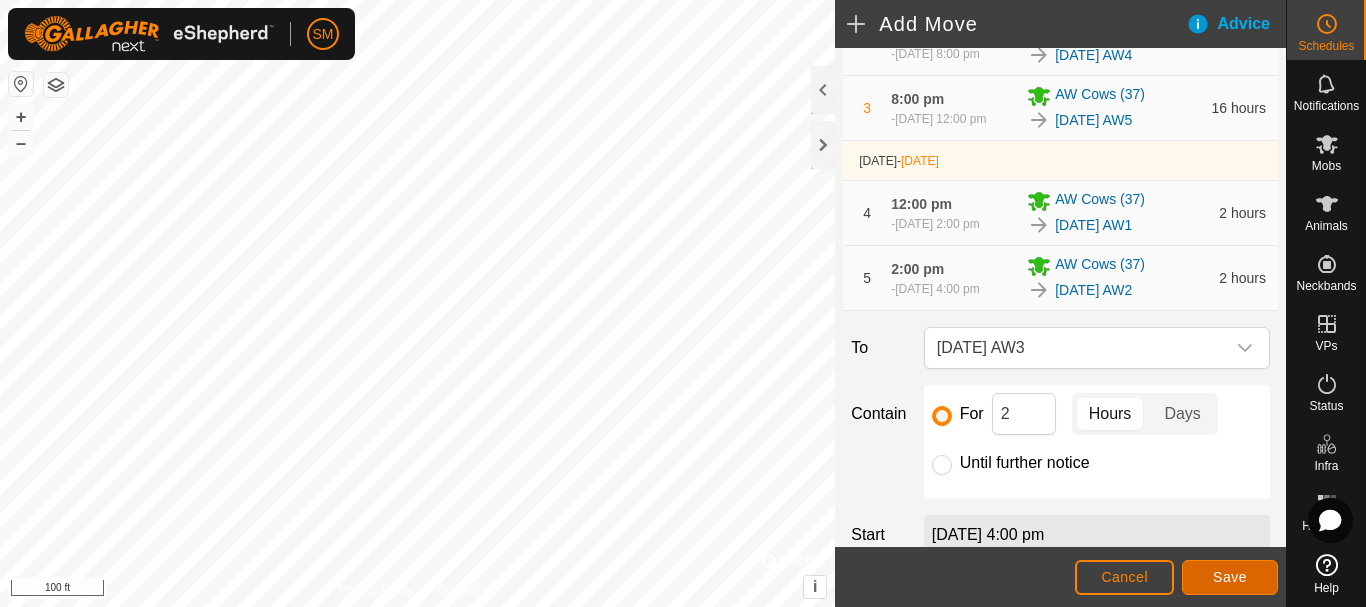 click on "Save" 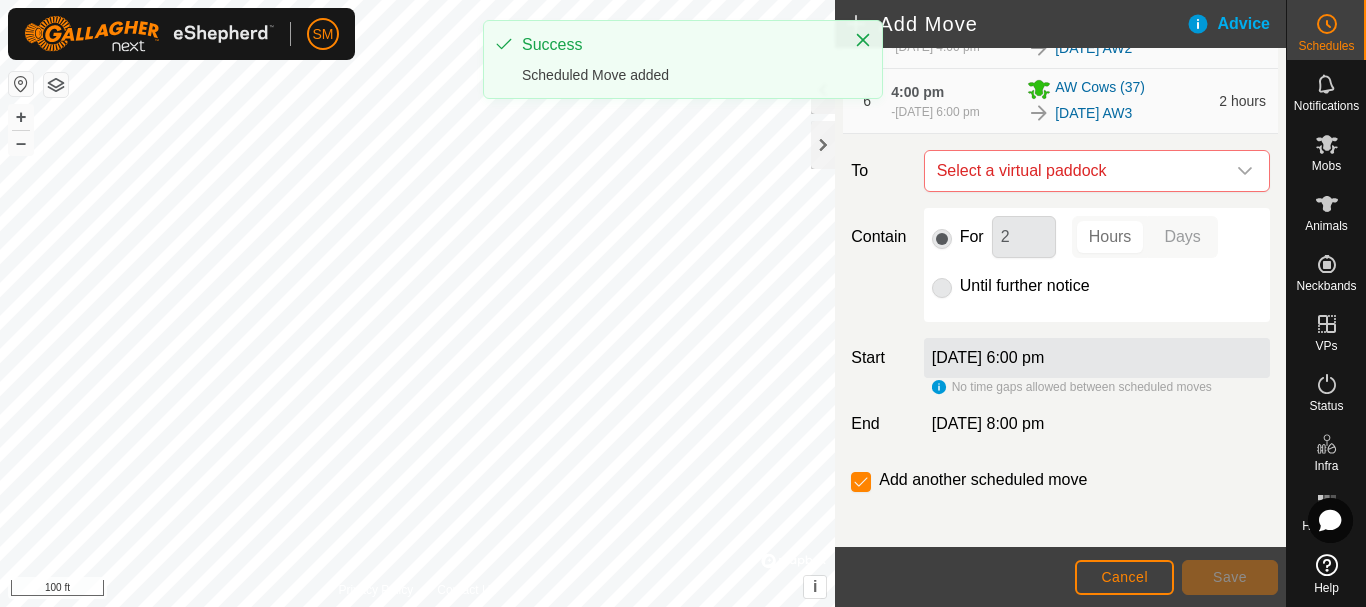 scroll, scrollTop: 611, scrollLeft: 0, axis: vertical 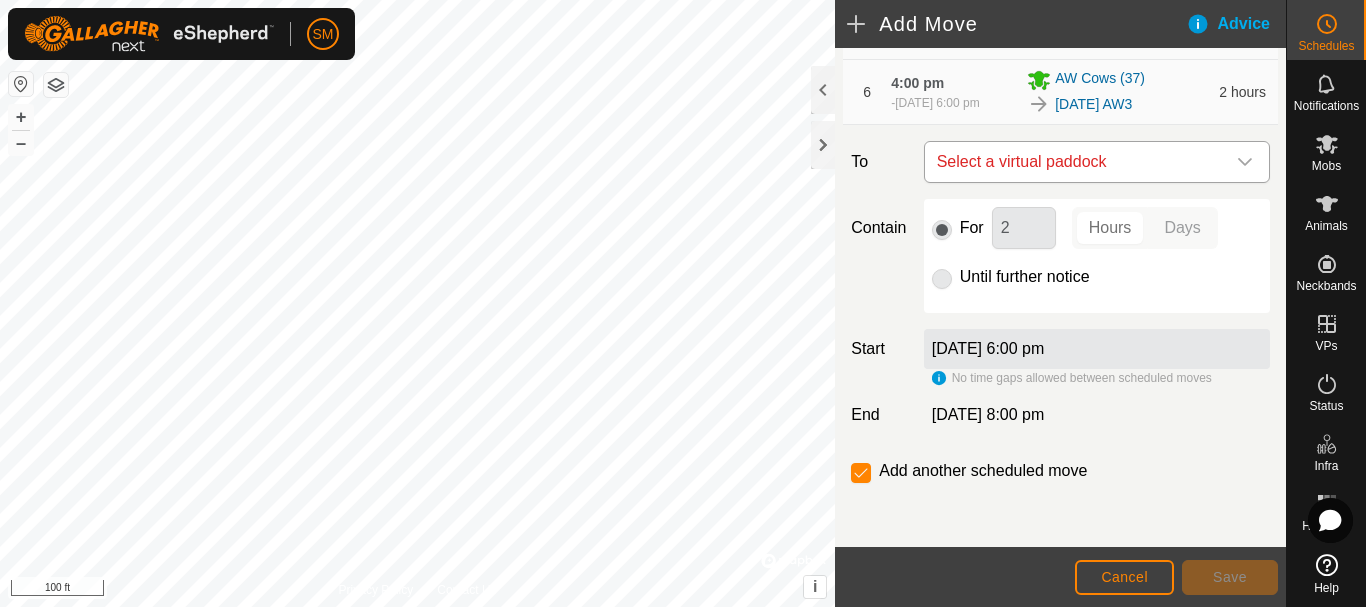 click 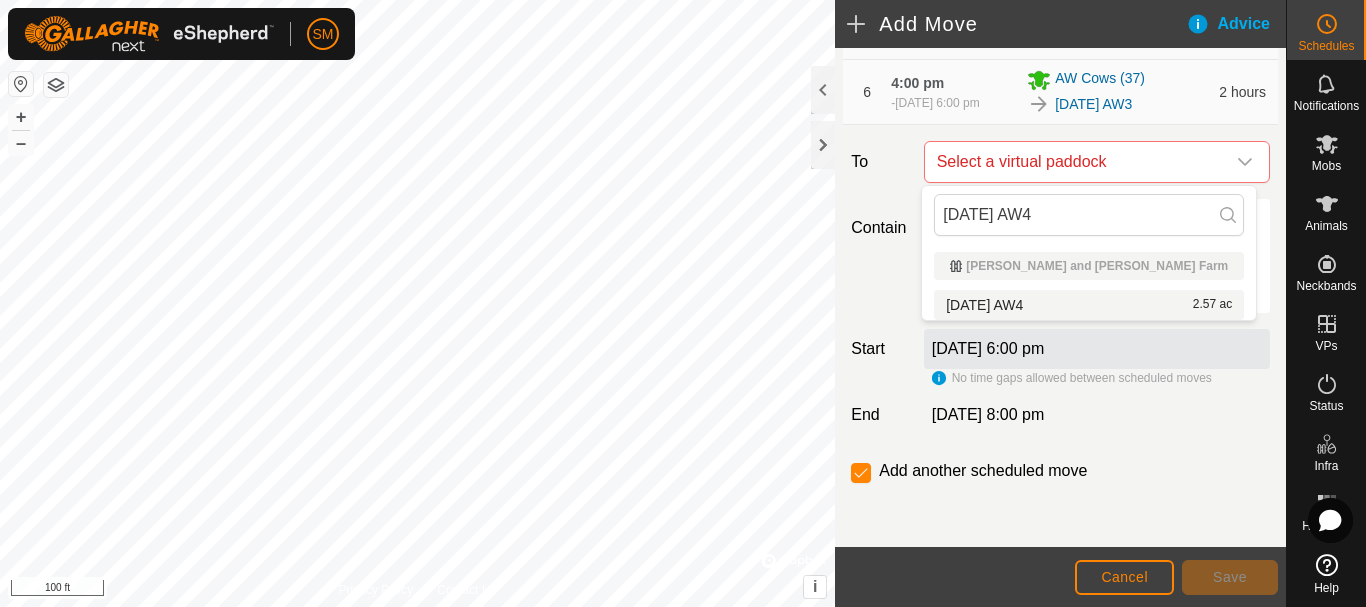 type on "[DATE] AW4" 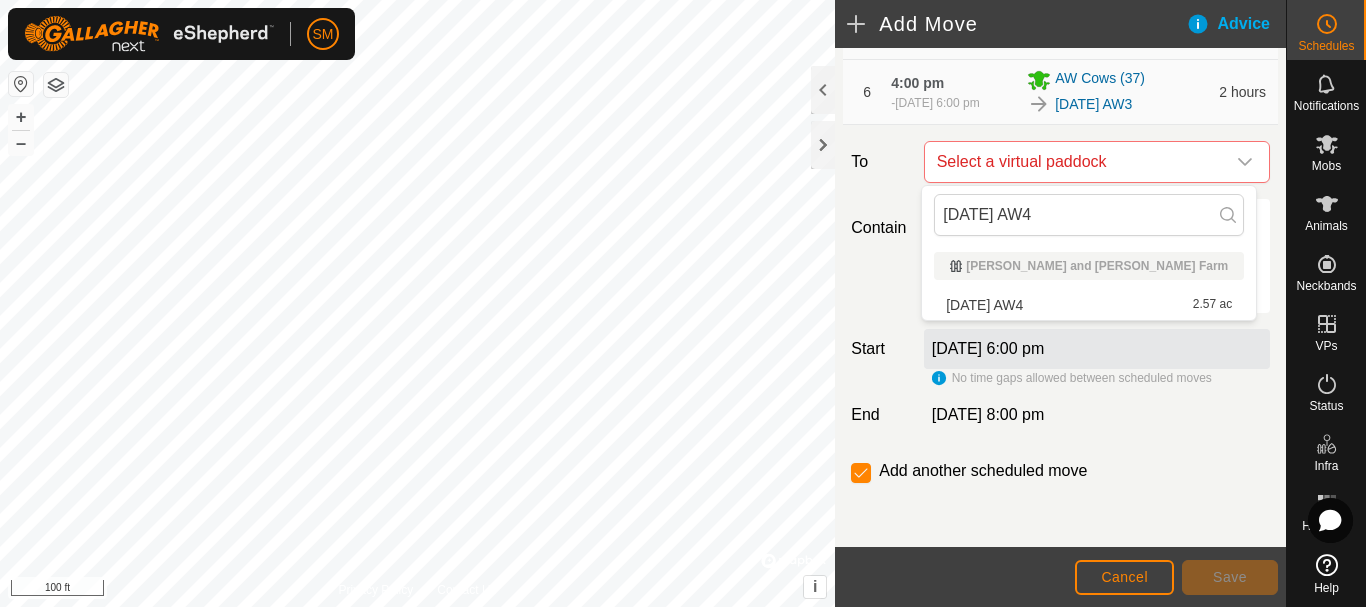 click on "[DATE] AW4  2.57 ac" at bounding box center (1089, 305) 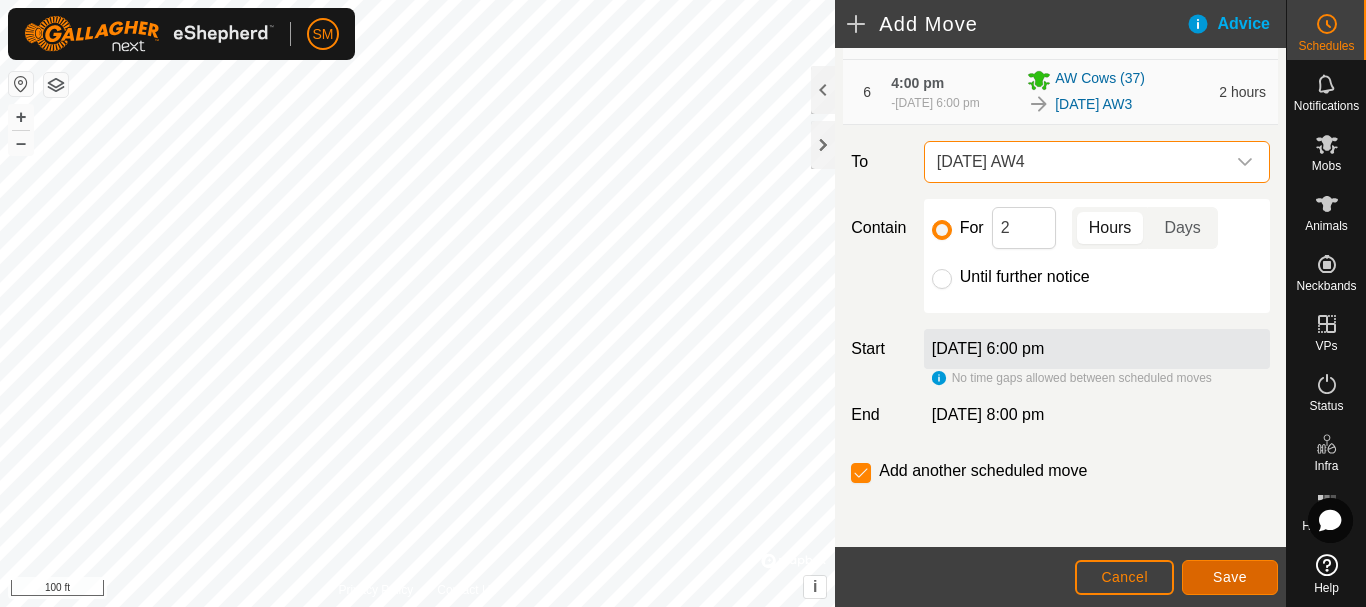 click on "Save" 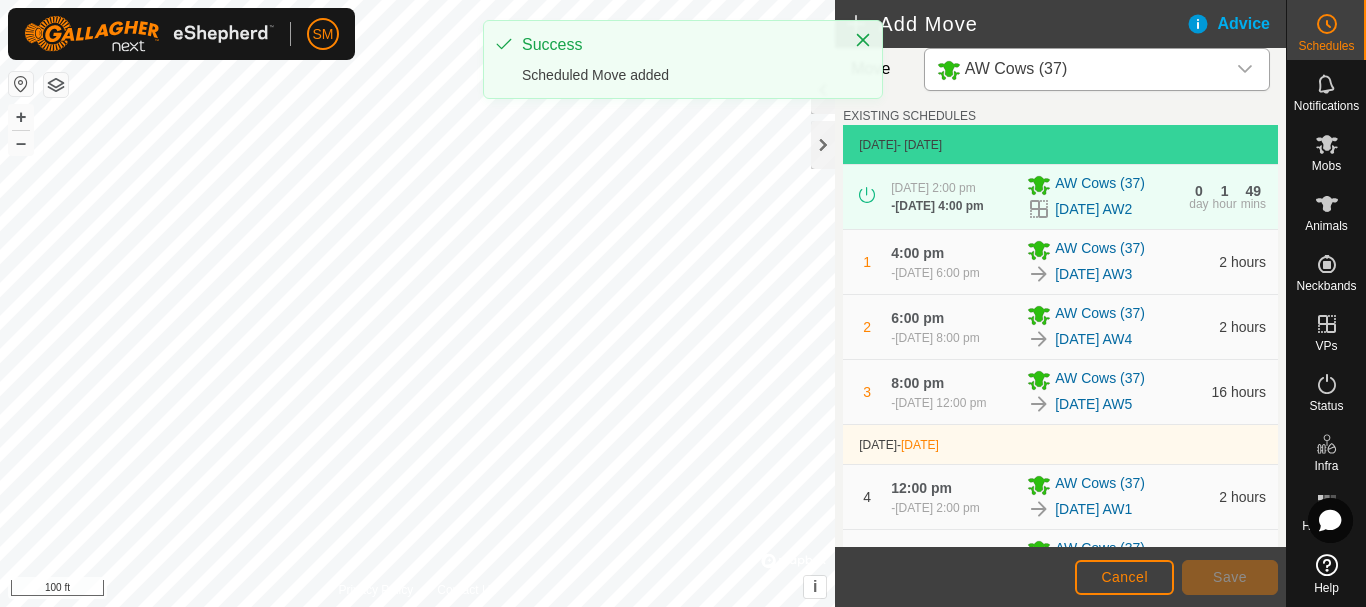 scroll, scrollTop: 685, scrollLeft: 0, axis: vertical 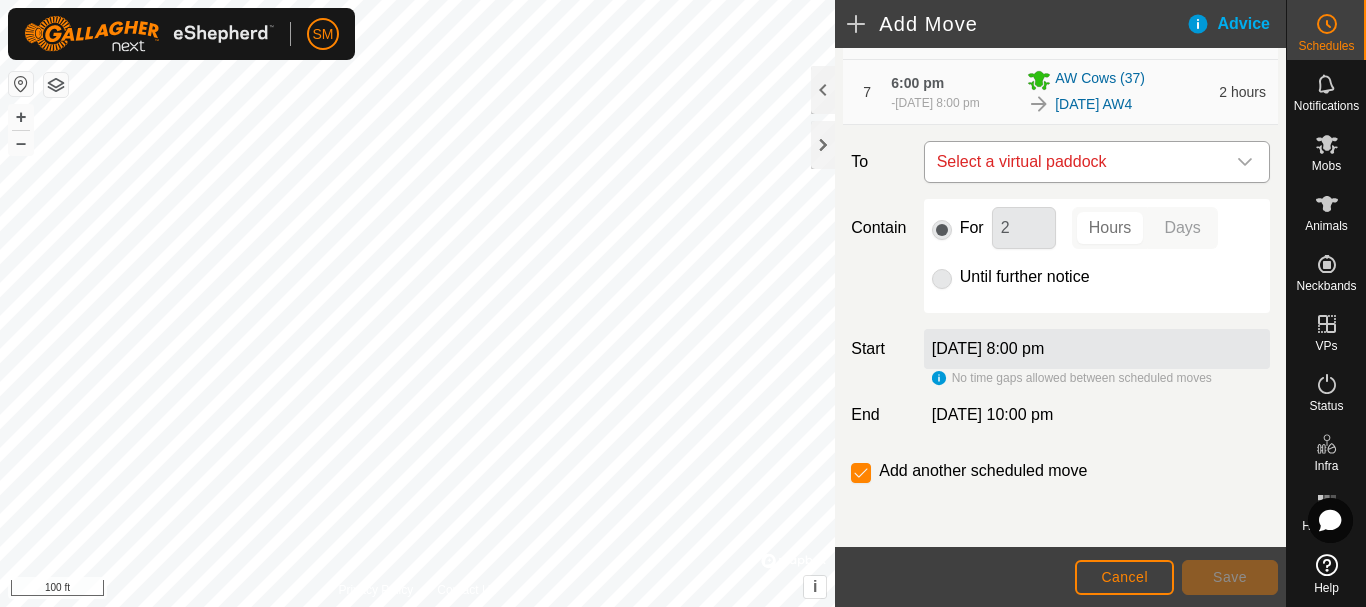 click 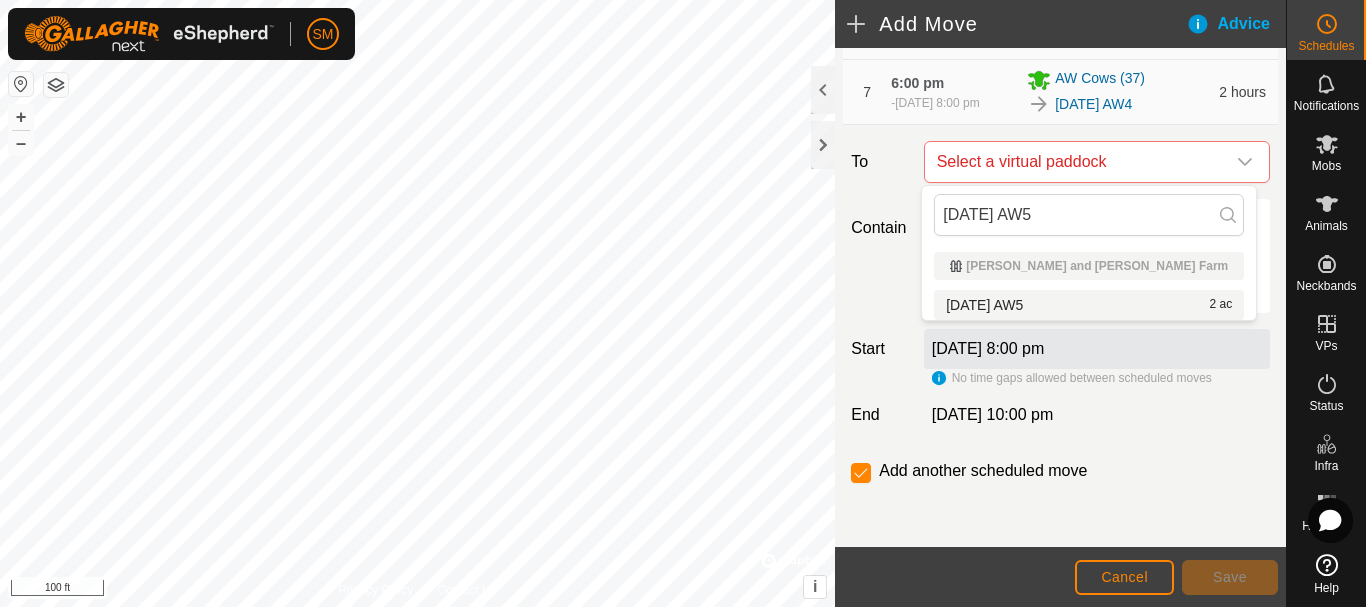 type on "[DATE] AW5" 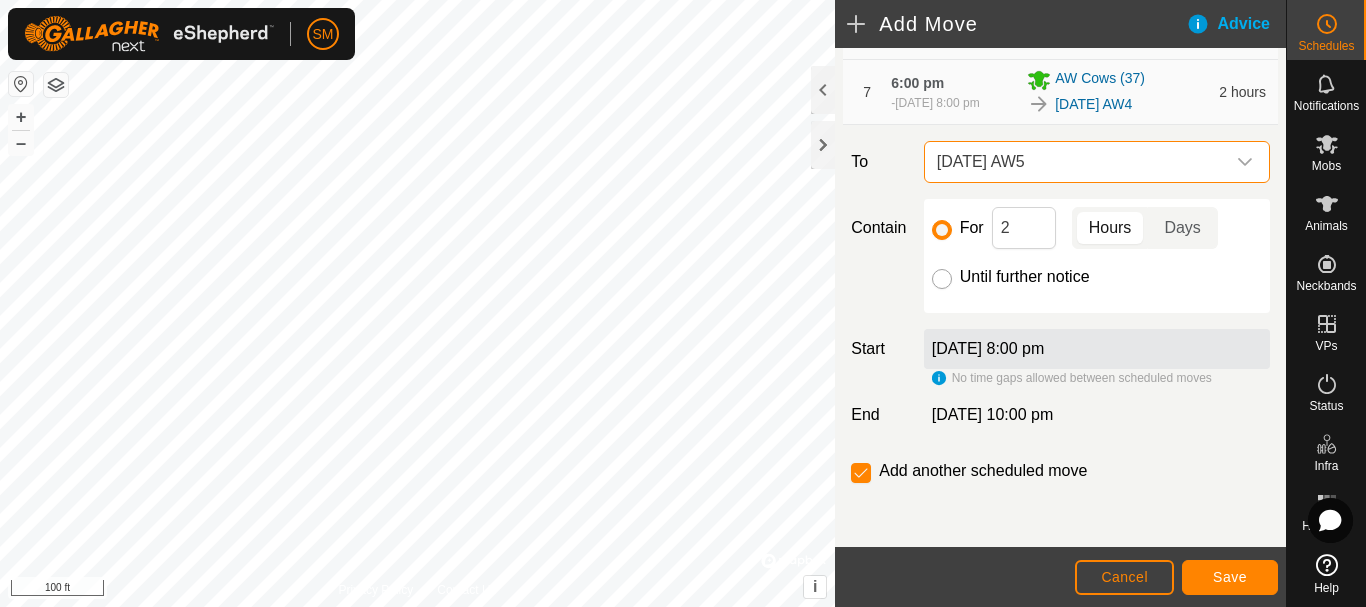 click on "Until further notice" at bounding box center (942, 279) 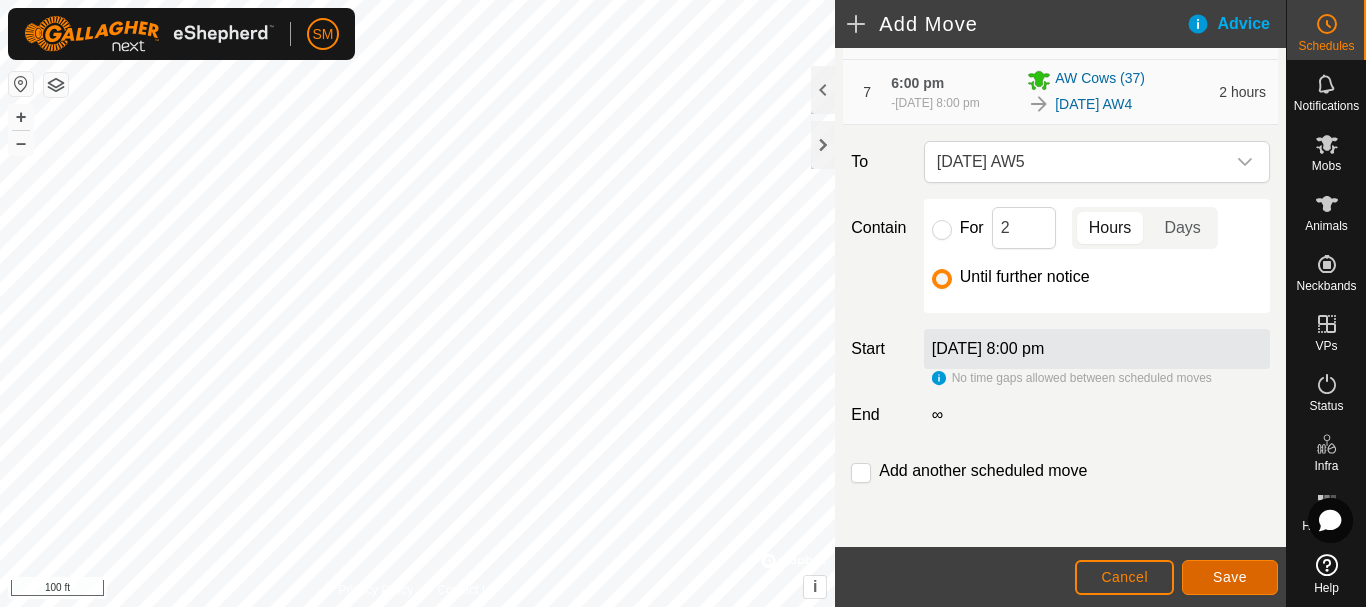 click on "Save" 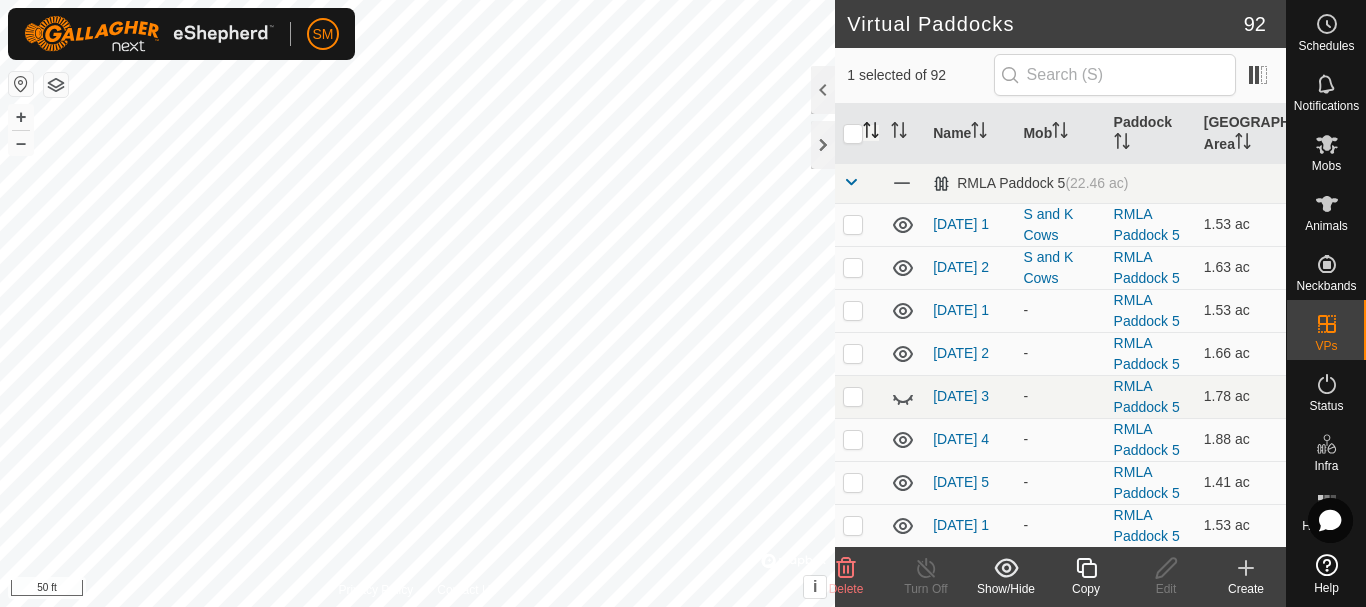 click 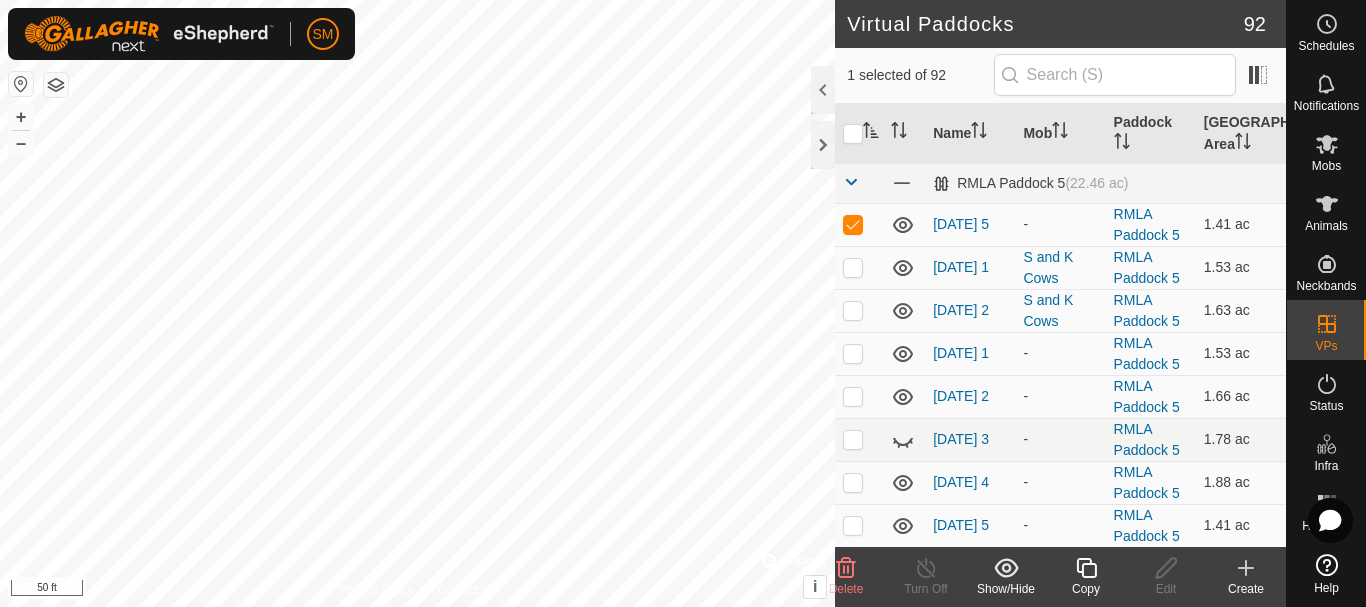 click 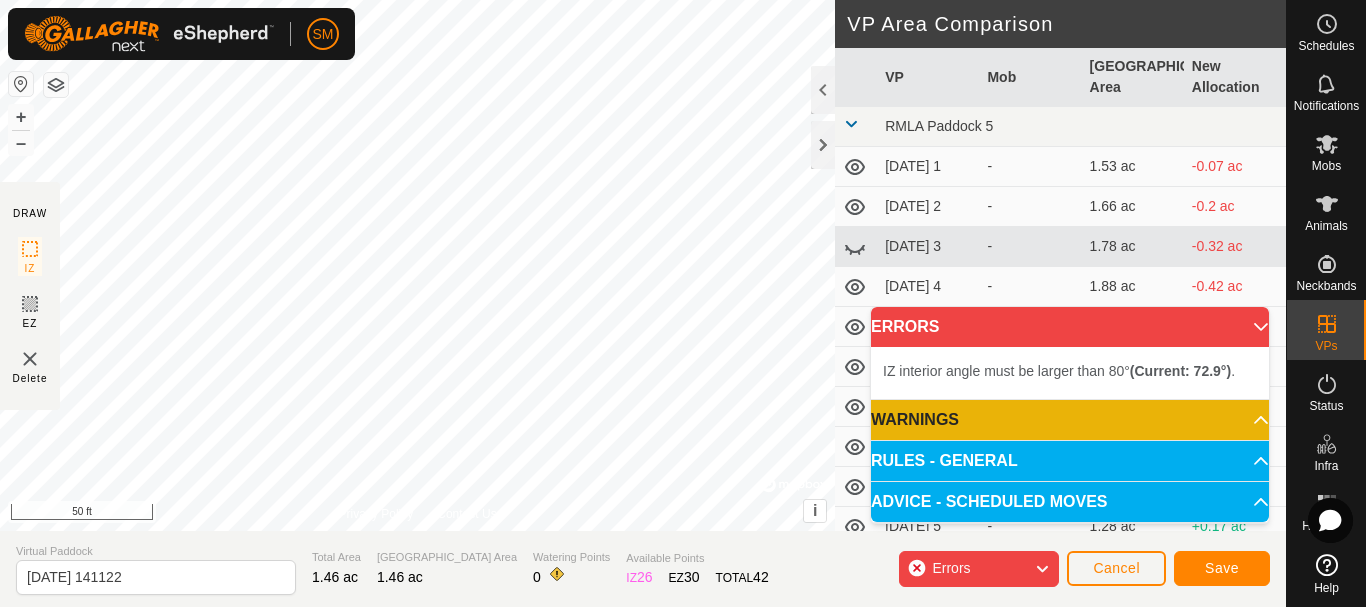 click on "DRAW IZ EZ Delete Privacy Policy Contact Us + – ⇧ i ©  Mapbox , ©  OpenStreetMap ,  Improve this map 50 ft VP Area Comparison     VP   Mob   [GEOGRAPHIC_DATA] Area   New Allocation  RMLA Paddock 5  [DATE] 1  -  1.53 ac  -0.07 ac  [DATE] 2  -  1.66 ac  -0.2 ac  [DATE] 3  -  1.78 ac  -0.32 ac  [DATE] 4  -  1.88 ac  -0.42 ac  [DATE] 5  -  1.41 ac  +0.05 ac  [DATE] 1  -  1.53 ac  -0.07 ac  [DATE] 2  -  1.63 ac  -0.17 ac  [DATE] 3  -  1.75 ac  -0.3 ac  [DATE] 4  -  1.88 ac  -0.42 ac  [DATE] 5  -  1.28 ac  +0.17 ac  [DATE]  -  1.73 ac  -0.27 ac  [DATE] 1  -  1.41 ac  +0.05 ac  [DATE] 2  -  1.51 ac  -0.05 ac  [DATE] 3  -  1.63 ac  -0.17 ac  [DATE] 4  -  1.73 ac  -0.27 ac  [DATE] 5  -  1.26 ac  +0.2 ac  [DATE] 1  -  1.36 ac  +0.1 ac  [DATE] 2  -  1.48 ac  -0.02 ac  [DATE] 3  -  1.58 ac  -0.12 ac  [DATE] 4  -  1.71 ac  -0.25 ac  [DATE] 5  -  1.38 ac  +0.07 ac  [DATE] 1  -  1.51 ac  -0.05 ac  [DATE] 2  -  1.61 ac  -0.15 ac - - - - -" 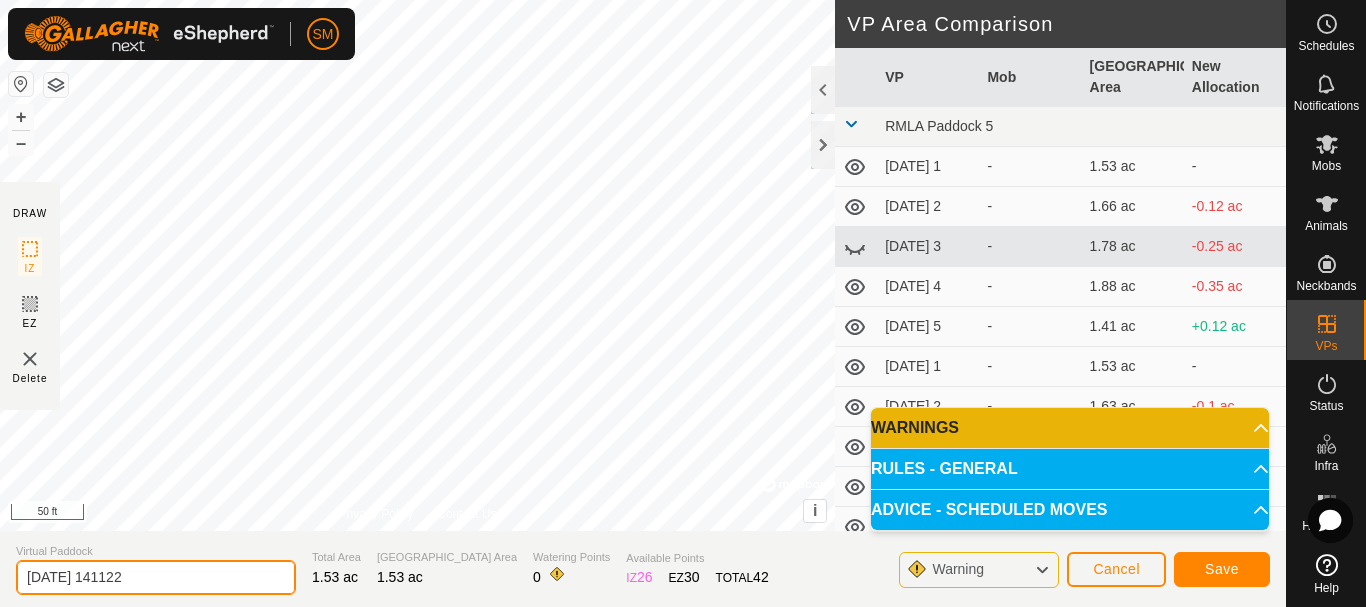 drag, startPoint x: 128, startPoint y: 559, endPoint x: 257, endPoint y: 564, distance: 129.09686 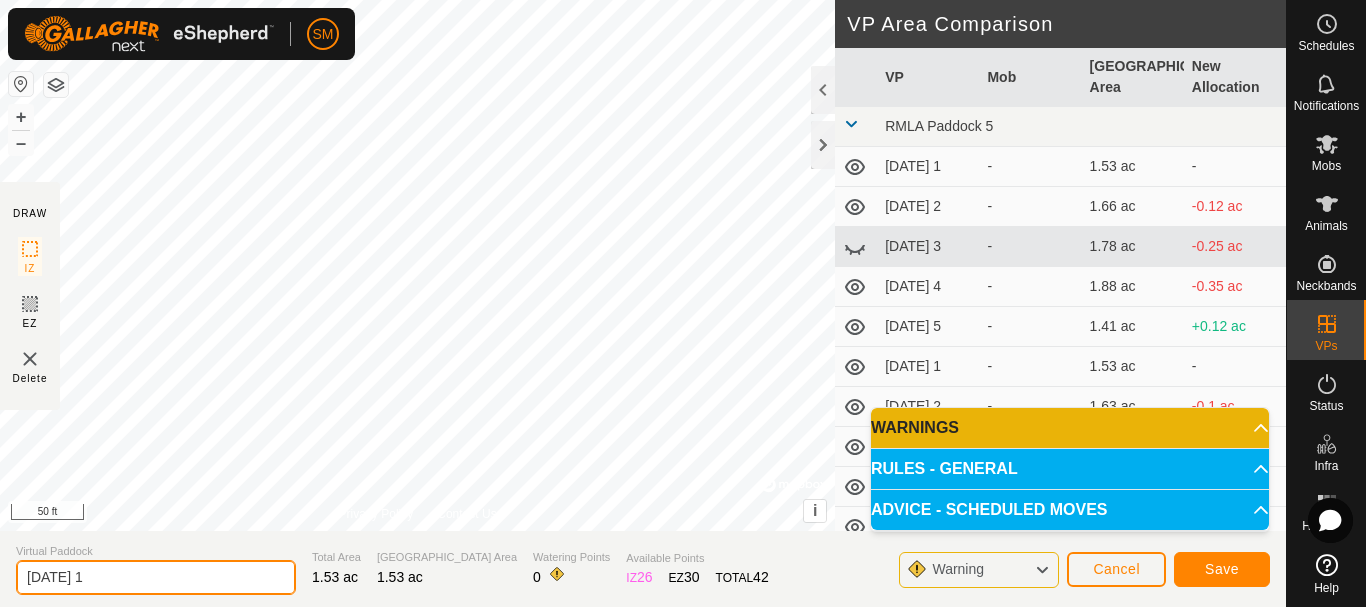 type on "[DATE] 1" 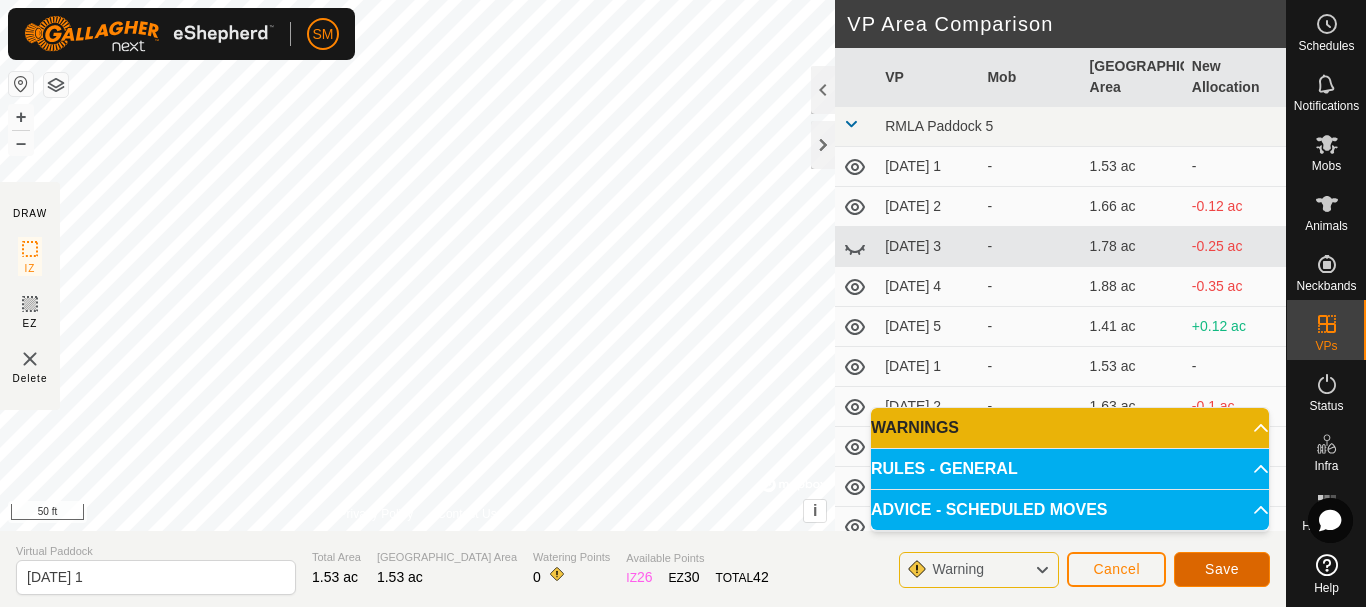 click on "Save" 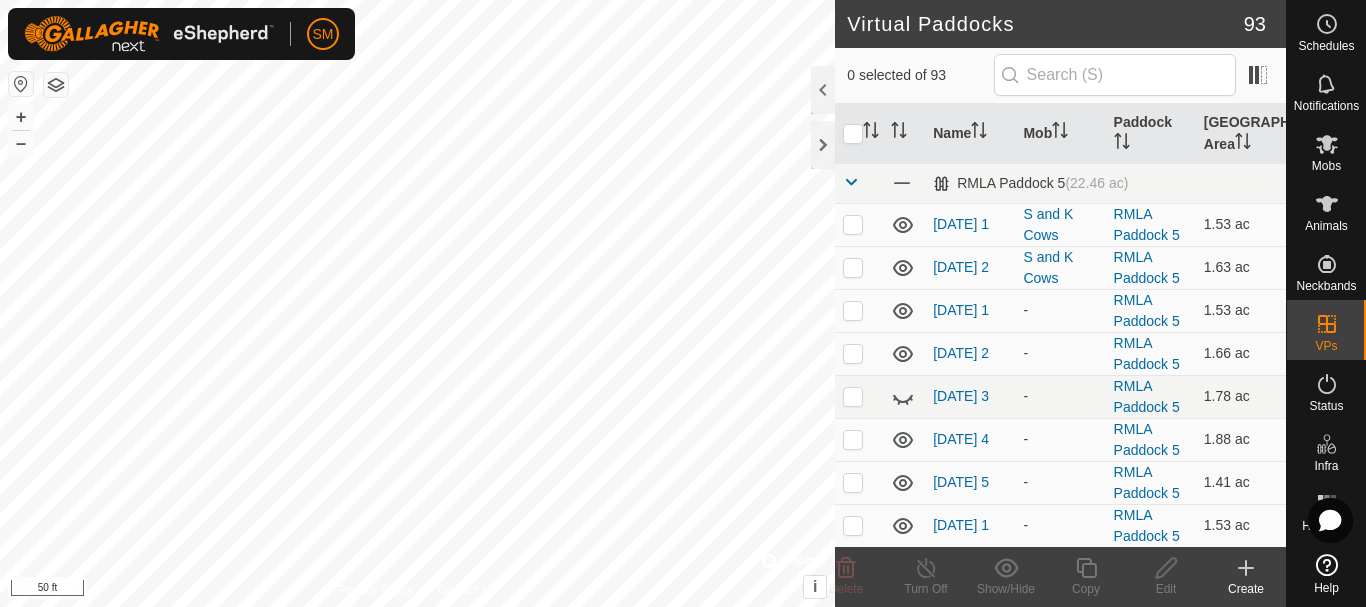 checkbox on "true" 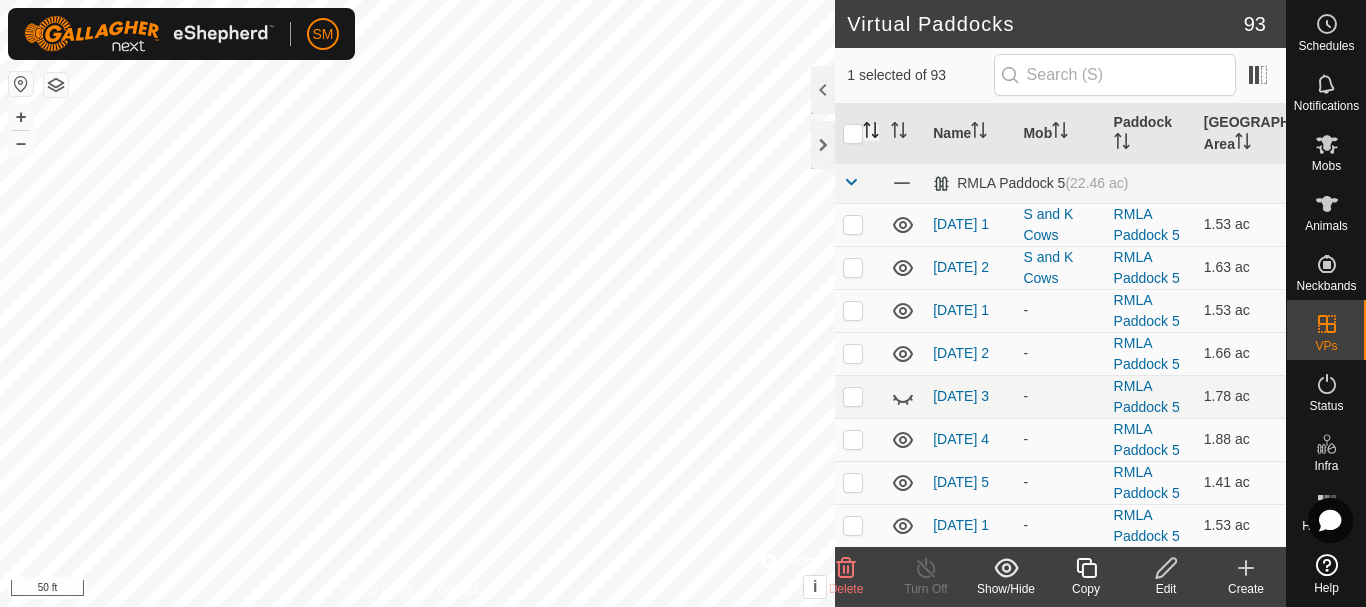 click 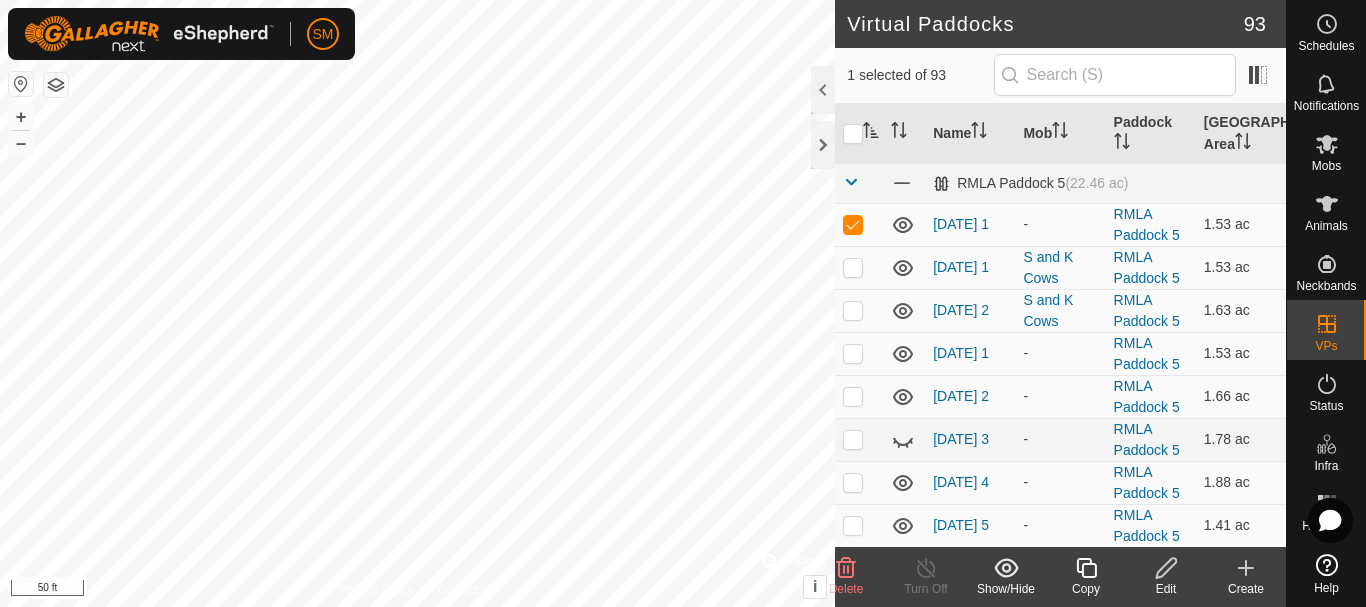 click 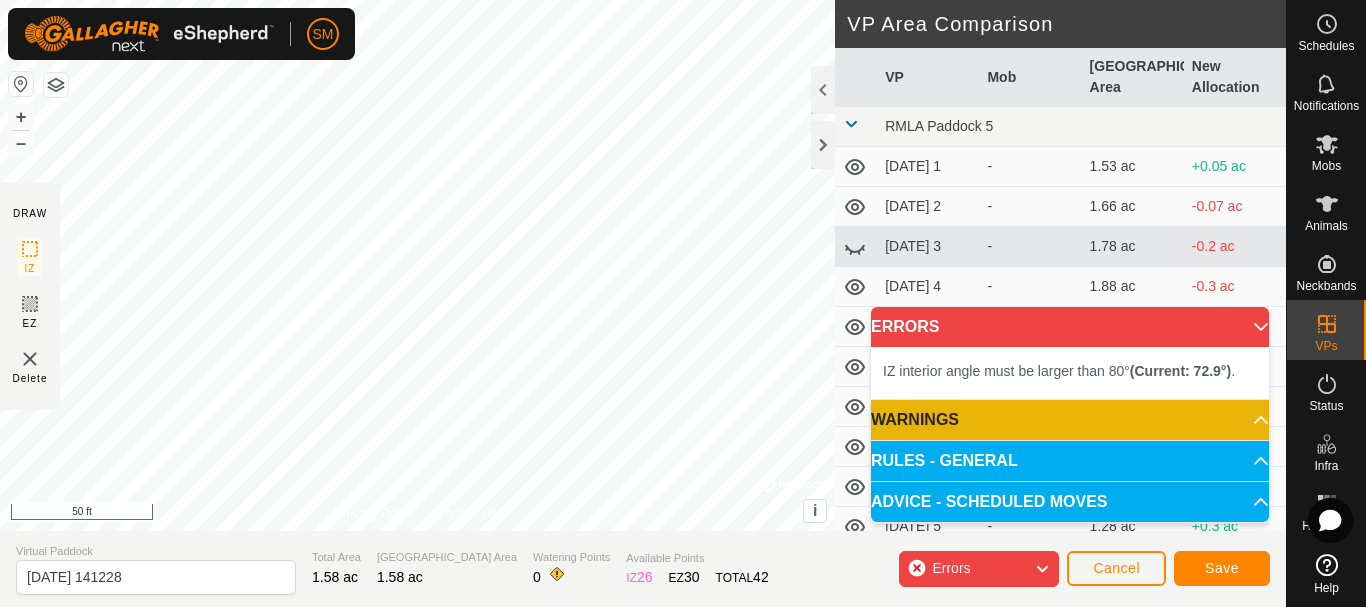 click on "SM Schedules Notifications Mobs Animals Neckbands VPs Status Infra Heatmap Help DRAW IZ EZ Delete Privacy Policy Contact Us + – ⇧ i ©  Mapbox , ©  OpenStreetMap ,  Improve this map 50 ft VP Area Comparison     VP   Mob   Grazing Area   New Allocation  RMLA Paddock 5  [DATE] 1  -  1.53 ac  +0.05 ac  [DATE] 2  -  1.66 ac  -0.07 ac  [DATE] 3  -  1.78 ac  -0.2 ac  [DATE] 4  -  1.88 ac  -0.3 ac  [DATE] 5  -  1.41 ac  +0.17 ac  [DATE] 1  -  1.53 ac  +0.05 ac  [DATE] 2  -  1.63 ac  -0.05 ac  [DATE] 3  -  1.75 ac  -0.17 ac  [DATE] 4  -  1.88 ac  -0.3 ac  [DATE] 5  -  1.28 ac  +0.3 ac  [DATE]  -  1.73 ac  -0.15 ac  [DATE] 1  -  1.41 ac  +0.17 ac  [DATE] 2  -  1.51 ac  +0.07 ac  [DATE] 3  -  1.63 ac  -0.05 ac  [DATE] 4  -  1.73 ac  -0.15 ac  [DATE] 5  -  1.26 ac  +0.32 ac  [DATE] 1  -  1.36 ac  +0.22 ac  [DATE] 2  -  1.48 ac  +0.1 ac  [DATE] 3  -  1.58 ac   -   [DATE] 4  -  1.71 ac  -0.12 ac  [DATE] 5  -  1.38 ac  - - -" at bounding box center [683, 303] 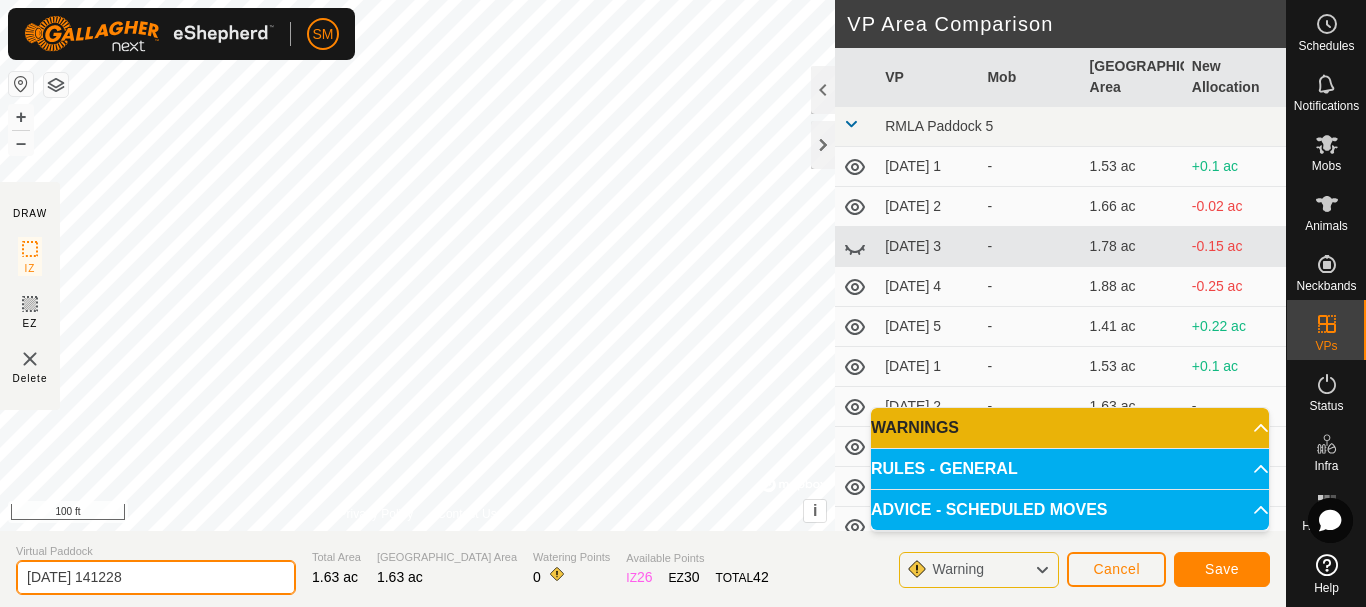 drag, startPoint x: 88, startPoint y: 572, endPoint x: 221, endPoint y: 554, distance: 134.21252 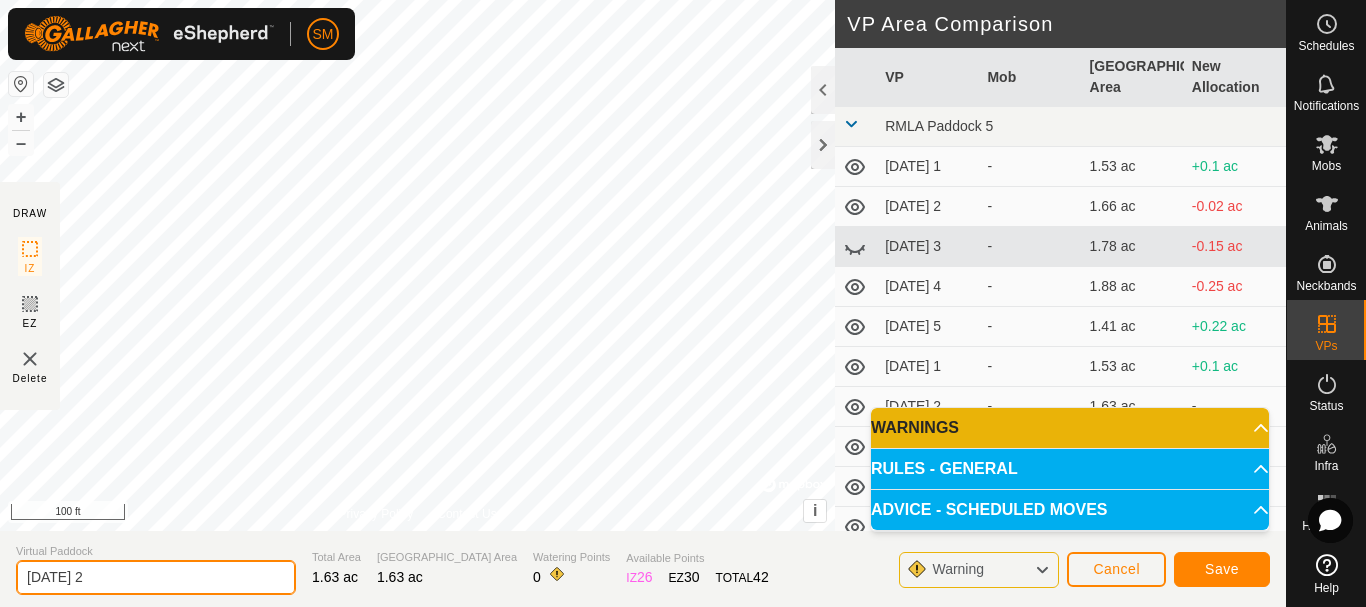 drag, startPoint x: 104, startPoint y: 586, endPoint x: 0, endPoint y: 598, distance: 104.69002 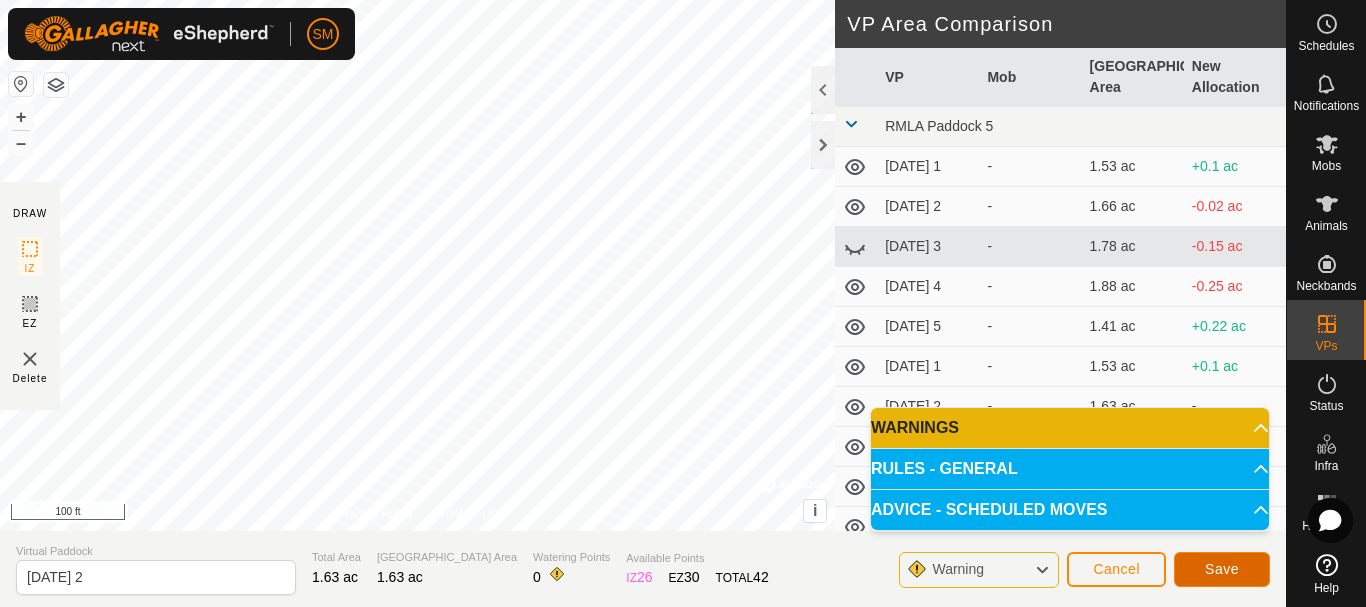 click on "Save" 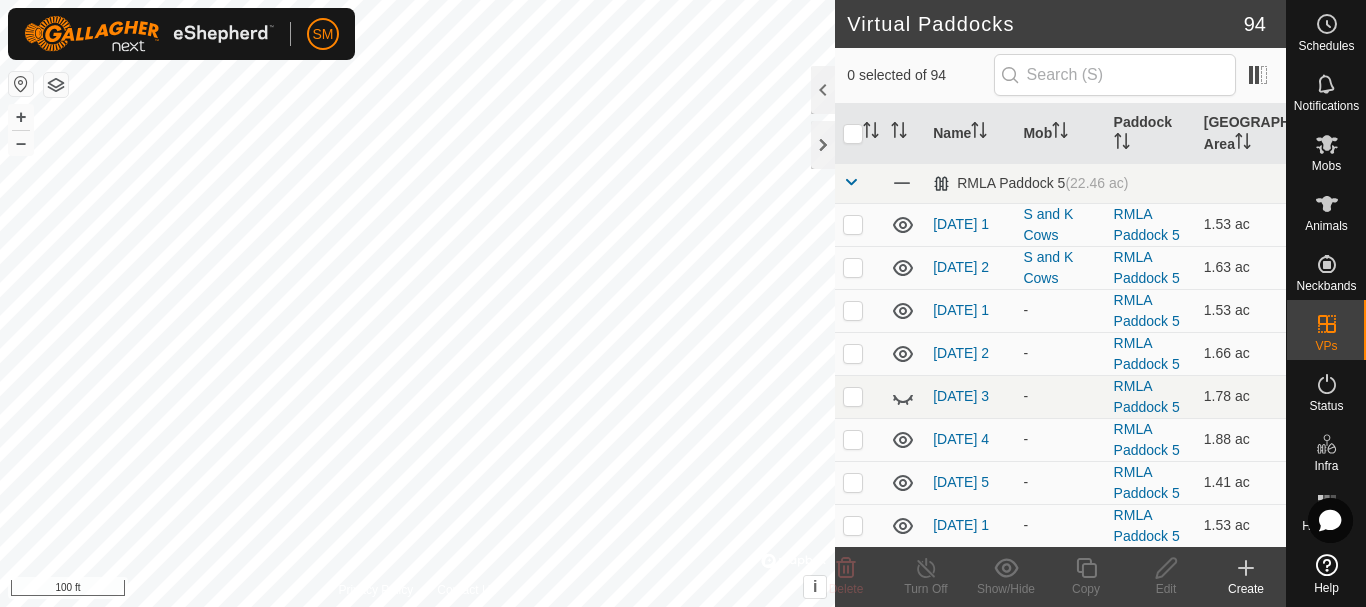 checkbox on "true" 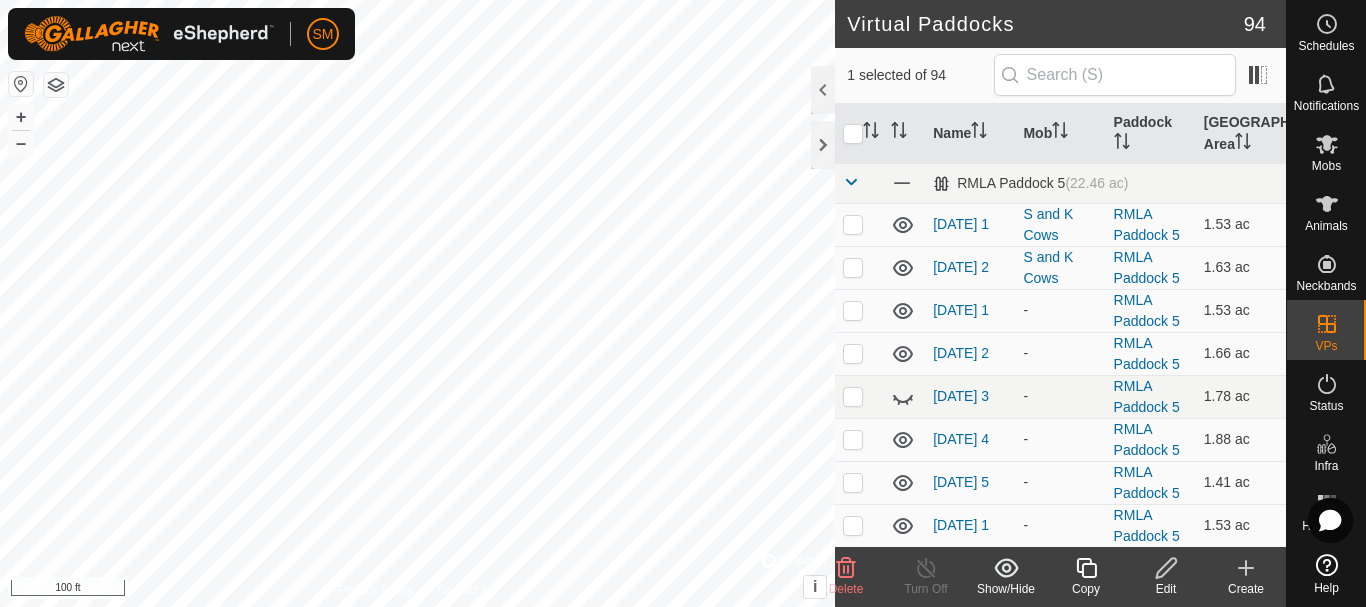 click on "Copy" 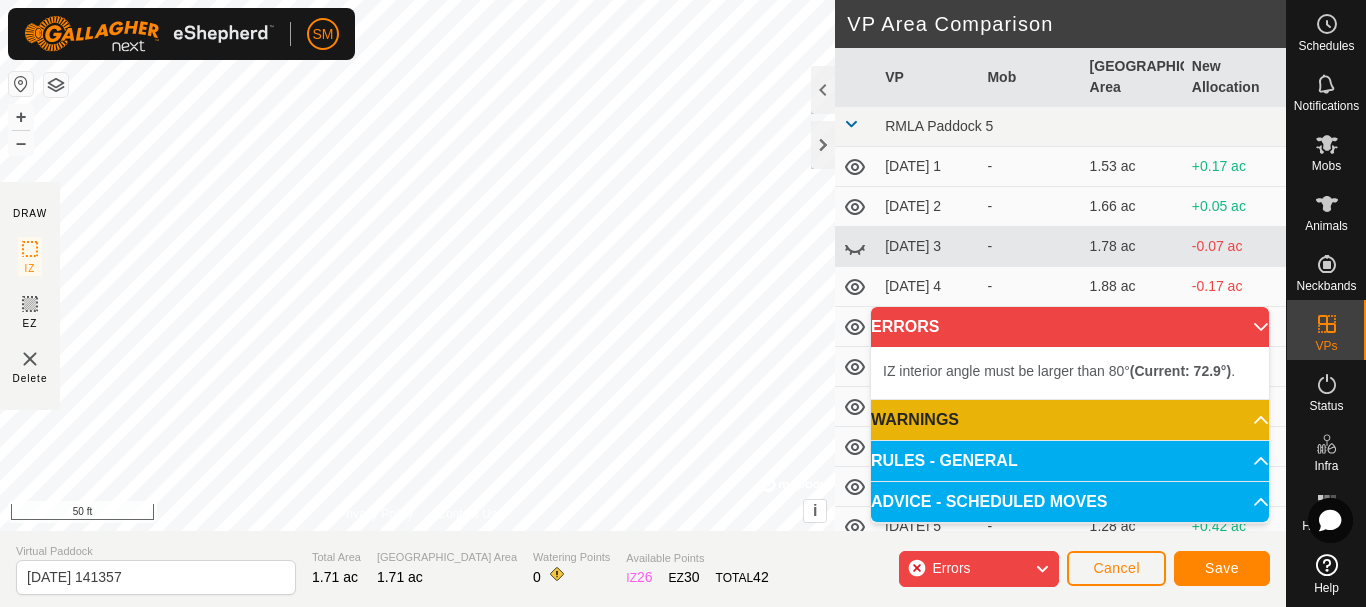 click on "SM Schedules Notifications Mobs Animals Neckbands VPs Status Infra Heatmap Help DRAW IZ EZ Delete Privacy Policy Contact Us IZ interior angle must be larger than 80°  (Current: 72.9°) . + – ⇧ i ©  Mapbox , ©  OpenStreetMap ,  Improve this map 50 ft VP Area Comparison     VP   Mob   Grazing Area   New Allocation  RMLA Paddock 5  [DATE] 1  -  1.53 ac  +0.17 ac  [DATE] 2  -  1.66 ac  +0.05 ac  [DATE] 3  -  1.78 ac  -0.07 ac  [DATE] 4  -  1.88 ac  -0.17 ac  [DATE] 5  -  1.41 ac  +0.3 ac  [DATE] 1  -  1.53 ac  +0.17 ac  [DATE] 2  -  1.63 ac  +0.07 ac  [DATE] 3  -  1.75 ac  -0.05 ac  [DATE] 4  -  1.88 ac  -0.17 ac  [DATE] 5  -  1.28 ac  +0.42 ac  [DATE]  -  1.73 ac  -0.02 ac  [DATE] 1  -  1.41 ac  +0.3 ac  [DATE] 2  -  1.51 ac  +0.2 ac  [DATE] 3  -  1.63 ac  +0.07 ac  [DATE] 4  -  1.73 ac  -0.02 ac  [DATE] 5  -  1.26 ac  +0.44 ac  [DATE] 1  -  1.36 ac  +0.35 ac  [DATE] 2  -  1.48 ac  +0.22 ac  [DATE] 3  -  1.58 ac  -  -" at bounding box center [683, 303] 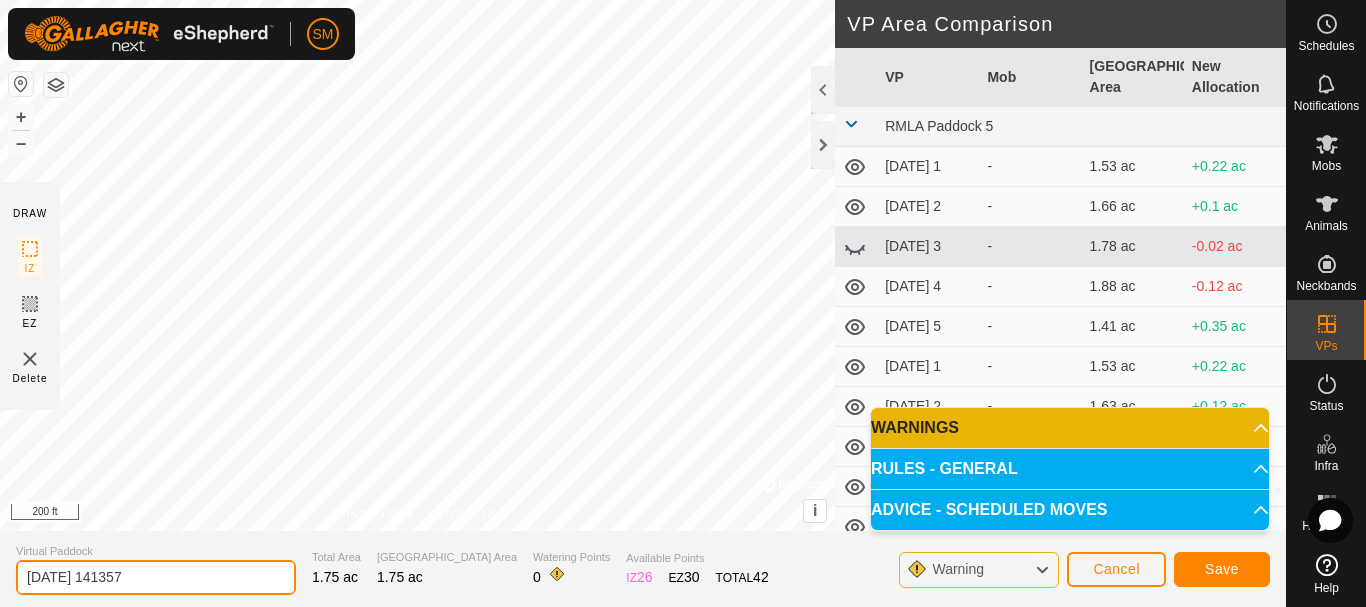 drag, startPoint x: 92, startPoint y: 573, endPoint x: 0, endPoint y: 595, distance: 94.59387 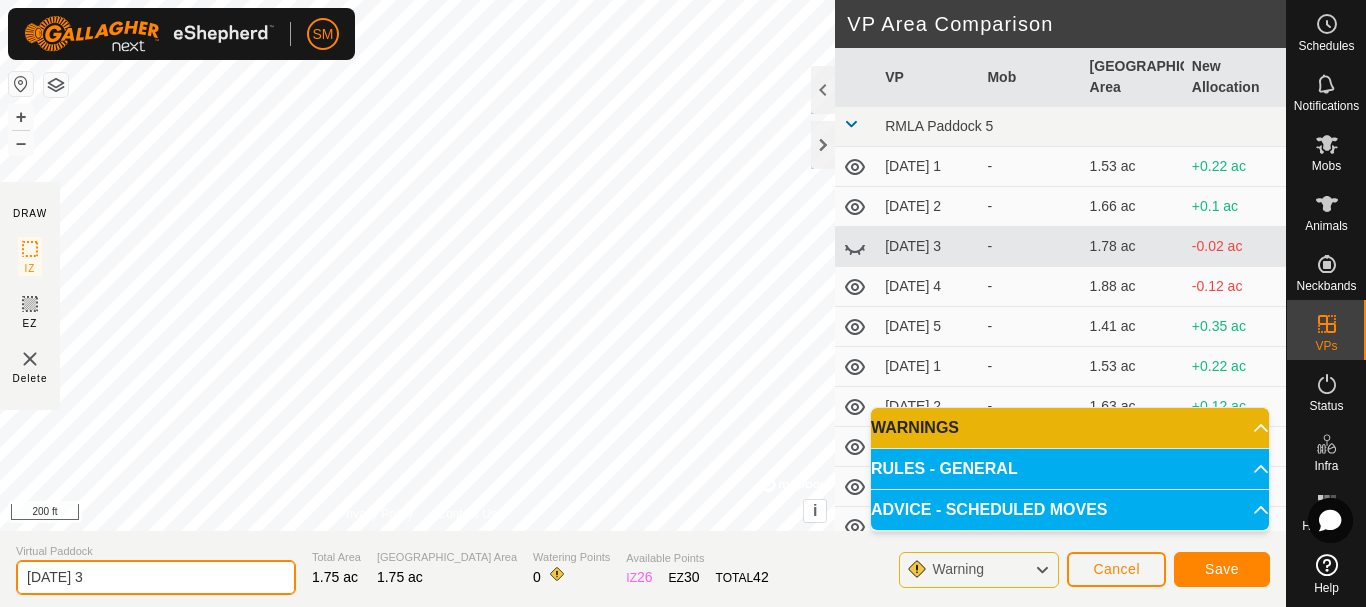 type on "[DATE] 3" 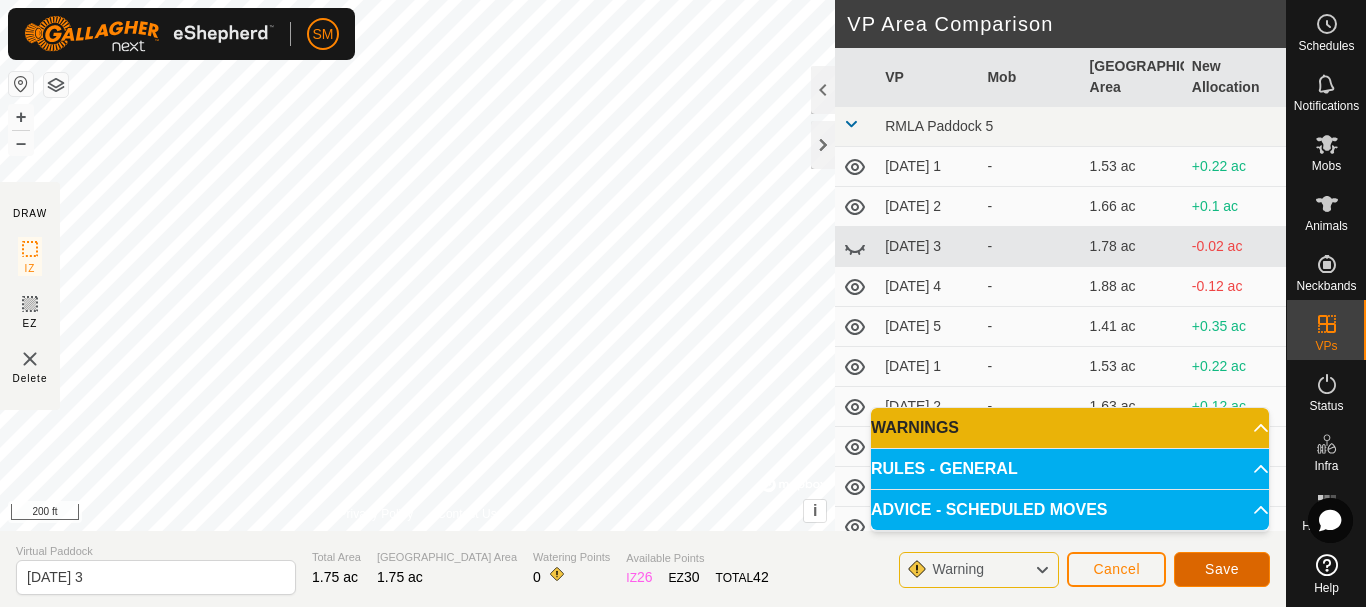 click on "Save" 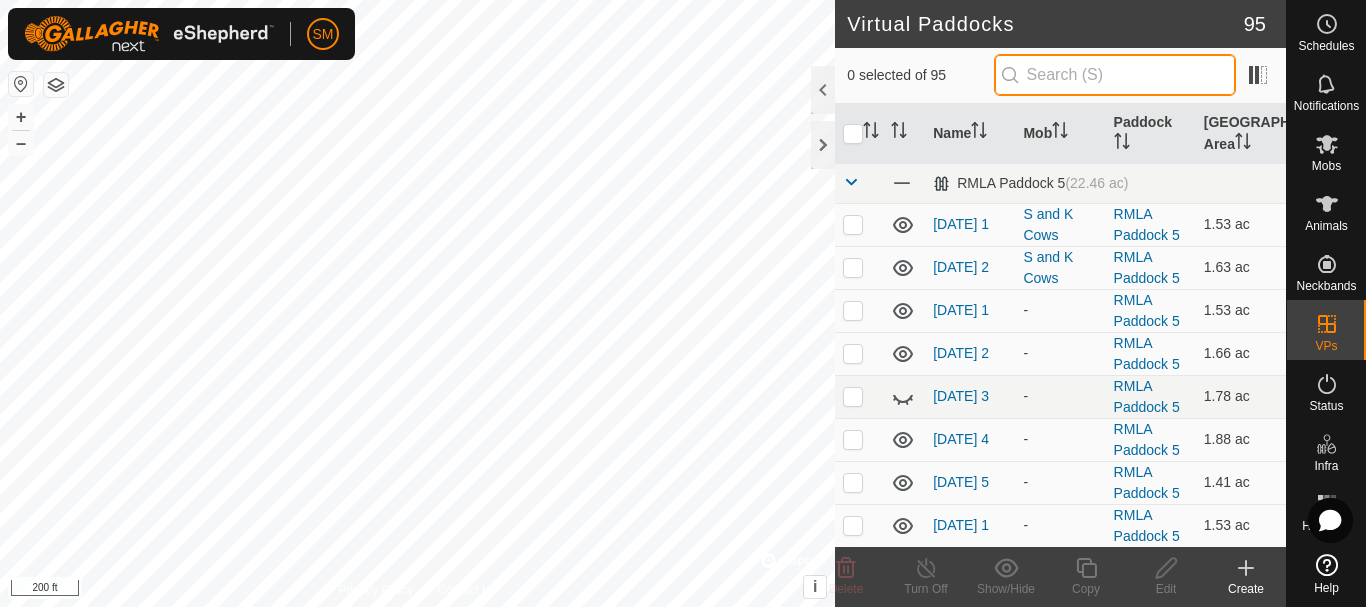 click at bounding box center (1115, 75) 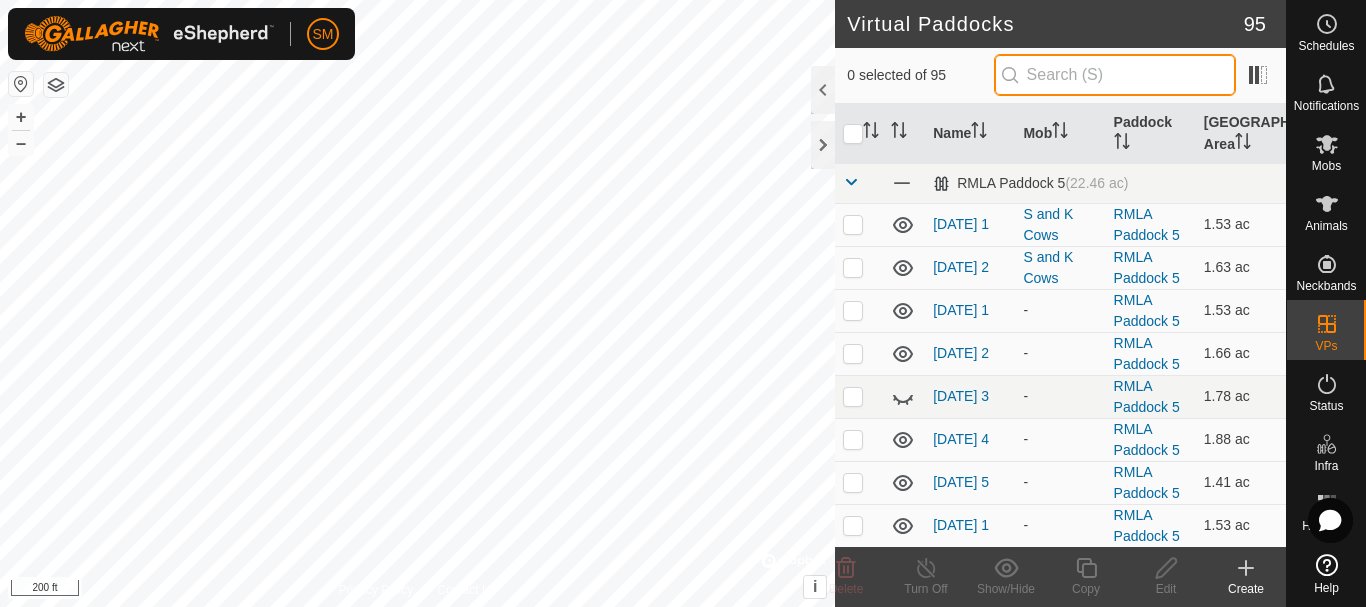 paste on "[DATE]" 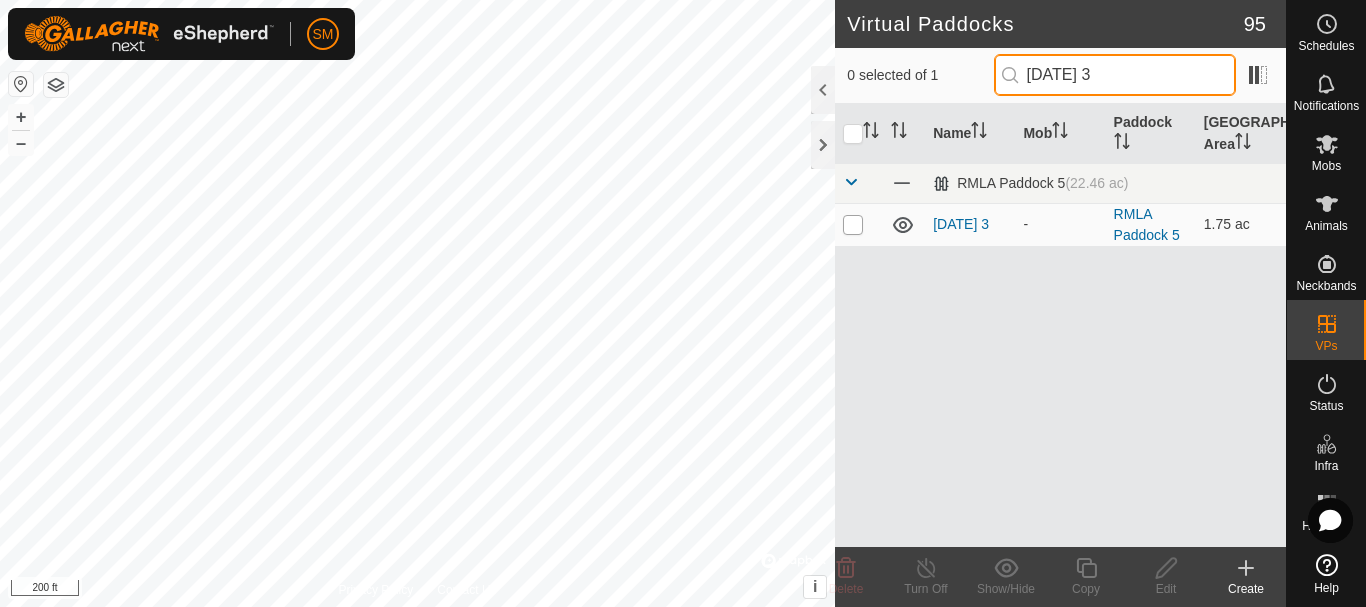 type on "[DATE] 3" 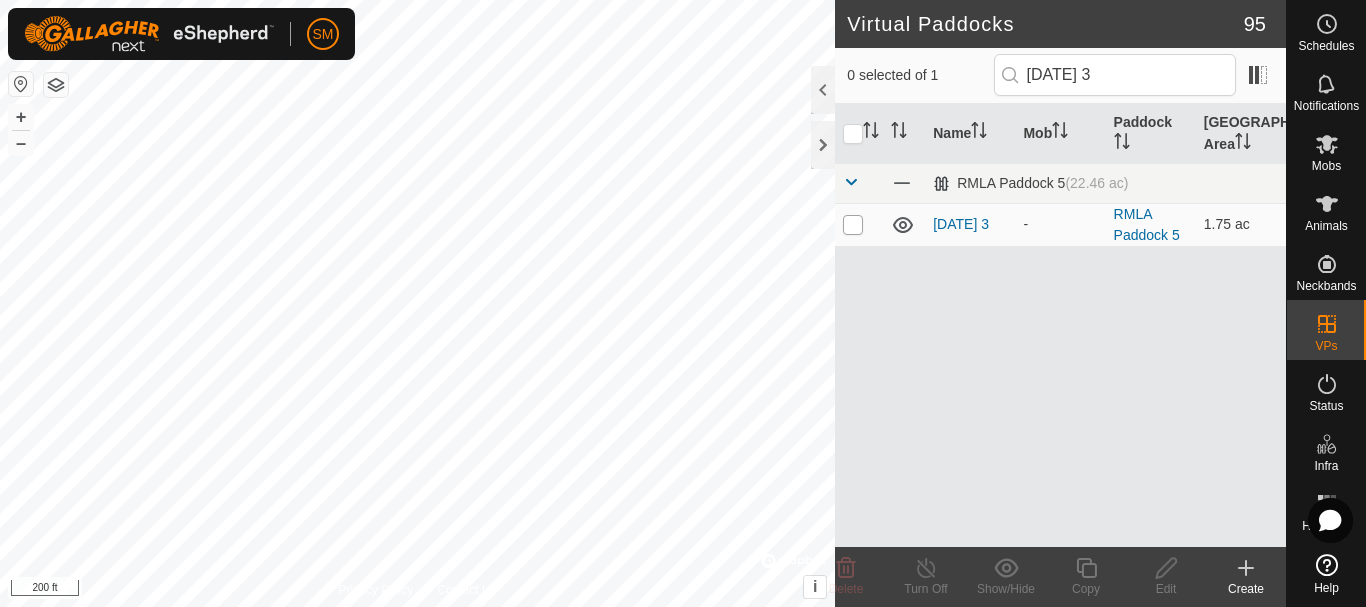 click at bounding box center (853, 225) 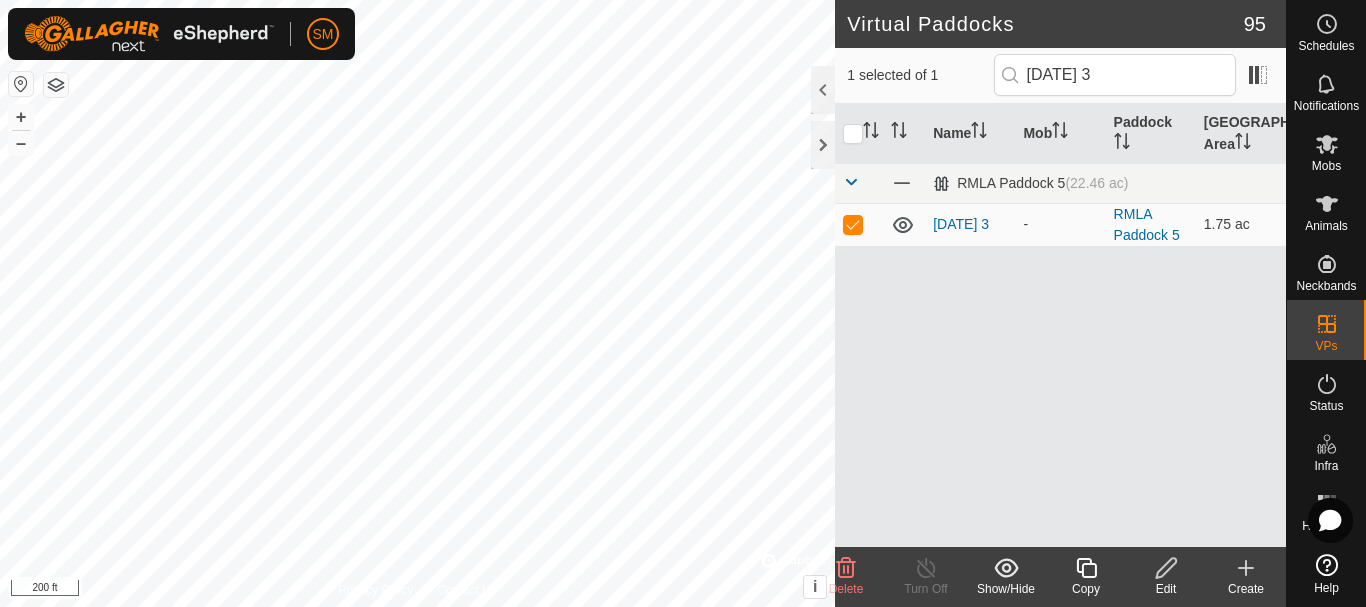 click on "Copy" 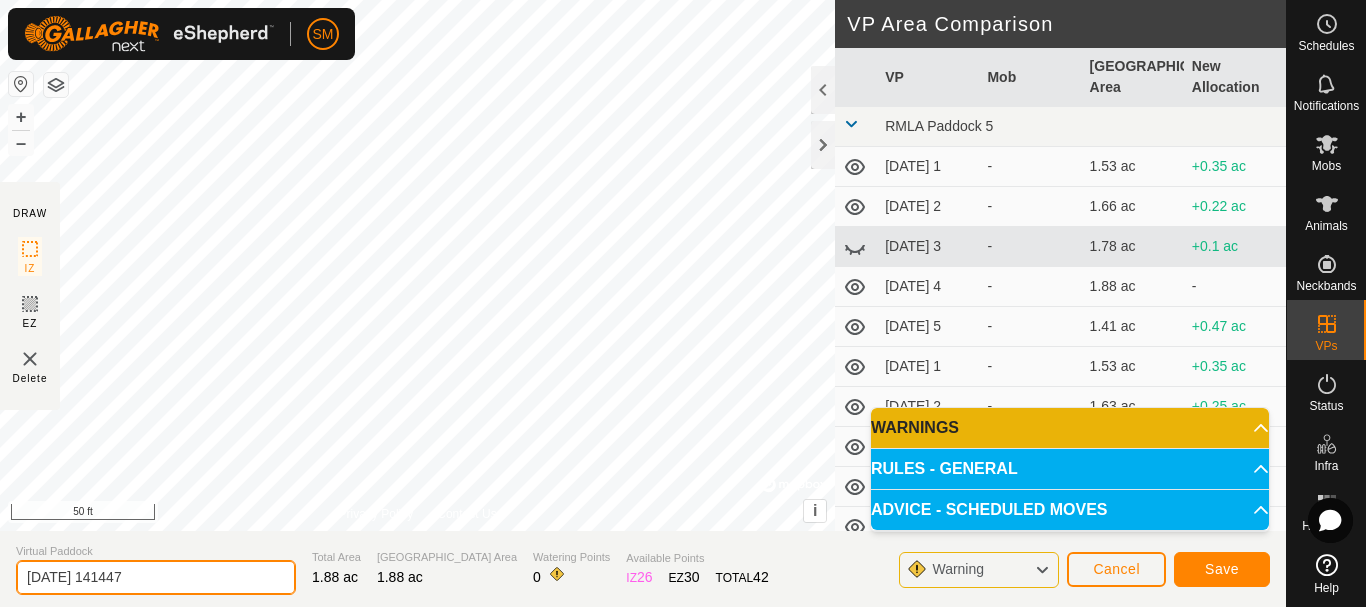 drag, startPoint x: 187, startPoint y: 574, endPoint x: 0, endPoint y: 572, distance: 187.0107 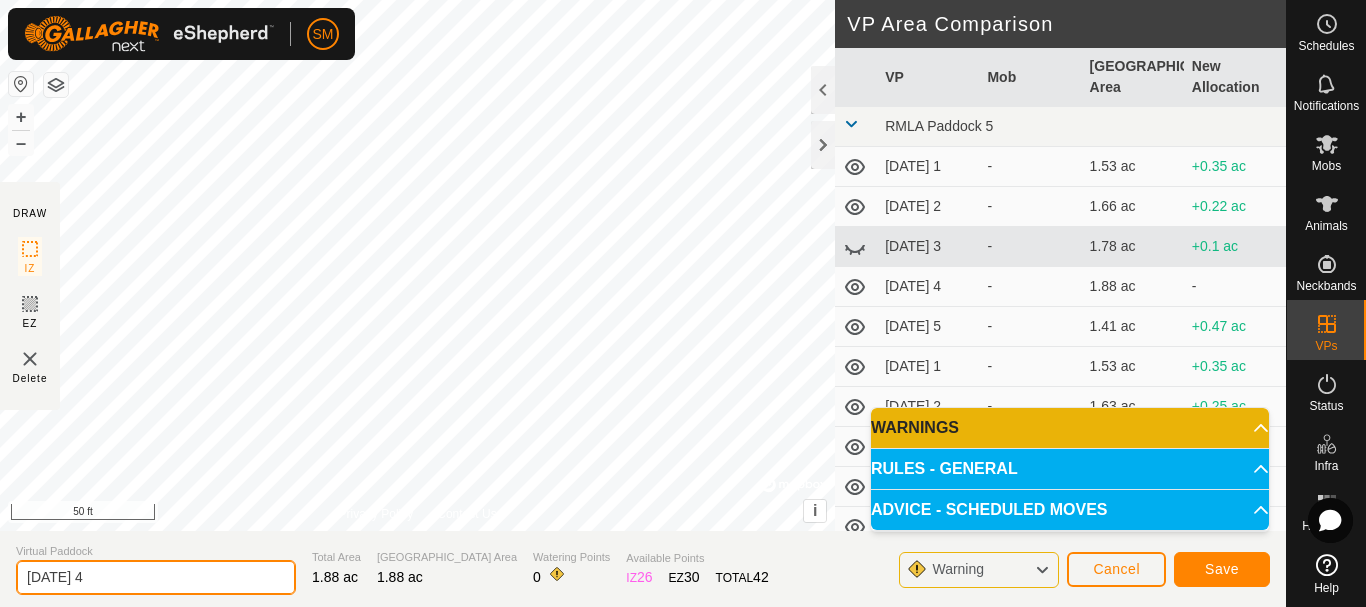 type on "[DATE] 4" 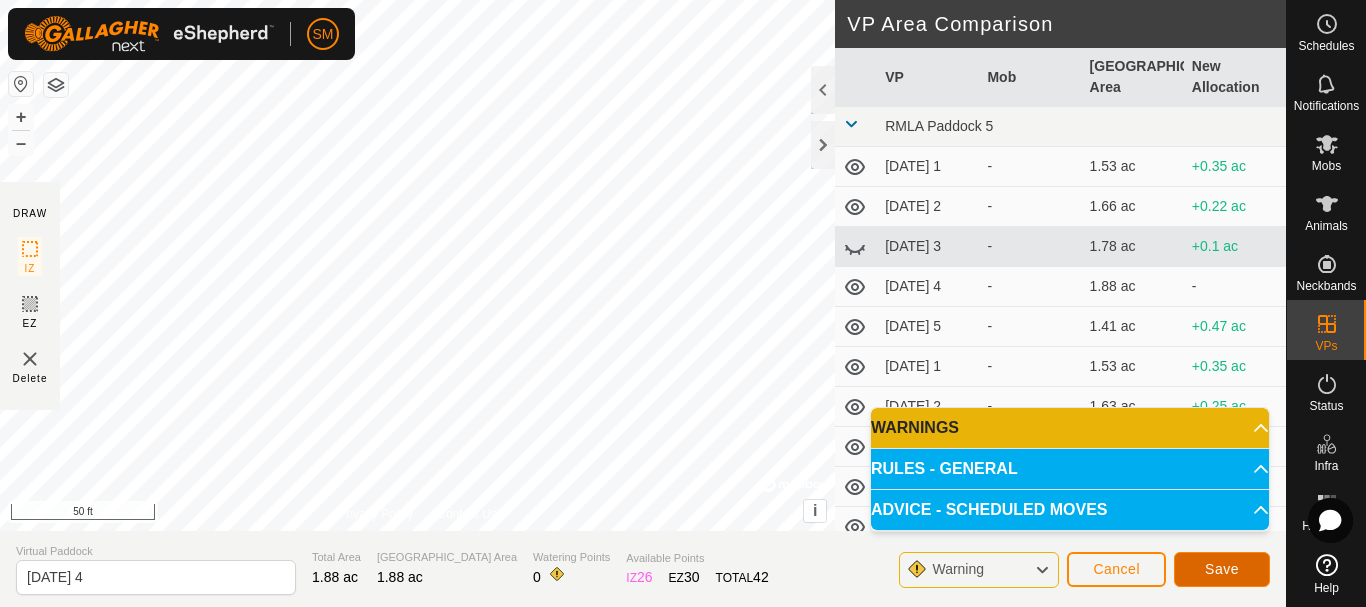 click on "Save" 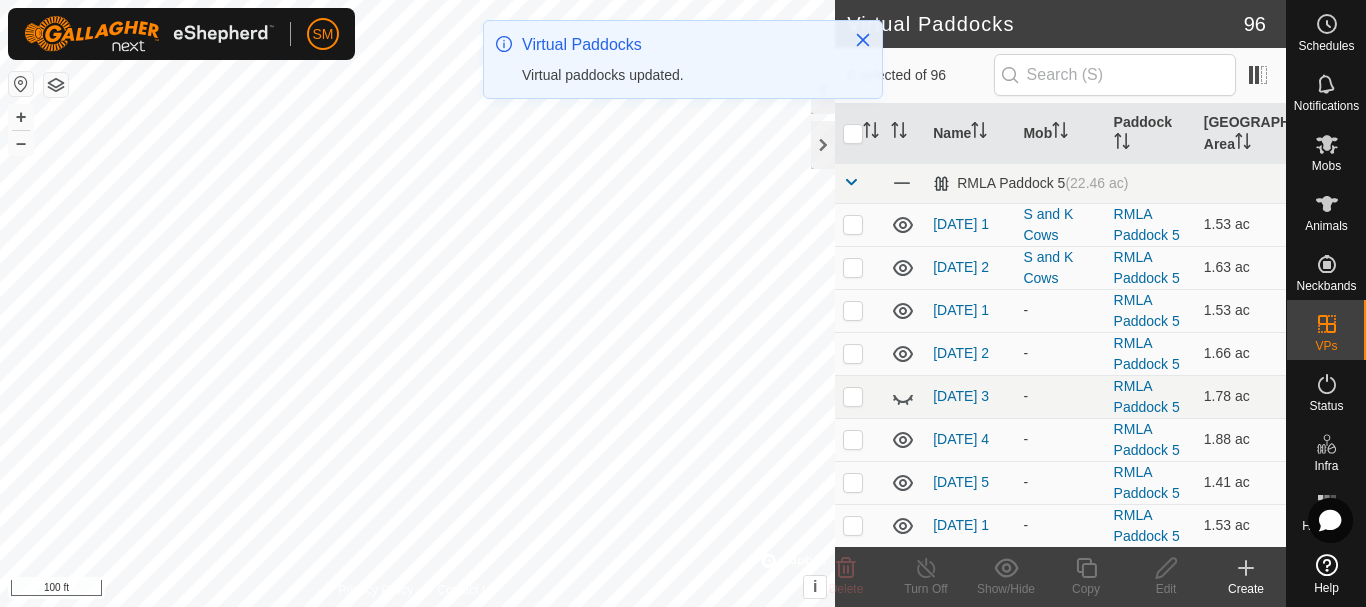 click 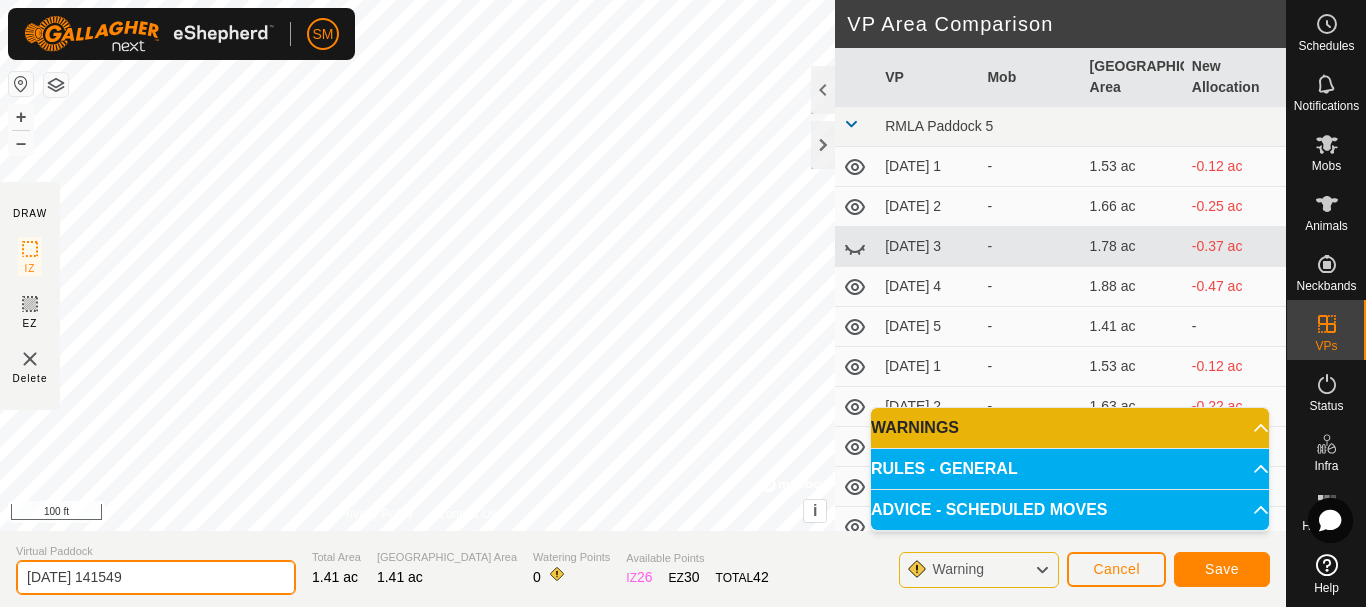 drag, startPoint x: 169, startPoint y: 571, endPoint x: 0, endPoint y: 585, distance: 169.57889 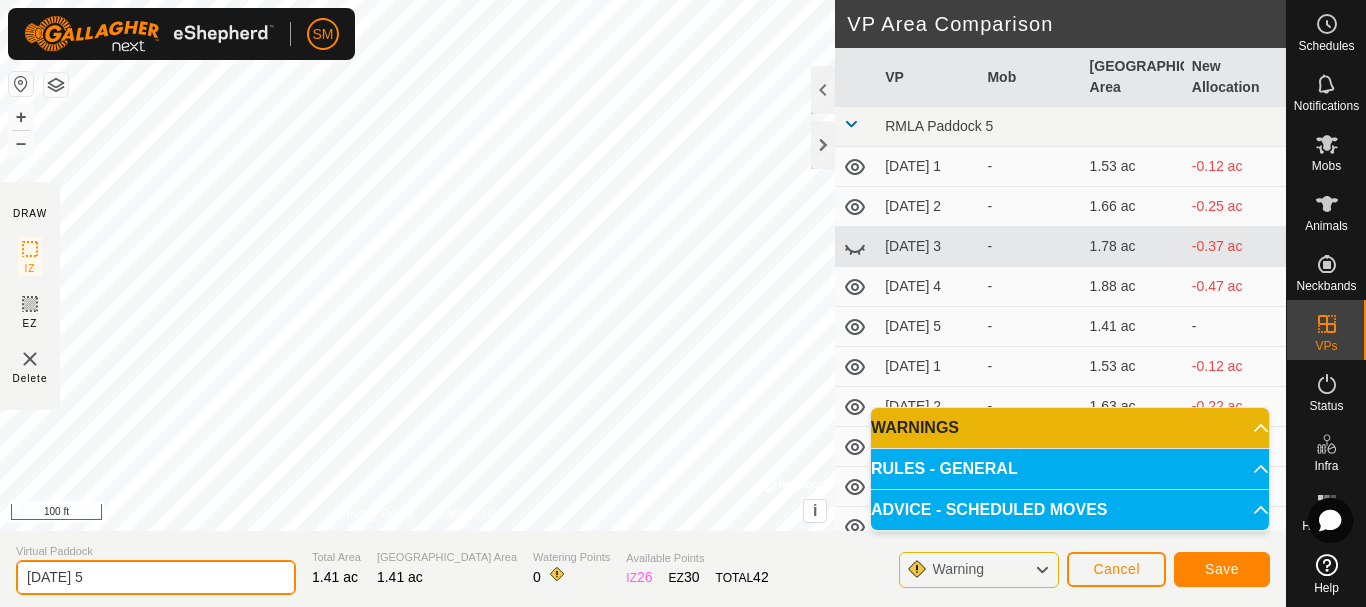 type on "[DATE] 5" 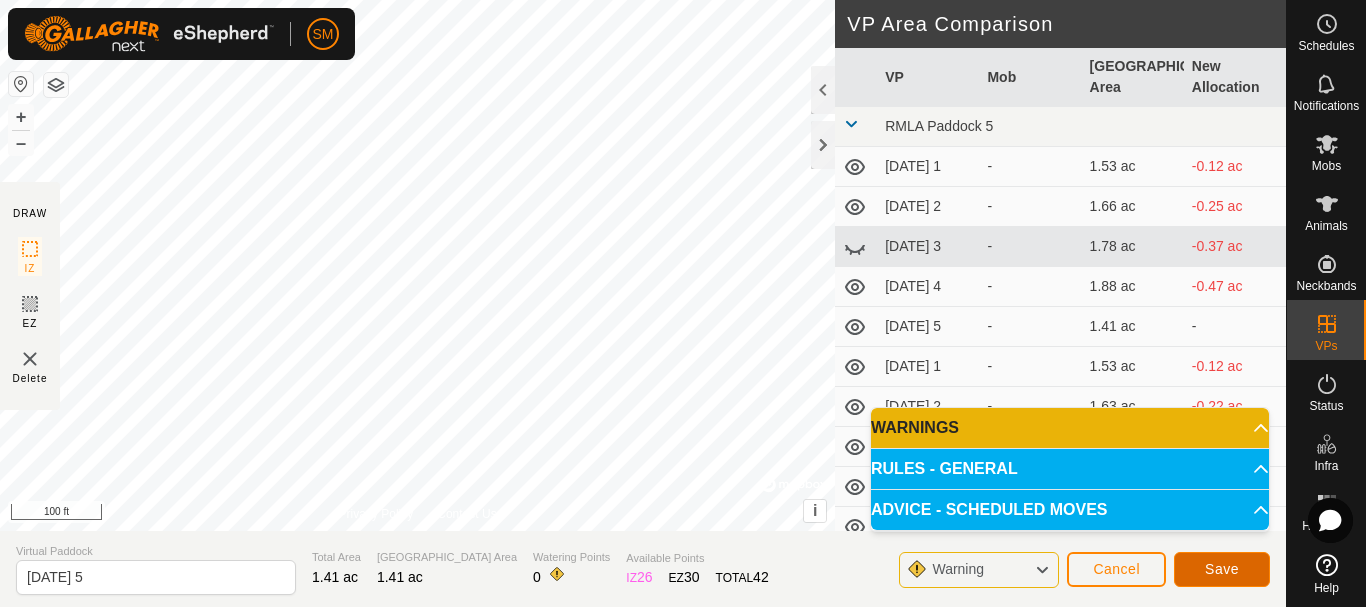 click on "Save" 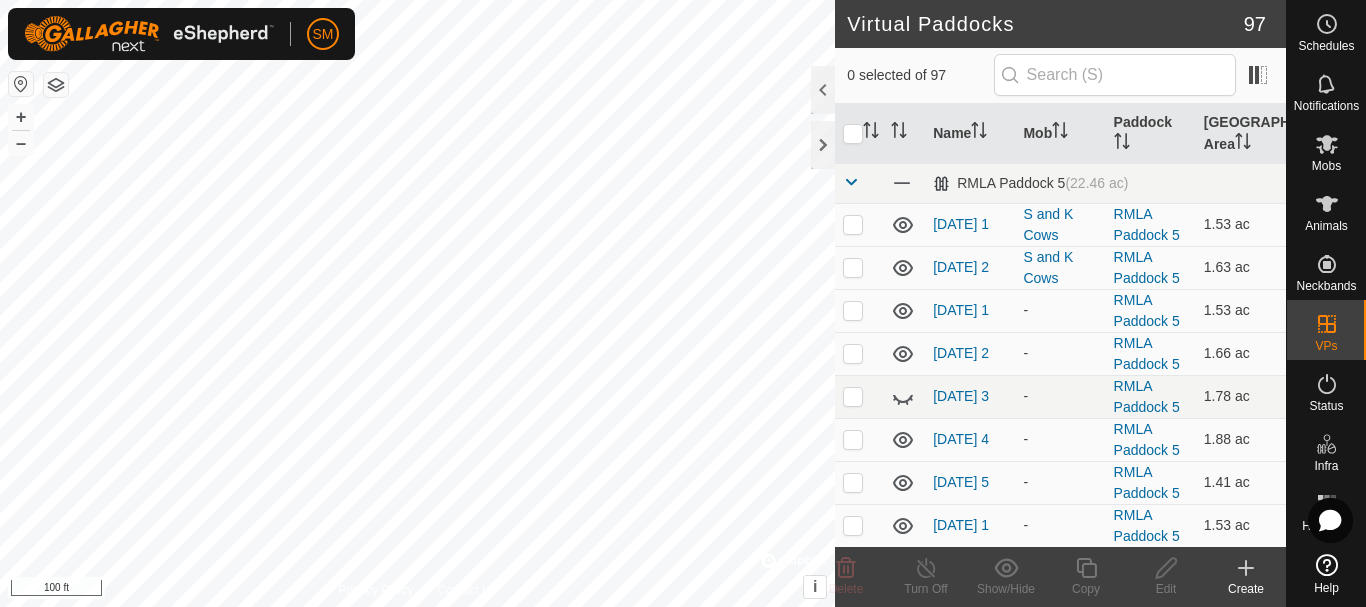 checkbox on "true" 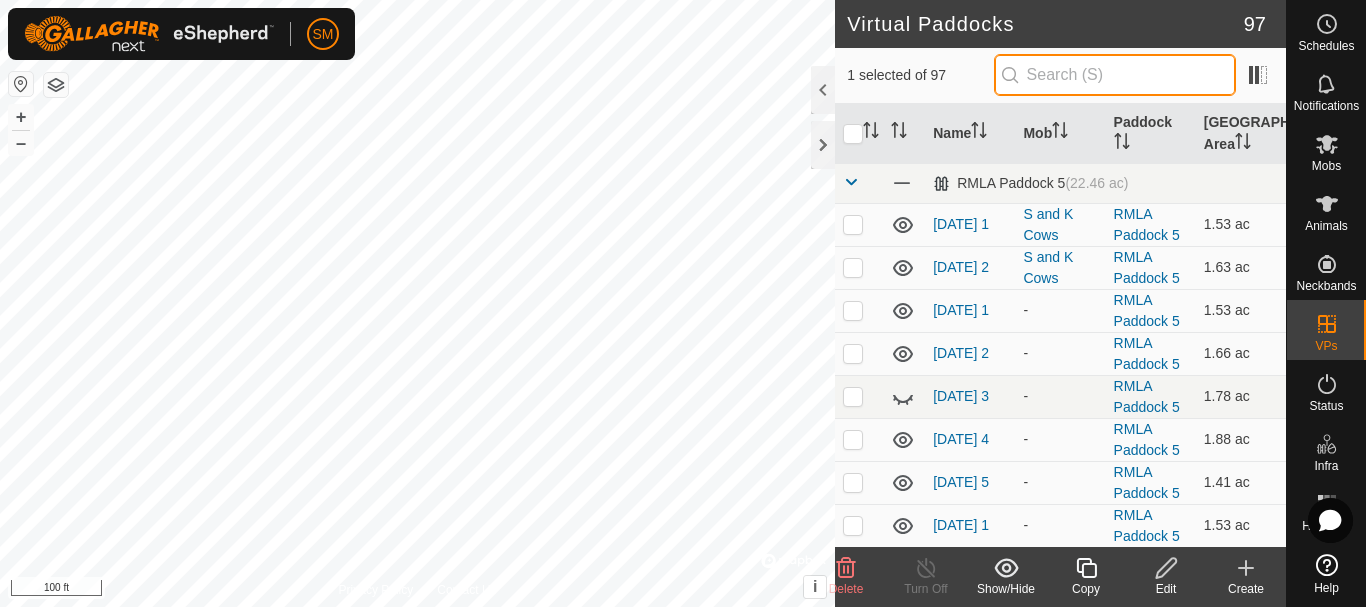 click at bounding box center [1115, 75] 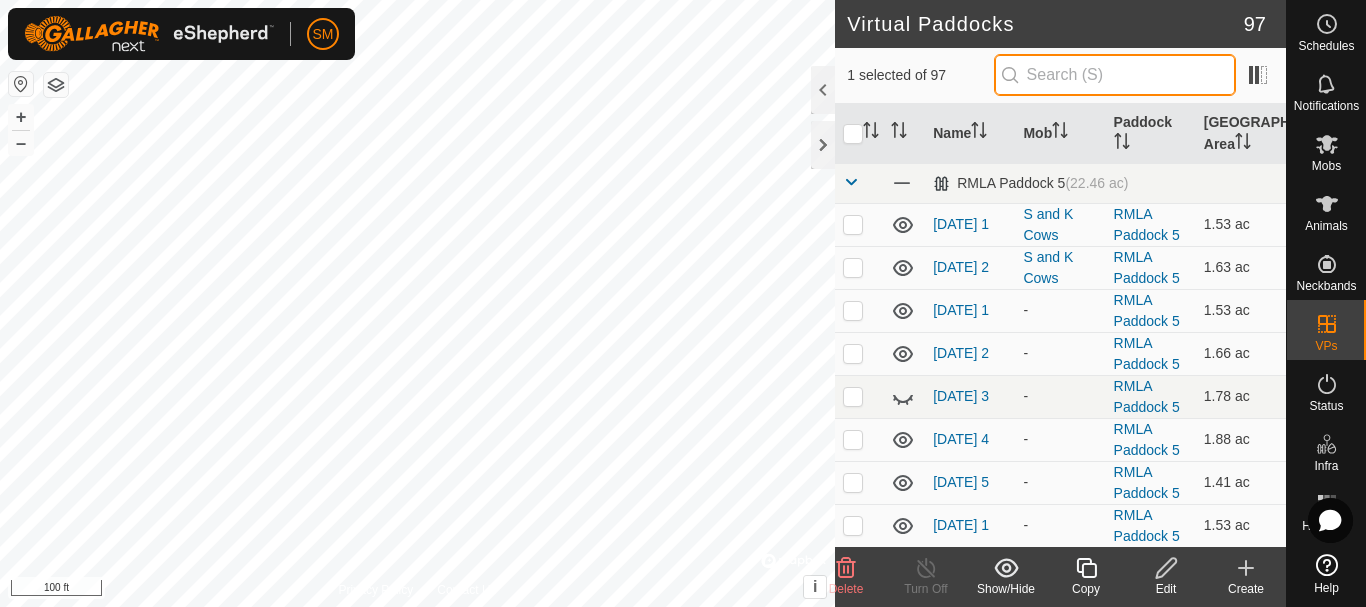 paste on "[DATE]" 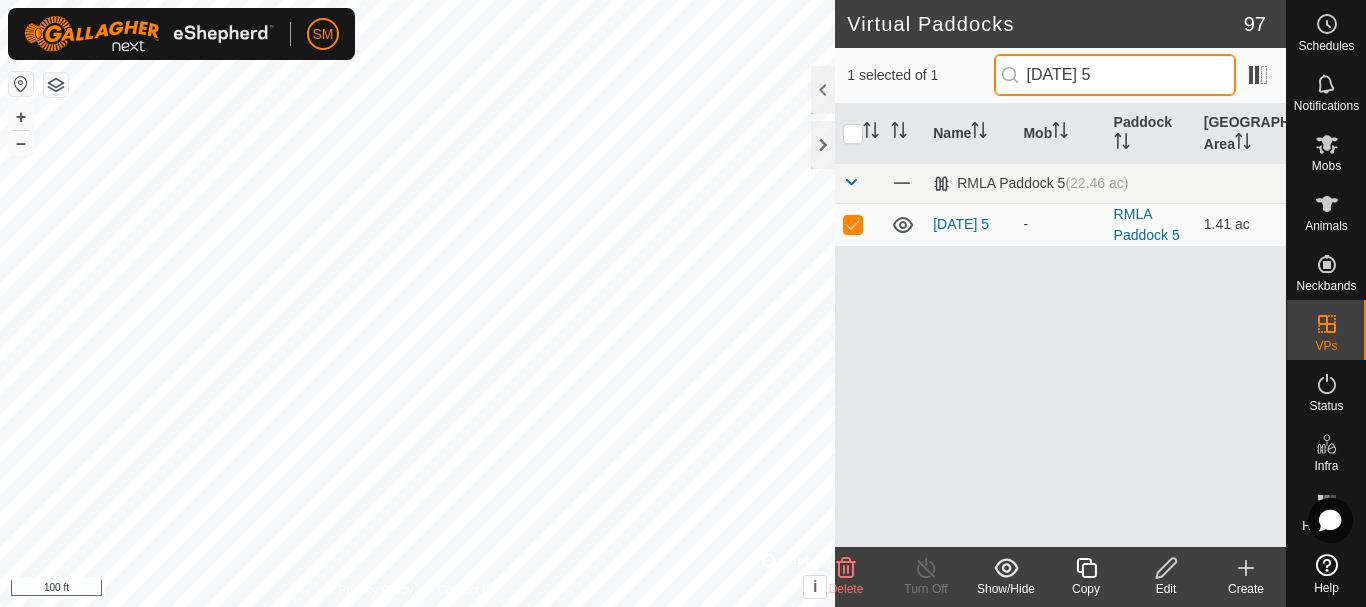 type on "[DATE] 5" 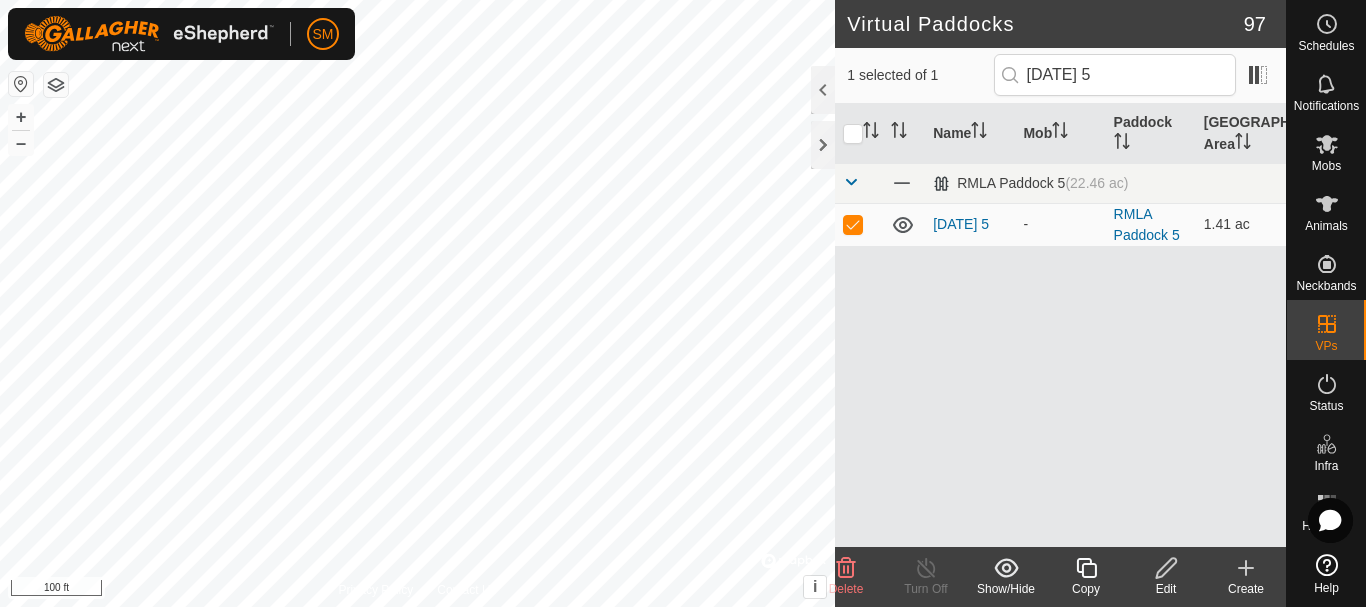 click 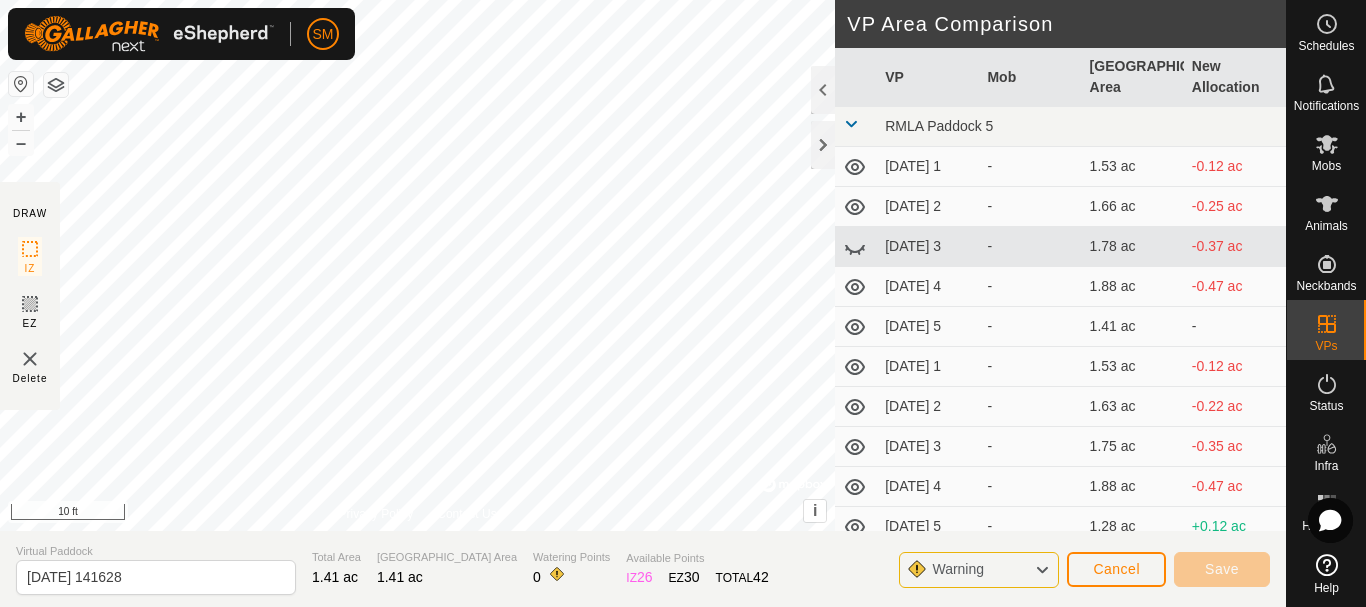 click on "DRAW IZ EZ Delete Privacy Policy Contact Us + – ⇧ i ©  Mapbox , ©  OpenStreetMap ,  Improve this map 10 ft VP Area Comparison     VP   Mob   [GEOGRAPHIC_DATA] Area   New Allocation  RMLA Paddock 5  [DATE] 1  -  1.53 ac  -0.12 ac  [DATE] 2  -  1.66 ac  -0.25 ac  [DATE] 3  -  1.78 ac  -0.37 ac  [DATE] 4  -  1.88 ac  -0.47 ac  [DATE] 5  -  1.41 ac   -   [DATE] 1  -  1.53 ac  -0.12 ac  [DATE] 2  -  1.63 ac  -0.22 ac  [DATE] 3  -  1.75 ac  -0.35 ac  [DATE] 4  -  1.88 ac  -0.47 ac  [DATE] 5  -  1.28 ac  +0.12 ac  [DATE]  -  1.73 ac  -0.32 ac  [DATE] 1  -  1.41 ac   -   [DATE] 2  -  1.51 ac  -0.1 ac  [DATE] 3  -  1.63 ac  -0.22 ac  [DATE] 4  -  1.73 ac  -0.32 ac  [DATE] 5  -  1.26 ac  +0.15 ac  [DATE] 1  -  1.36 ac  +0.05 ac  [DATE] 2  -  1.48 ac  -0.07 ac  [DATE] 3  -  1.58 ac  -0.17 ac  [DATE] 4  -  1.71 ac  -0.3 ac  [DATE] 5  -  1.38 ac  +0.02 ac  [DATE] 1  -  1.51 ac  -0.1 ac  [DATE] 2  -  1.61 ac  -0.2 ac  [DATE] 3  - -" 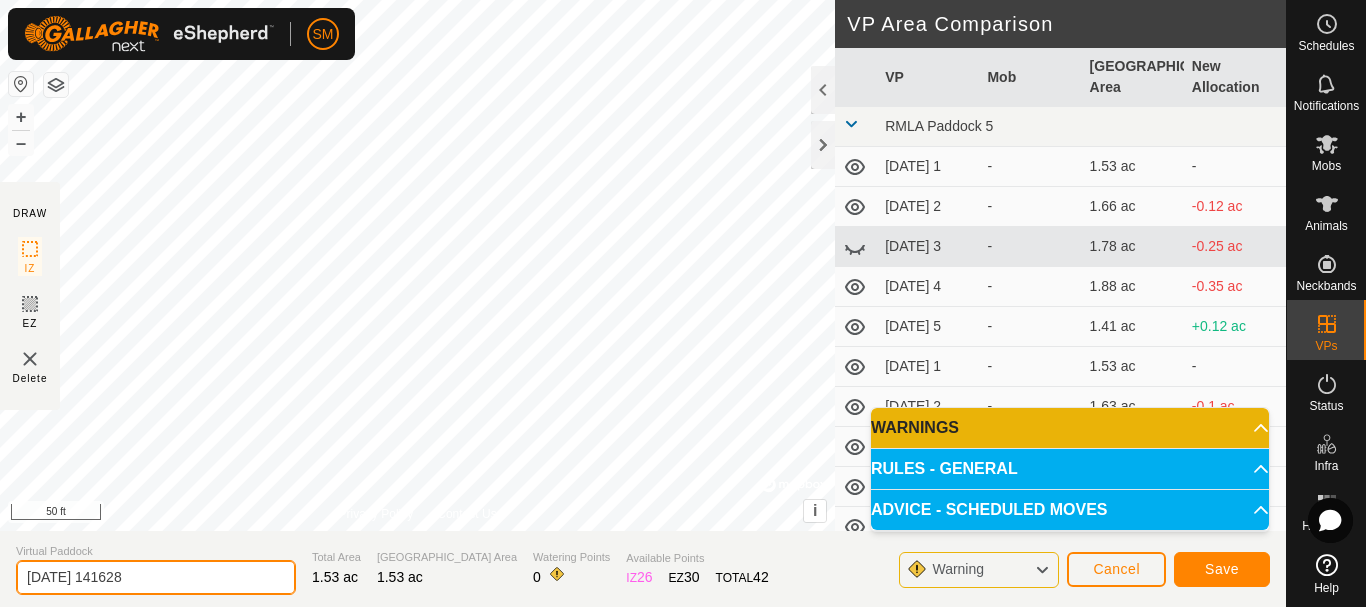 drag, startPoint x: 241, startPoint y: 582, endPoint x: 0, endPoint y: 566, distance: 241.53053 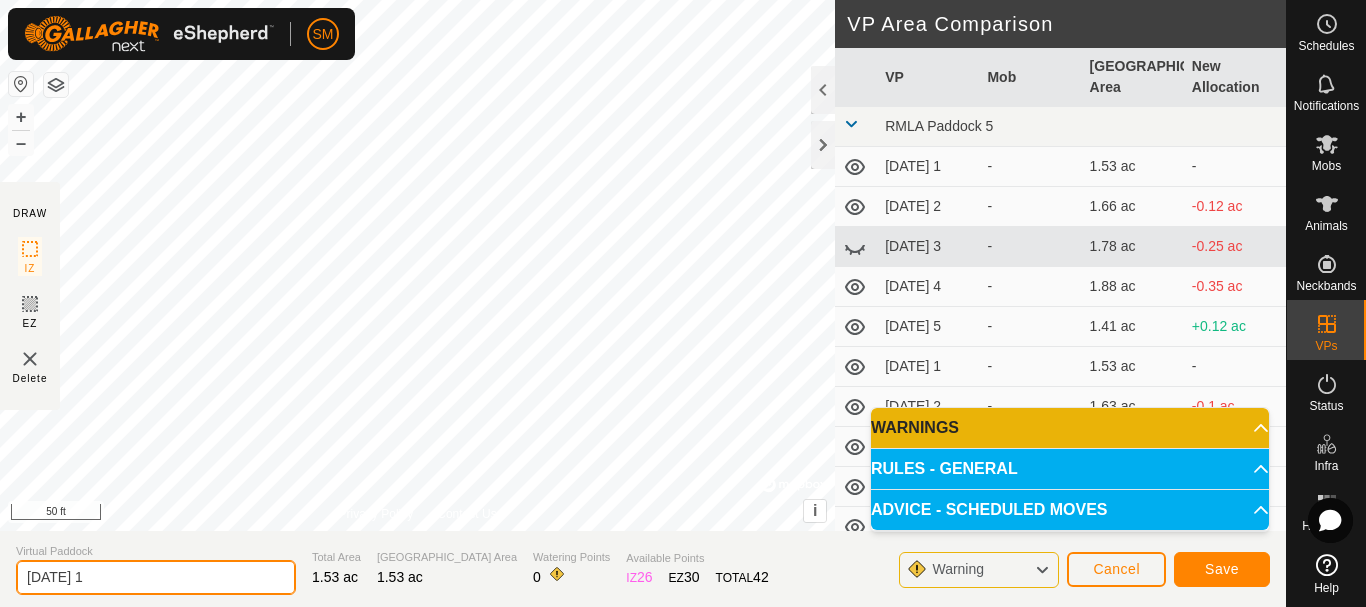 drag, startPoint x: 103, startPoint y: 579, endPoint x: 0, endPoint y: 578, distance: 103.00485 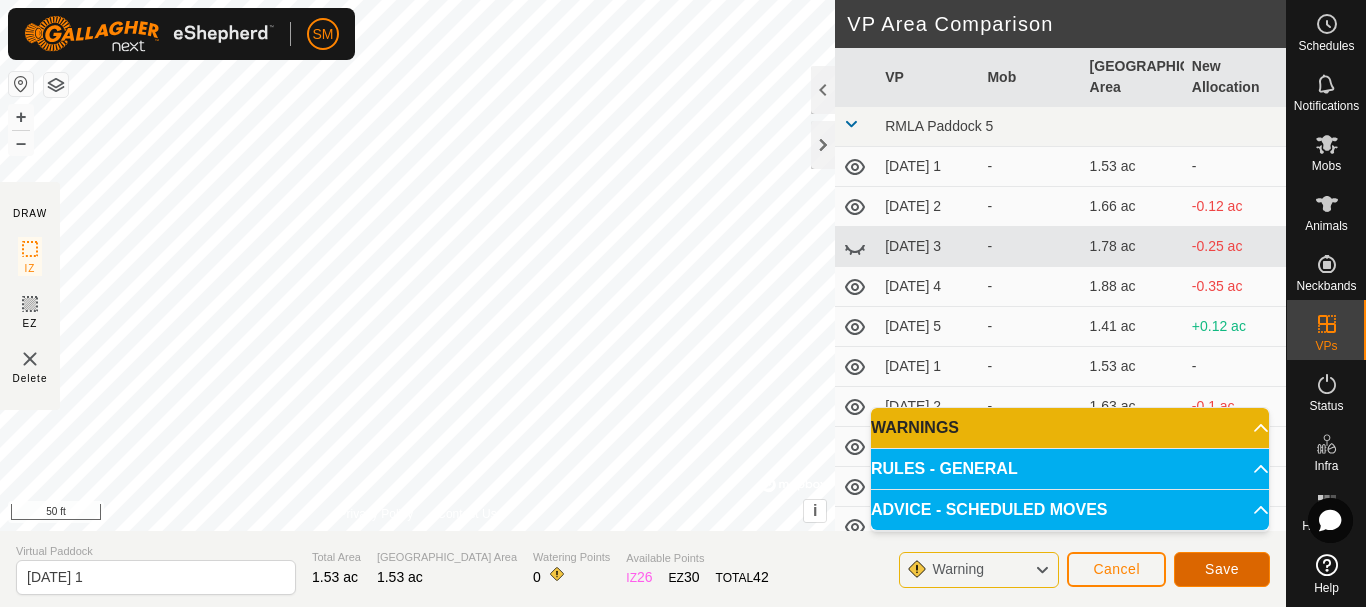 click on "Save" 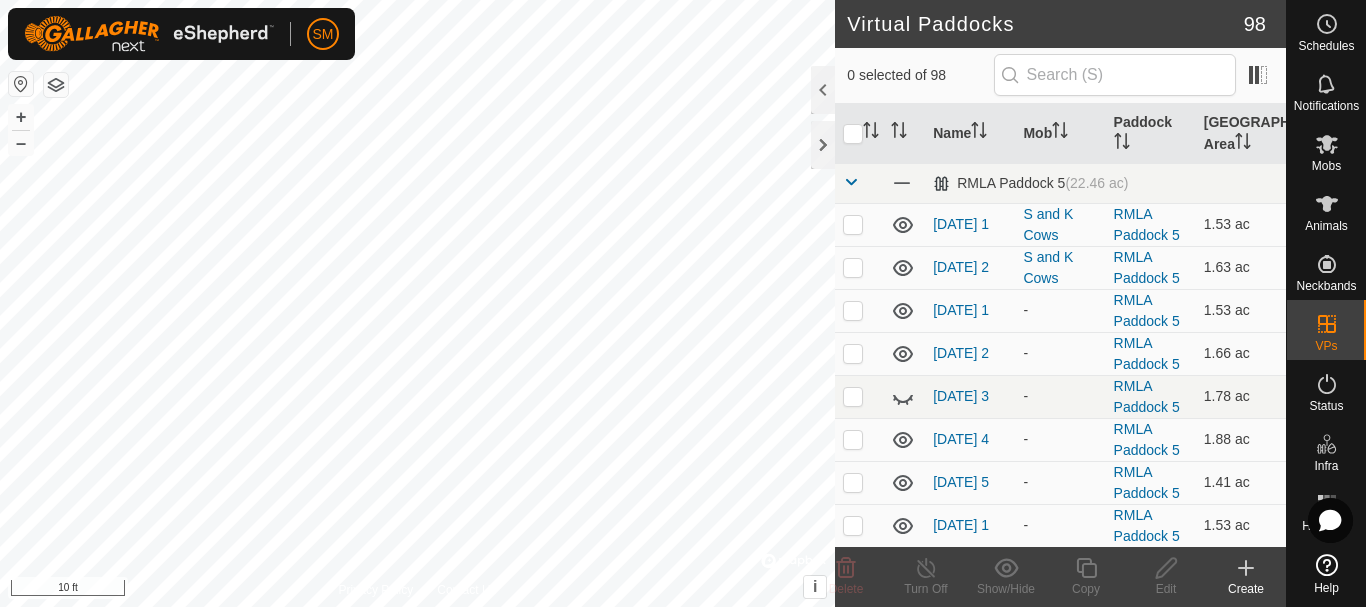 checkbox on "true" 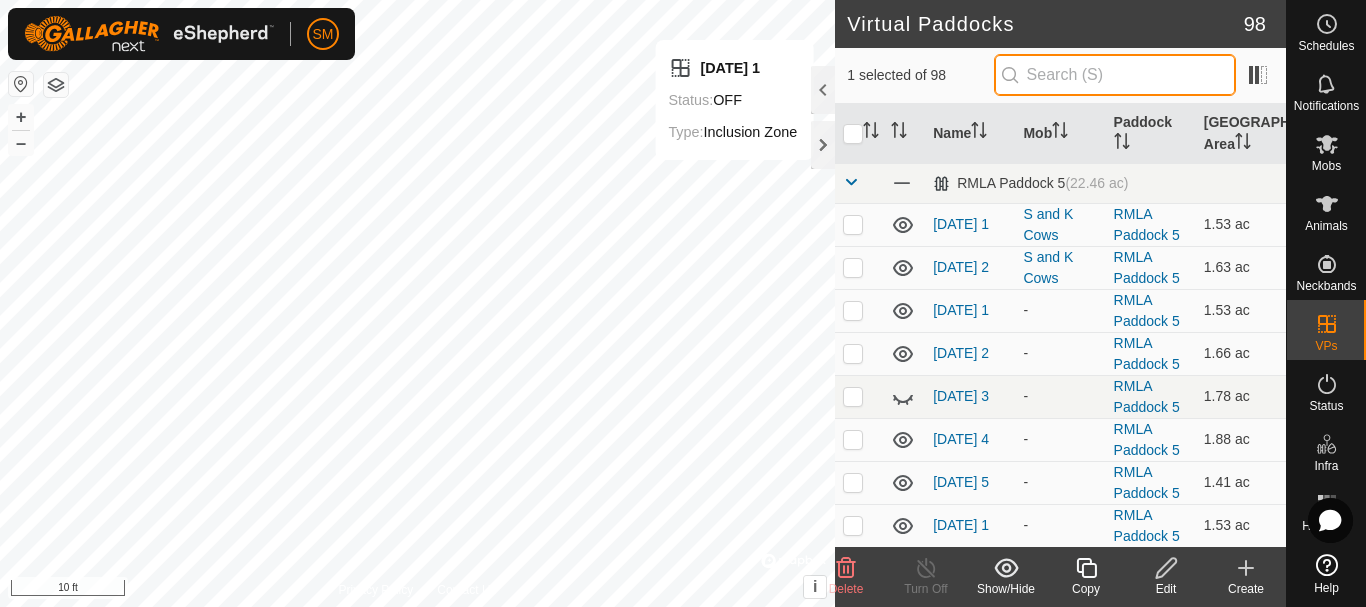 click at bounding box center [1115, 75] 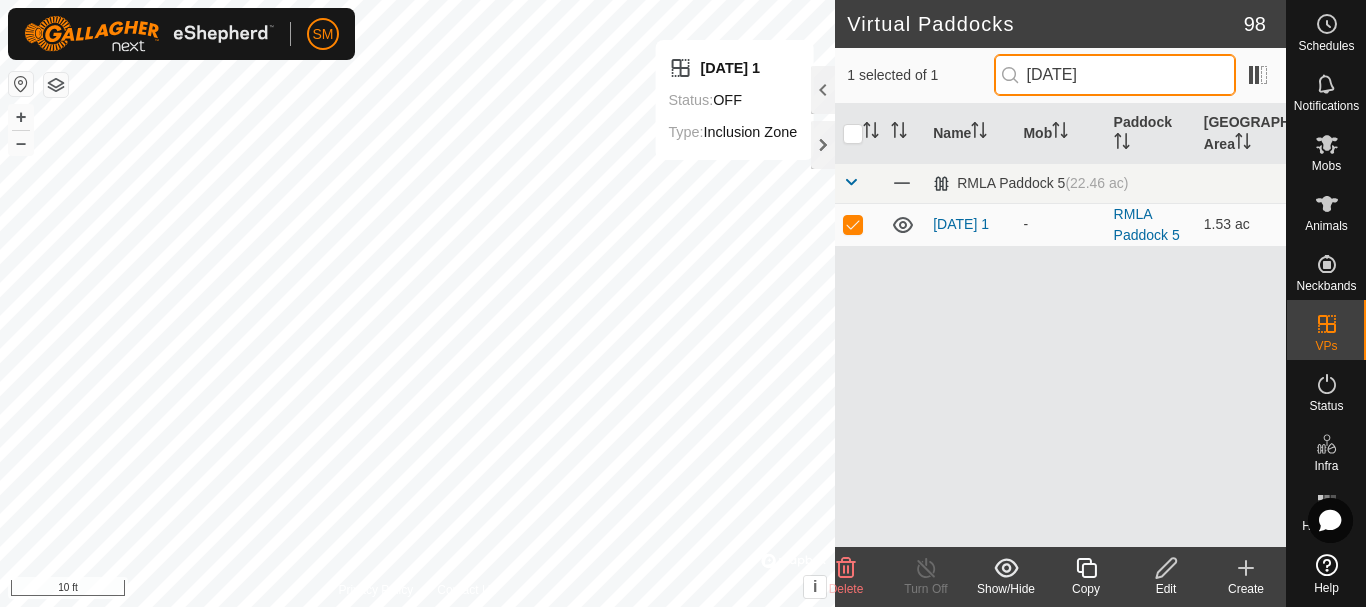 type on "[DATE]" 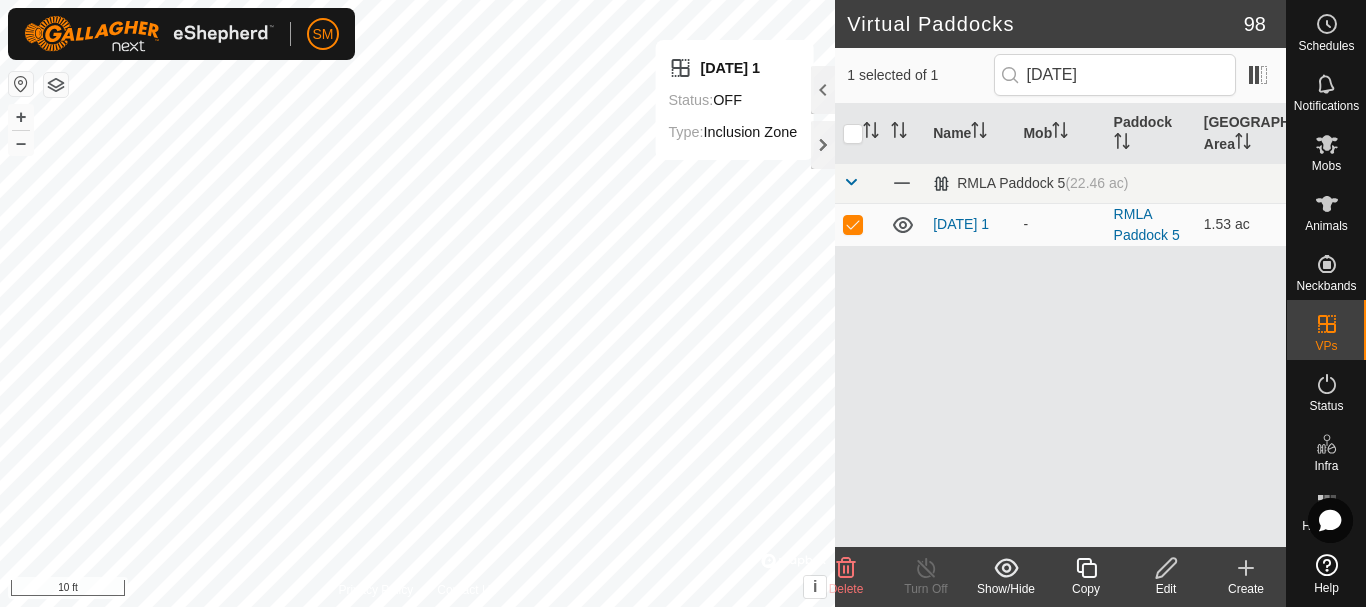 click 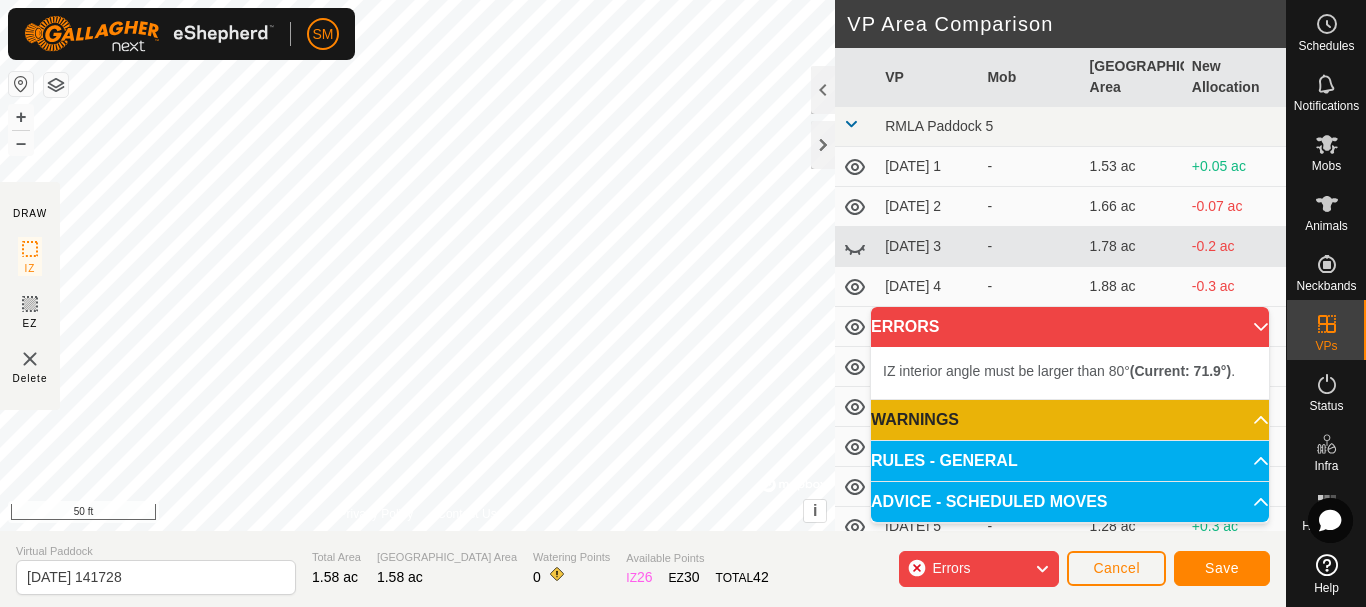 click on "DRAW IZ EZ Delete Privacy Policy Contact Us + – ⇧ i ©  Mapbox , ©  OpenStreetMap ,  Improve this map 50 ft VP Area Comparison     VP   Mob   [GEOGRAPHIC_DATA] Area   New Allocation  RMLA Paddock 5  [DATE] 1  -  1.53 ac  +0.05 ac  [DATE] 2  -  1.66 ac  -0.07 ac  [DATE] 3  -  1.78 ac  -0.2 ac  [DATE] 4  -  1.88 ac  -0.3 ac  [DATE] 5  -  1.41 ac  +0.17 ac  [DATE] 1  -  1.53 ac  +0.05 ac  [DATE] 2  -  1.63 ac  -0.05 ac  [DATE] 3  -  1.75 ac  -0.17 ac  [DATE] 4  -  1.88 ac  -0.3 ac  [DATE] 5  -  1.28 ac  +0.3 ac  [DATE]  -  1.73 ac  -0.15 ac  [DATE] 1  -  1.41 ac  +0.17 ac  [DATE] 2  -  1.51 ac  +0.07 ac  [DATE] 3  -  1.63 ac  -0.05 ac  [DATE] 4  -  1.73 ac  -0.15 ac  [DATE] 5  -  1.26 ac  +0.32 ac  [DATE] 1  -  1.36 ac  +0.22 ac  [DATE] 2  -  1.48 ac  +0.1 ac  [DATE] 3  -  1.58 ac   -   [DATE] 4  -  1.71 ac  -0.12 ac  [DATE] 5  -  1.38 ac  +0.2 ac  [DATE] 1  -  1.51 ac  +0.07 ac  [DATE] 2  -  1.61 ac  -0.02 ac  [DATE] 3  -" 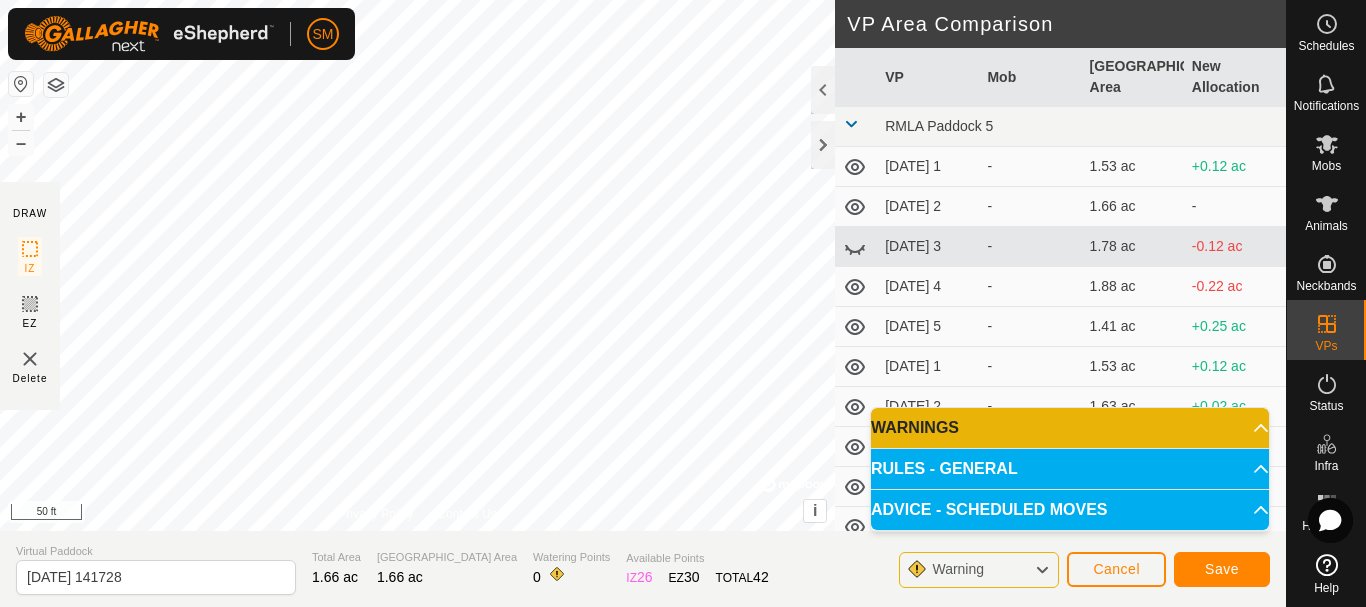 drag, startPoint x: 192, startPoint y: 555, endPoint x: 0, endPoint y: 572, distance: 192.75113 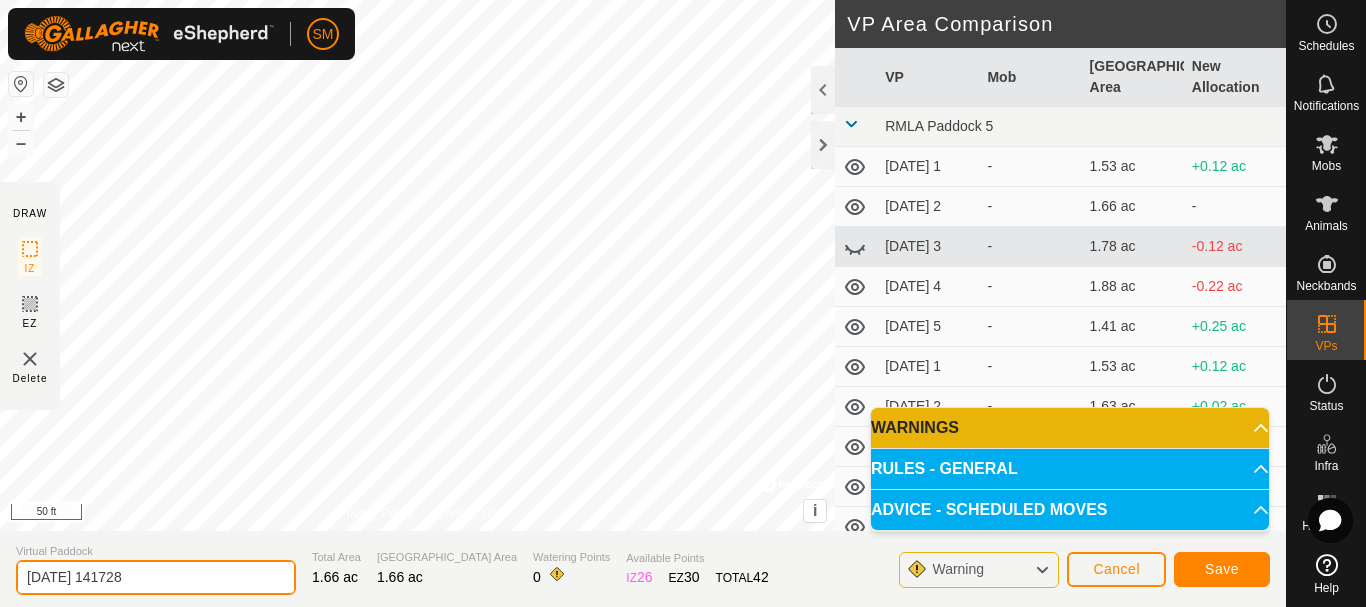 drag, startPoint x: 179, startPoint y: 570, endPoint x: 0, endPoint y: 557, distance: 179.47145 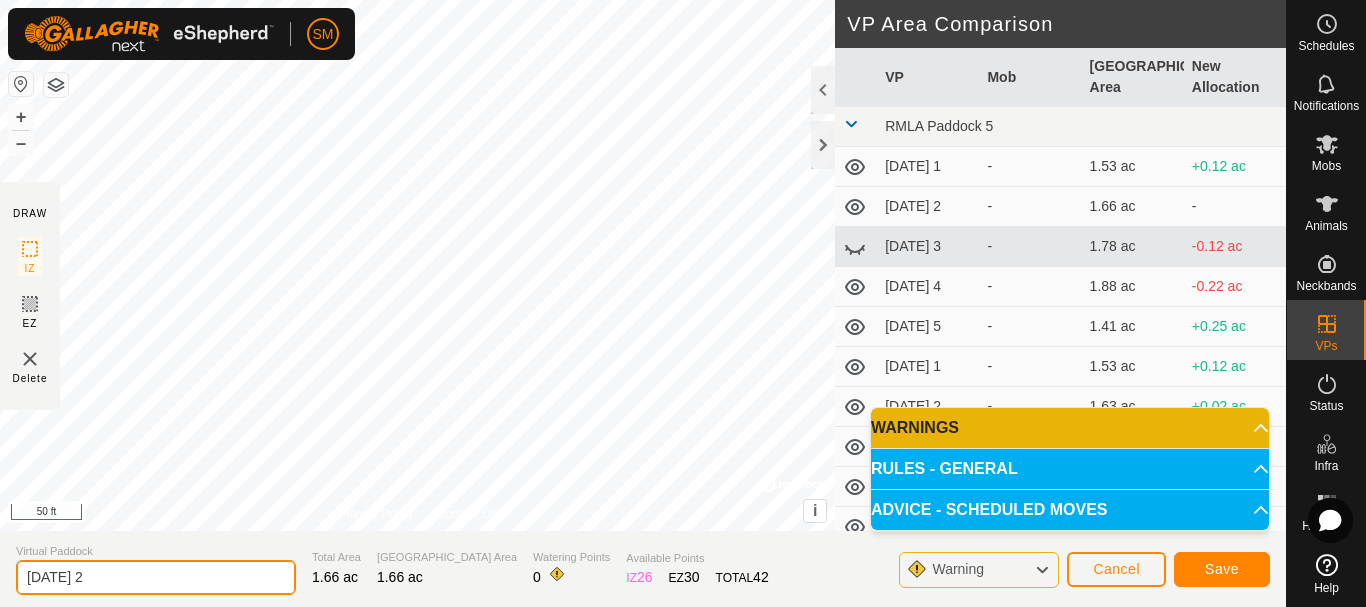type on "[DATE] 2" 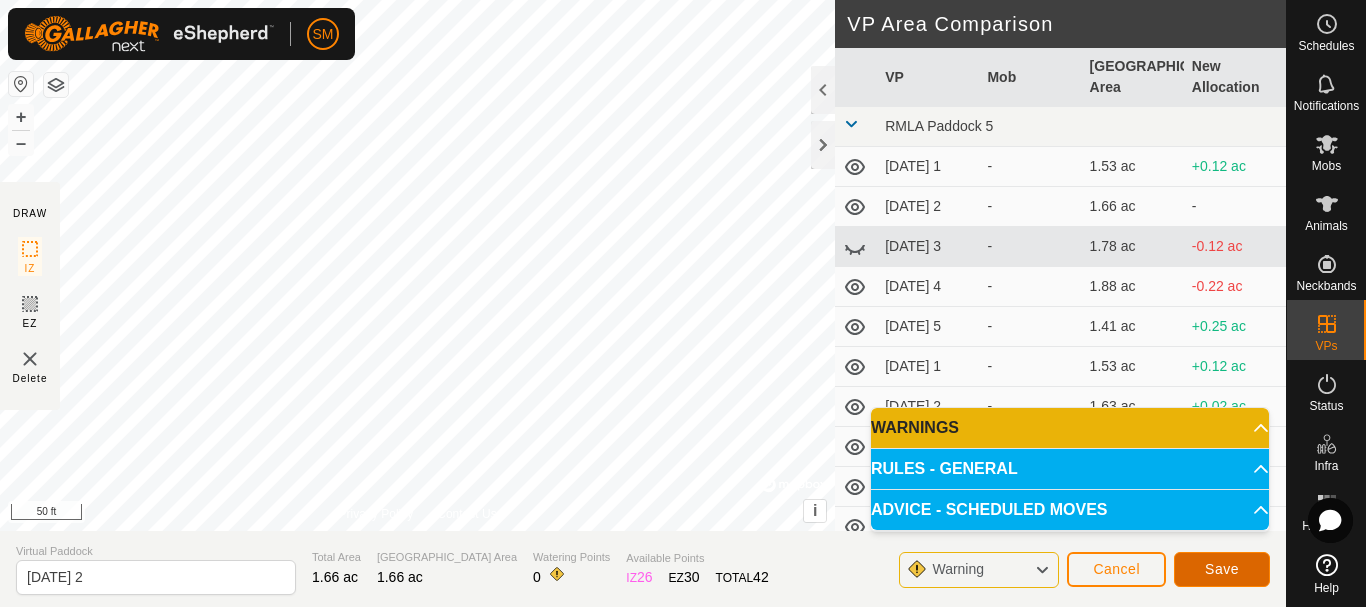 click on "Save" 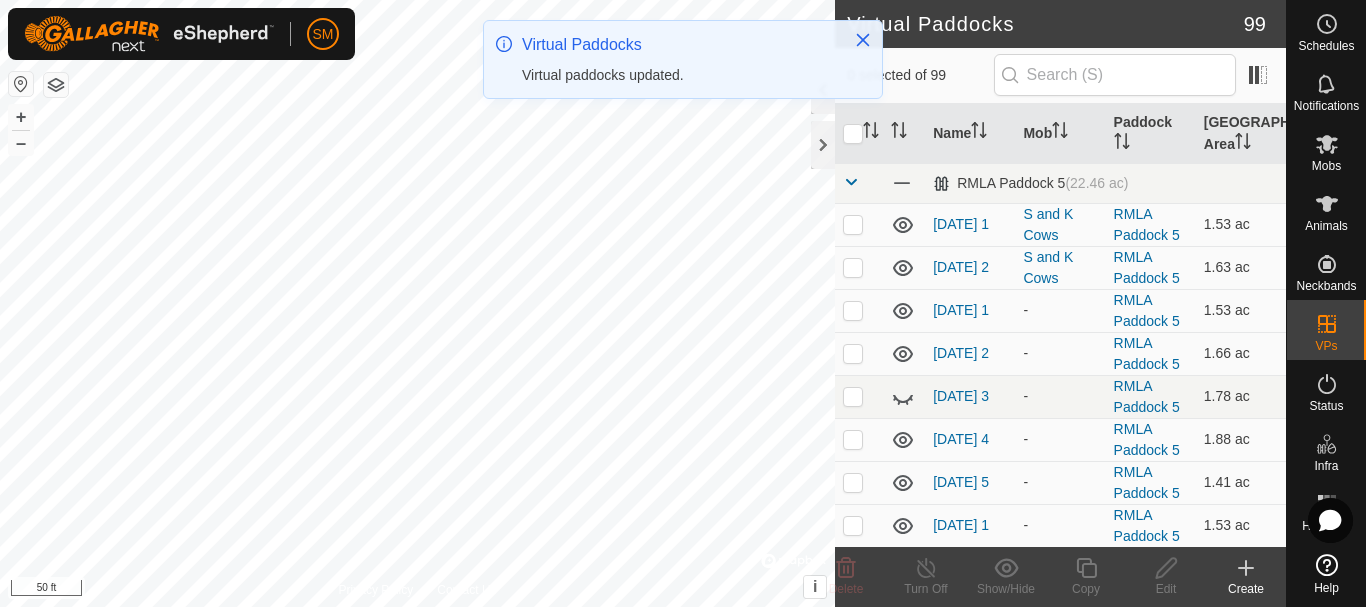 checkbox on "true" 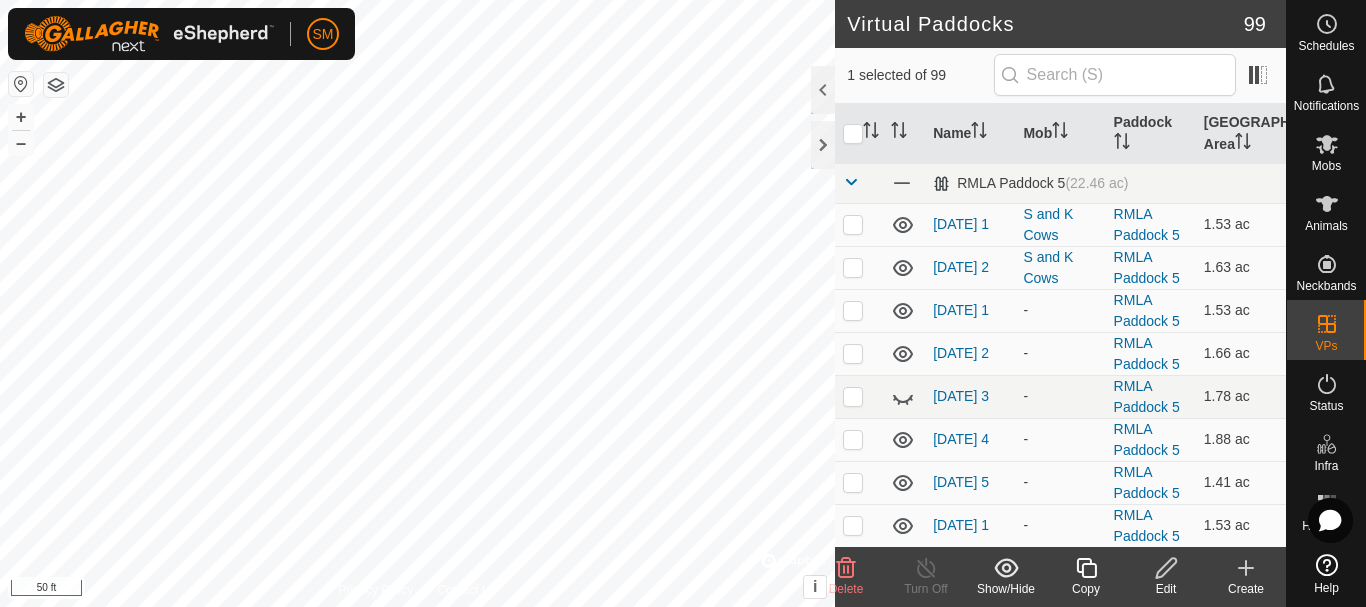 click 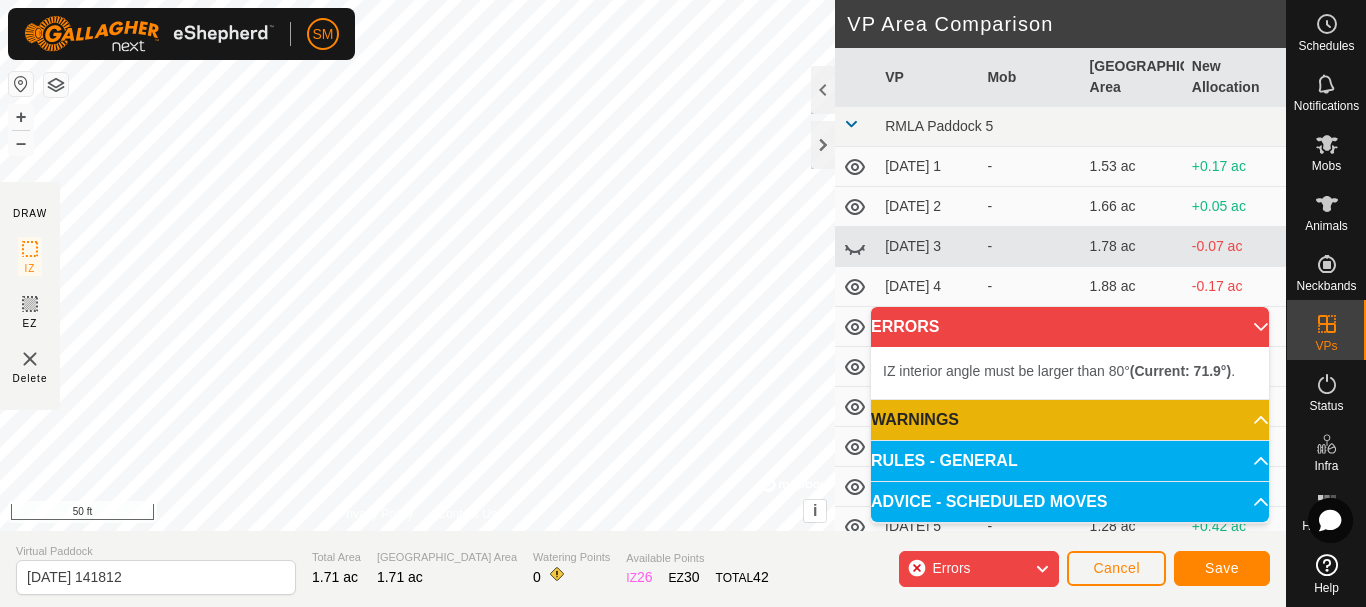 click on "SM Schedules Notifications Mobs Animals Neckbands VPs Status Infra Heatmap Help DRAW IZ EZ Delete Privacy Policy Contact Us + – ⇧ i ©  Mapbox , ©  OpenStreetMap ,  Improve this map 50 ft VP Area Comparison     VP   Mob   Grazing Area   New Allocation  RMLA Paddock 5  [DATE] 1  -  1.53 ac  +0.17 ac  [DATE] 2  -  1.66 ac  +0.05 ac  [DATE] 3  -  1.78 ac  -0.07 ac  [DATE] 4  -  1.88 ac  -0.17 ac  [DATE] 5  -  1.41 ac  +0.3 ac  [DATE] 1  -  1.53 ac  +0.17 ac  [DATE] 2  -  1.63 ac  +0.07 ac  [DATE] 3  -  1.75 ac  -0.05 ac  [DATE] 4  -  1.88 ac  -0.17 ac  [DATE] 5  -  1.28 ac  +0.42 ac  [DATE]  -  1.73 ac  -0.02 ac  [DATE] 1  -  1.41 ac  +0.3 ac  [DATE] 2  -  1.51 ac  +0.2 ac  [DATE] 3  -  1.63 ac  +0.07 ac  [DATE] 4  -  1.73 ac  -0.02 ac  [DATE] 5  -  1.26 ac  +0.44 ac  [DATE] 1  -  1.36 ac  +0.35 ac  [DATE] 2  -  1.48 ac  +0.22 ac  [DATE] 3  -  1.58 ac  +0.12 ac  [DATE] 4  -  1.71 ac   -   [DATE] 5  -  1.38 ac  - -" at bounding box center [683, 303] 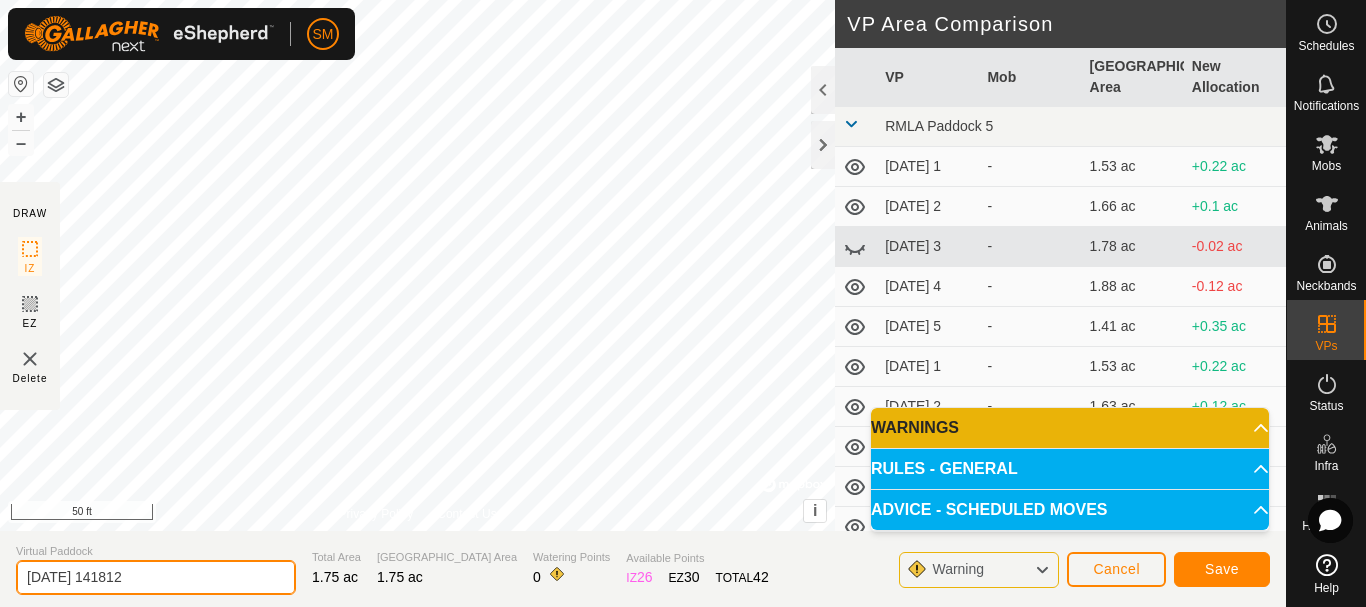 drag, startPoint x: 259, startPoint y: 568, endPoint x: 0, endPoint y: 588, distance: 259.77106 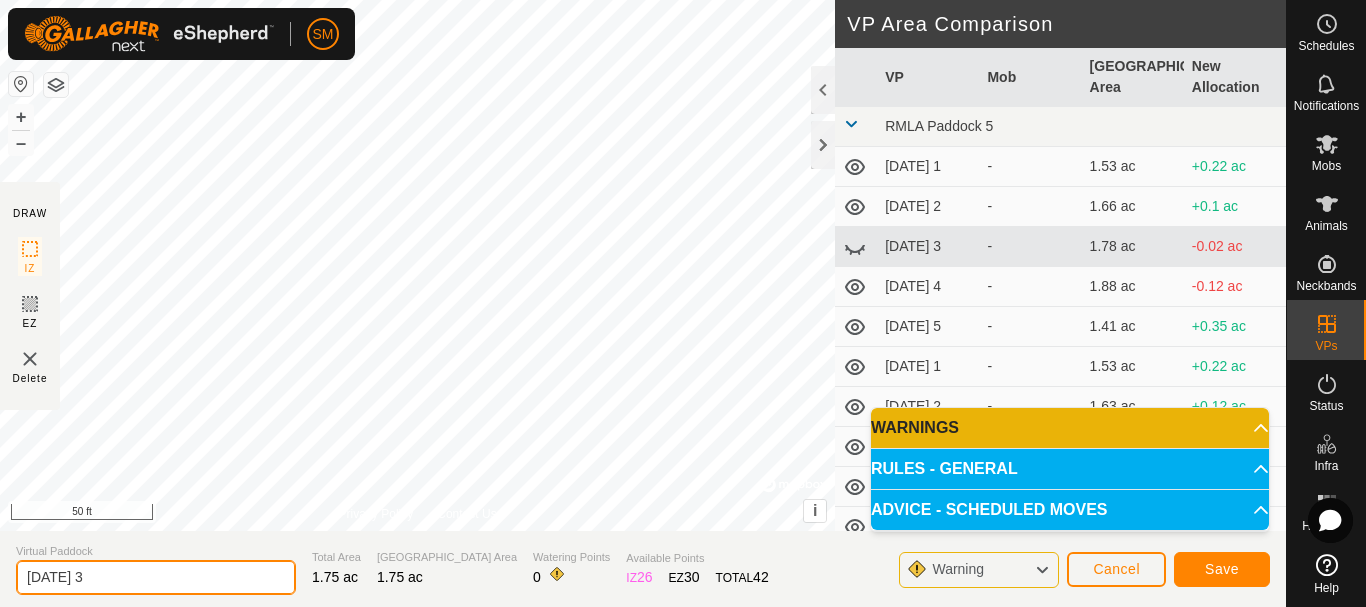 type on "[DATE] 3" 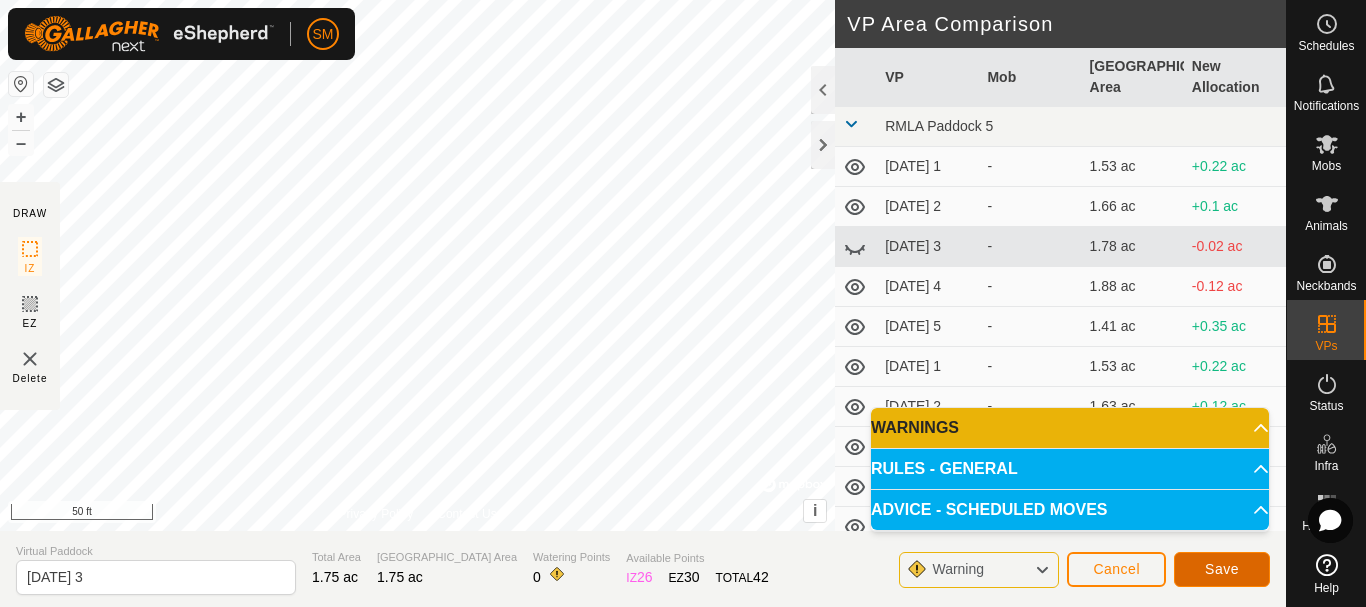 click on "Save" 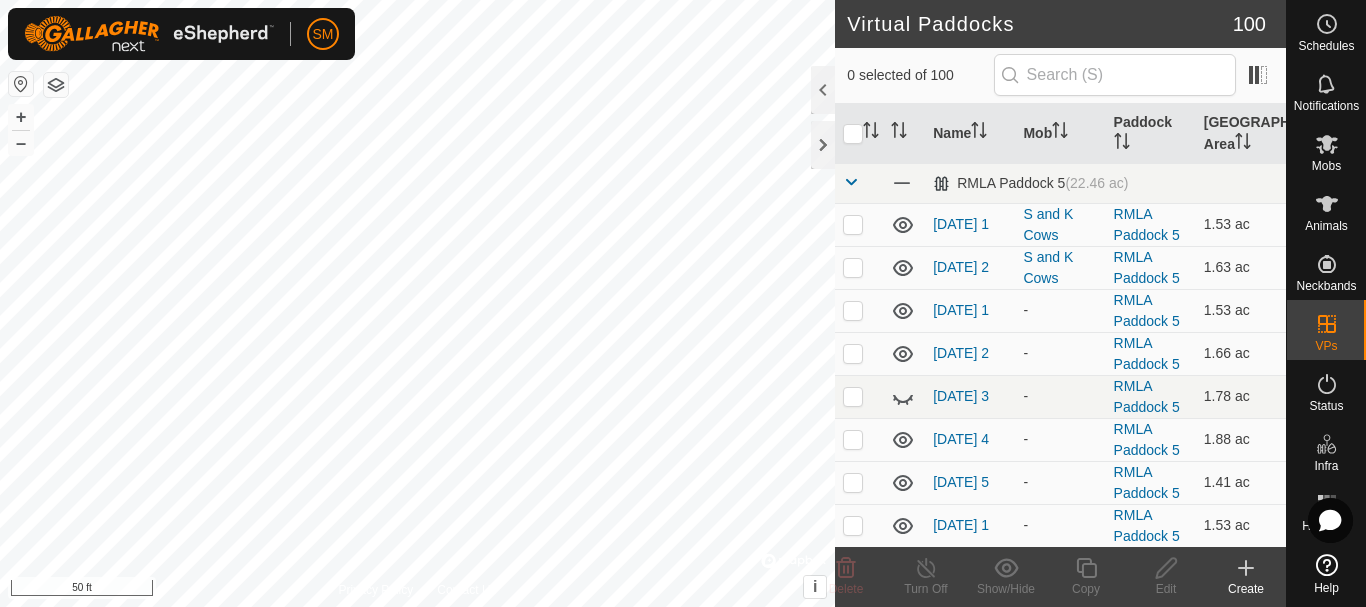 checkbox on "true" 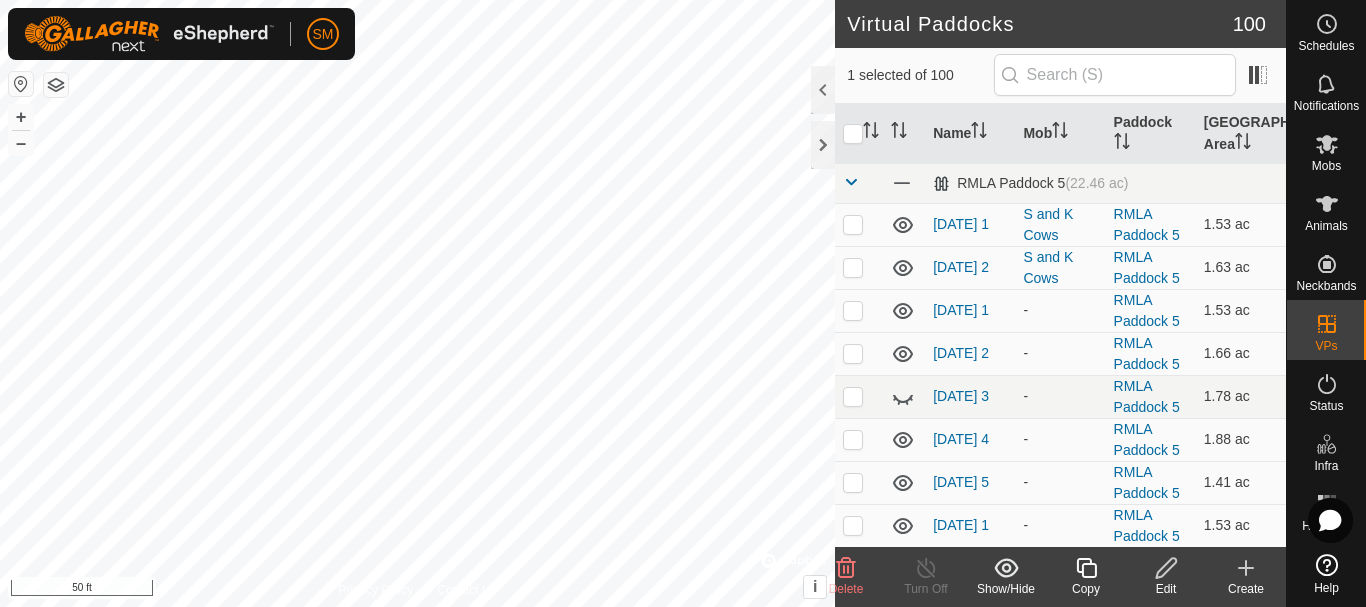click 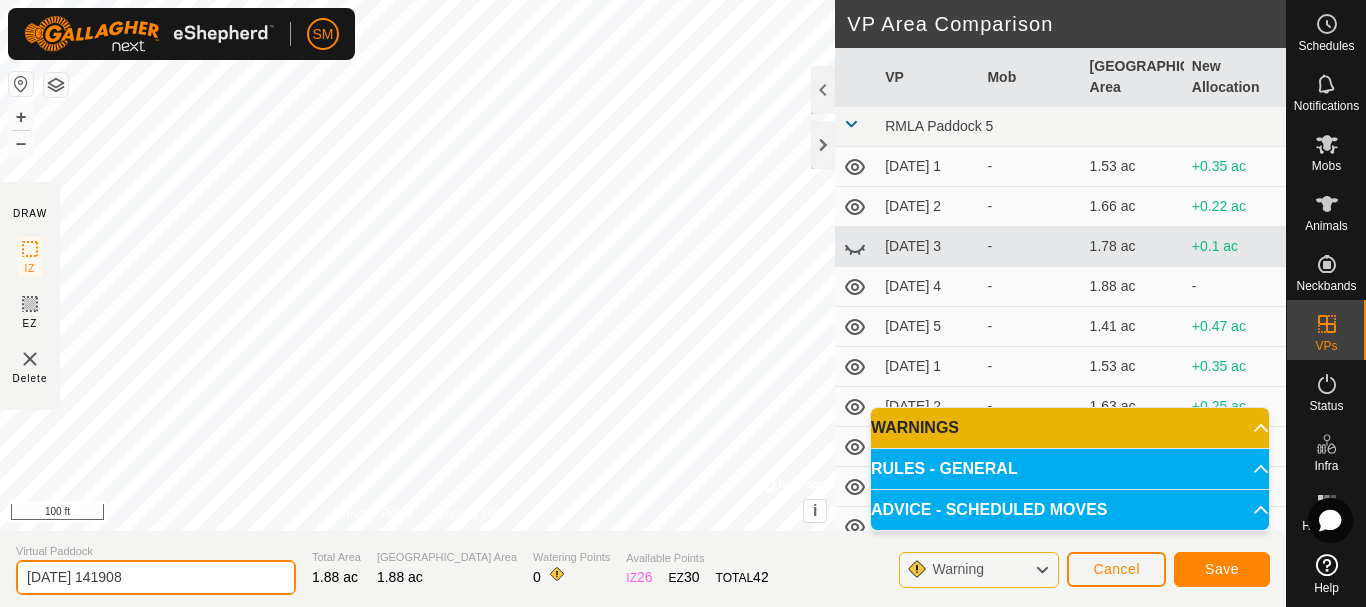 drag, startPoint x: 183, startPoint y: 579, endPoint x: 0, endPoint y: 569, distance: 183.27303 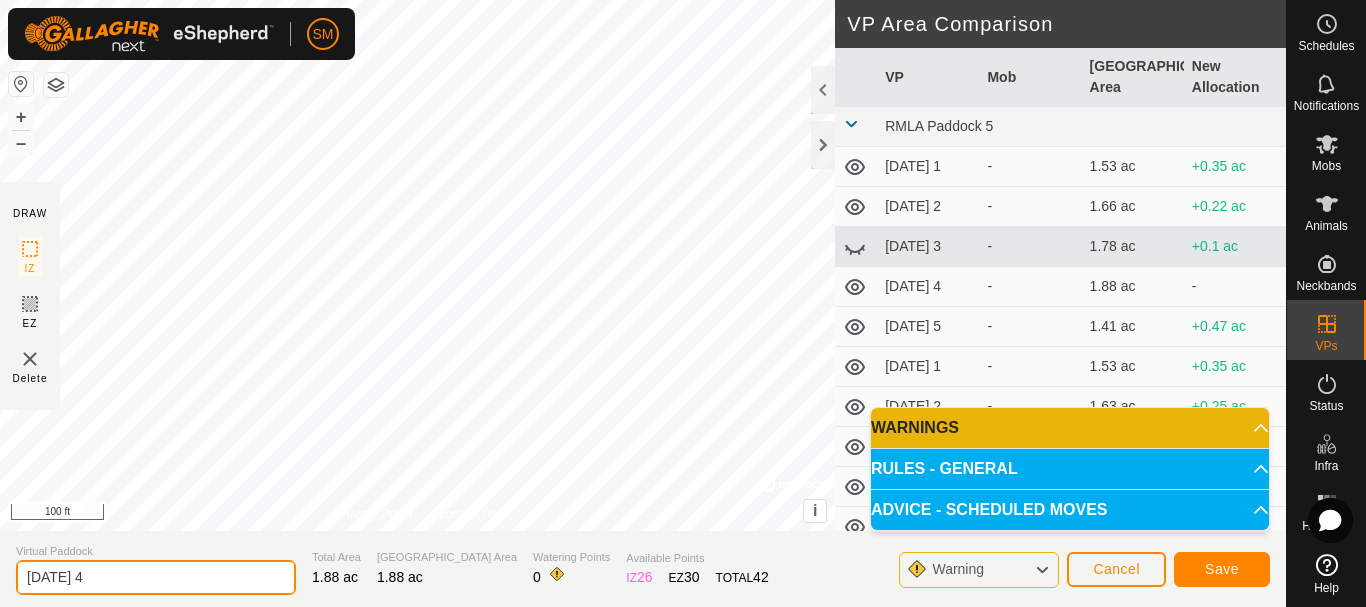 type on "[DATE] 4" 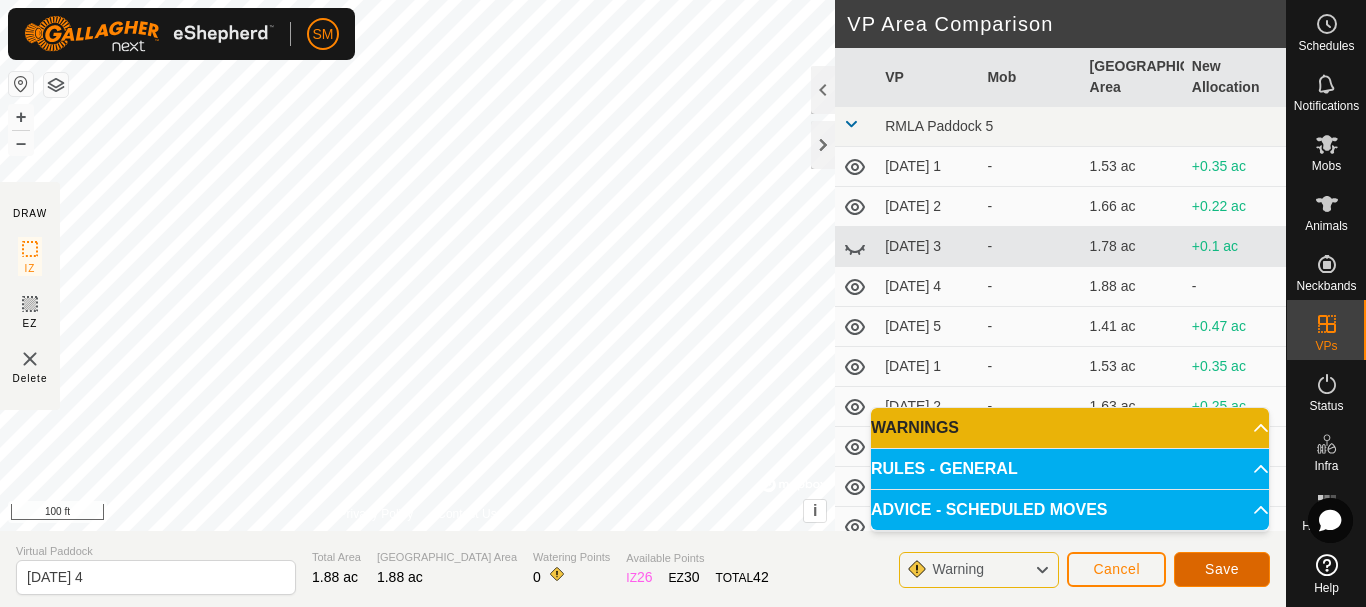 click on "Save" 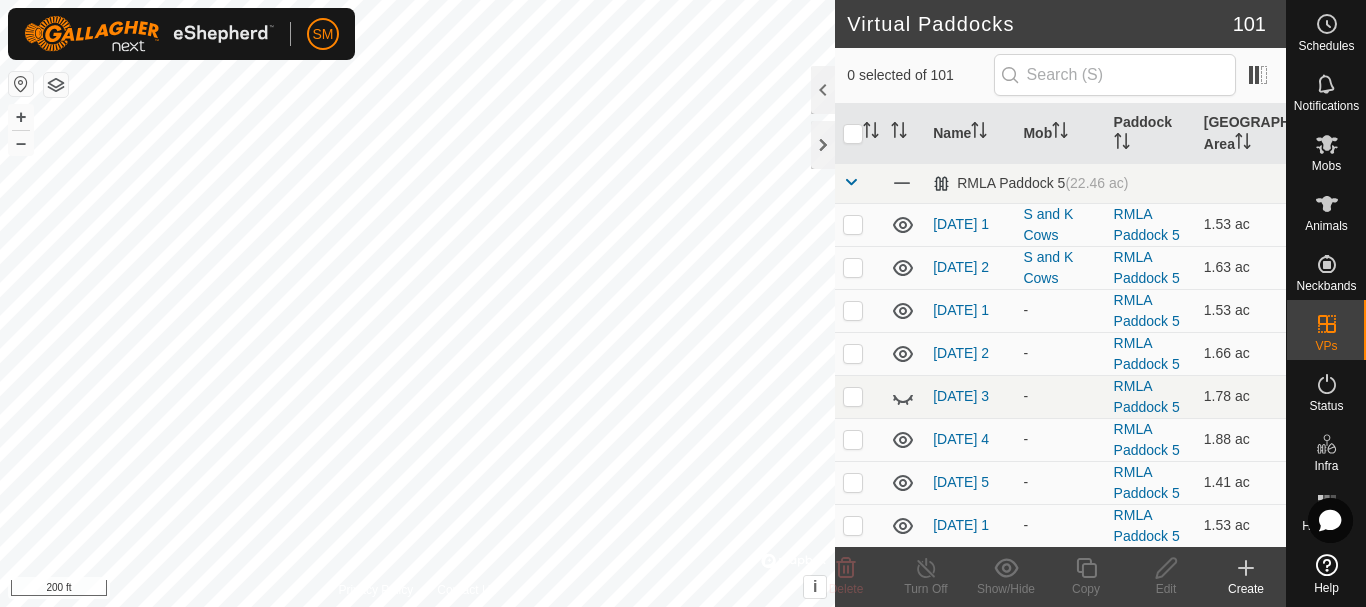 click 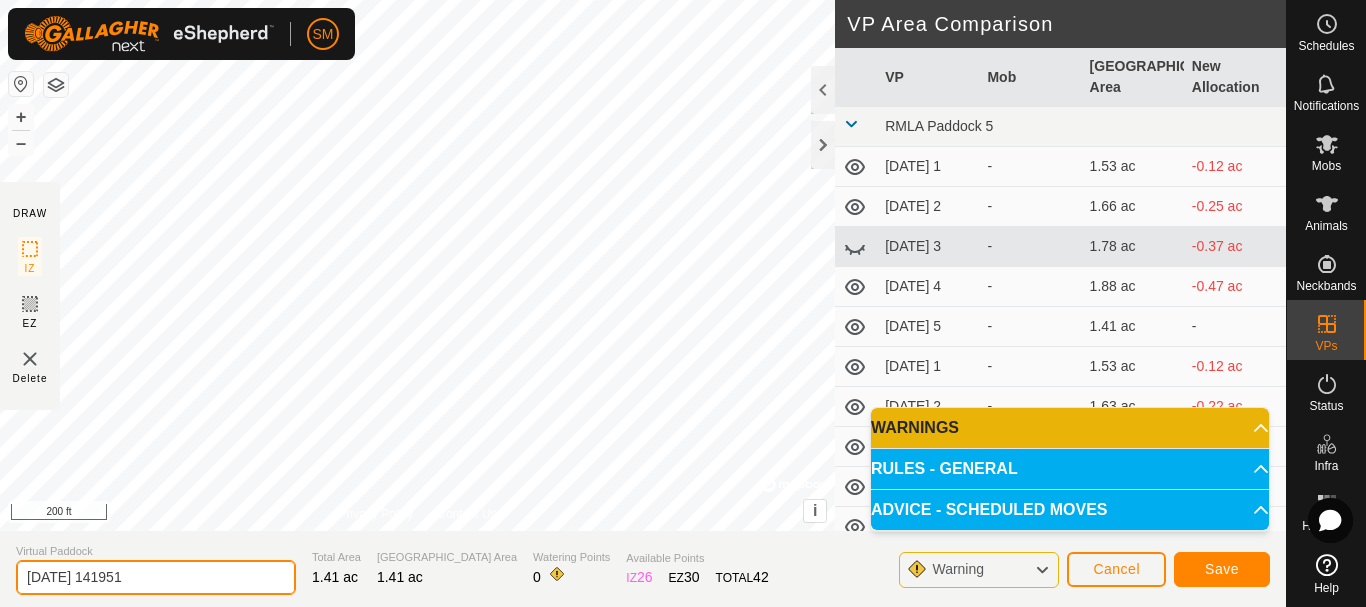 drag, startPoint x: 205, startPoint y: 580, endPoint x: 0, endPoint y: 560, distance: 205.9733 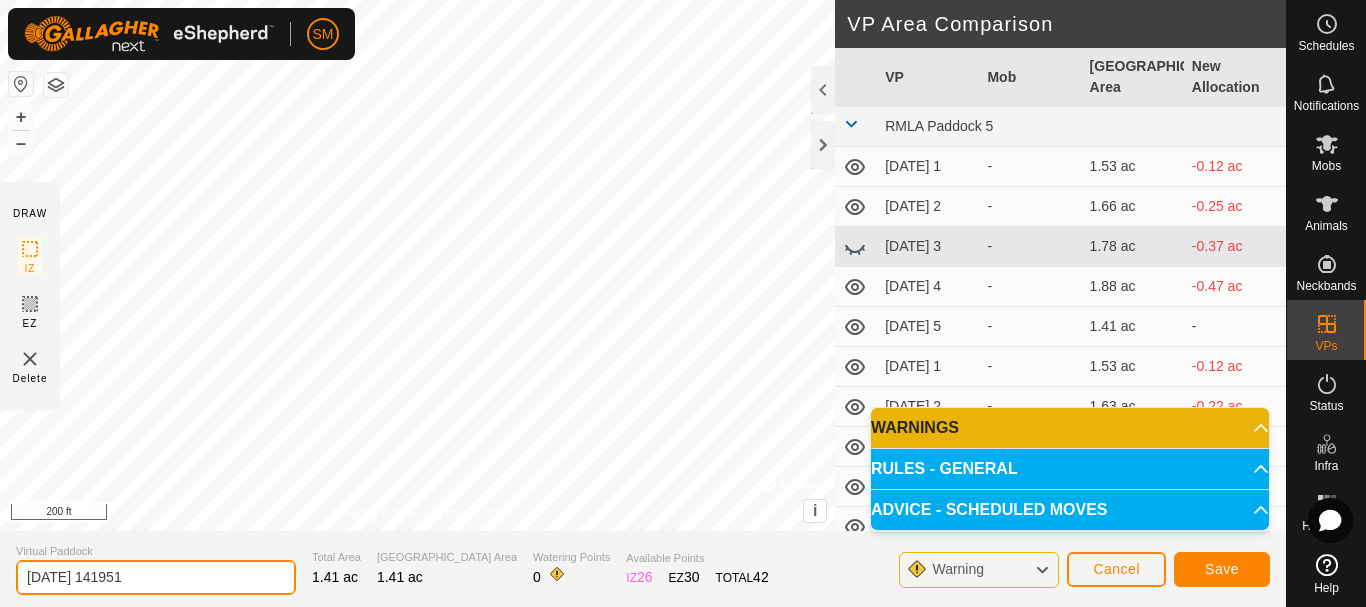 paste on "6" 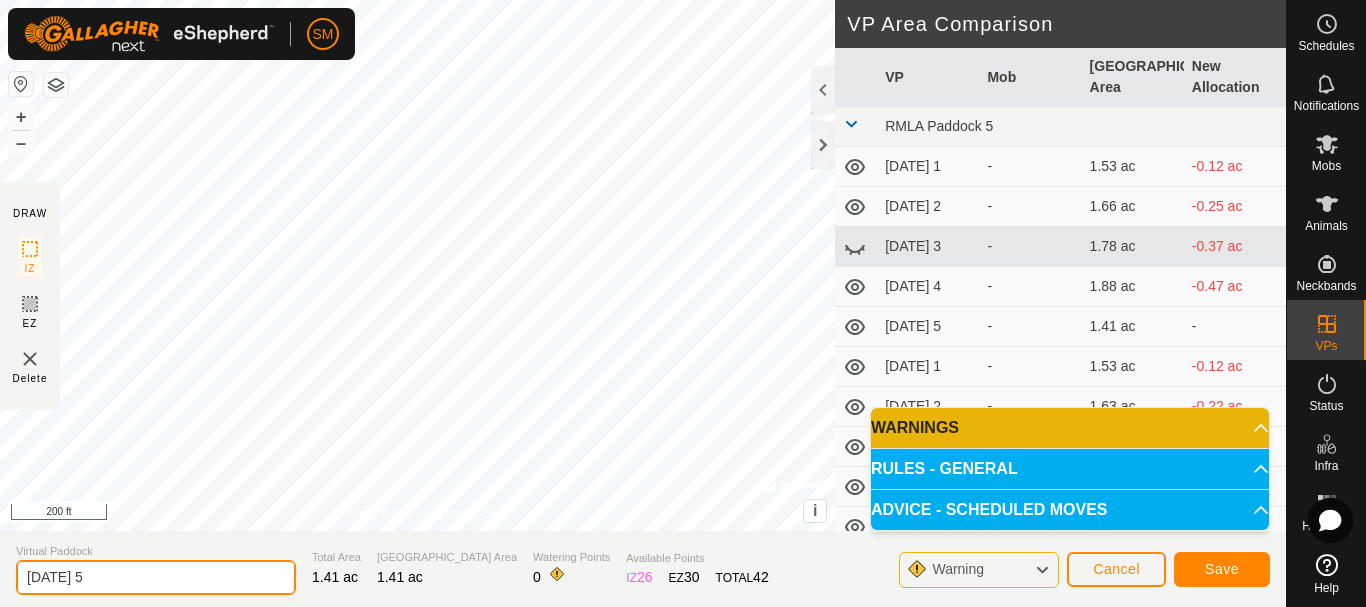 type on "[DATE] 5" 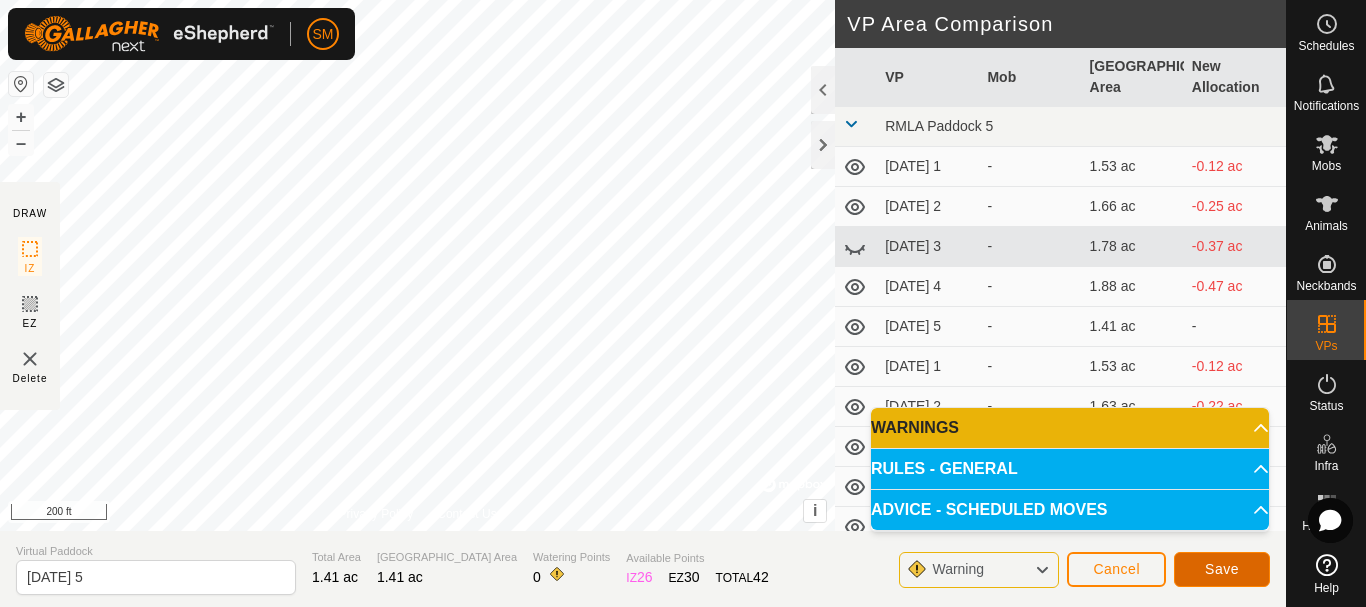 click on "Save" 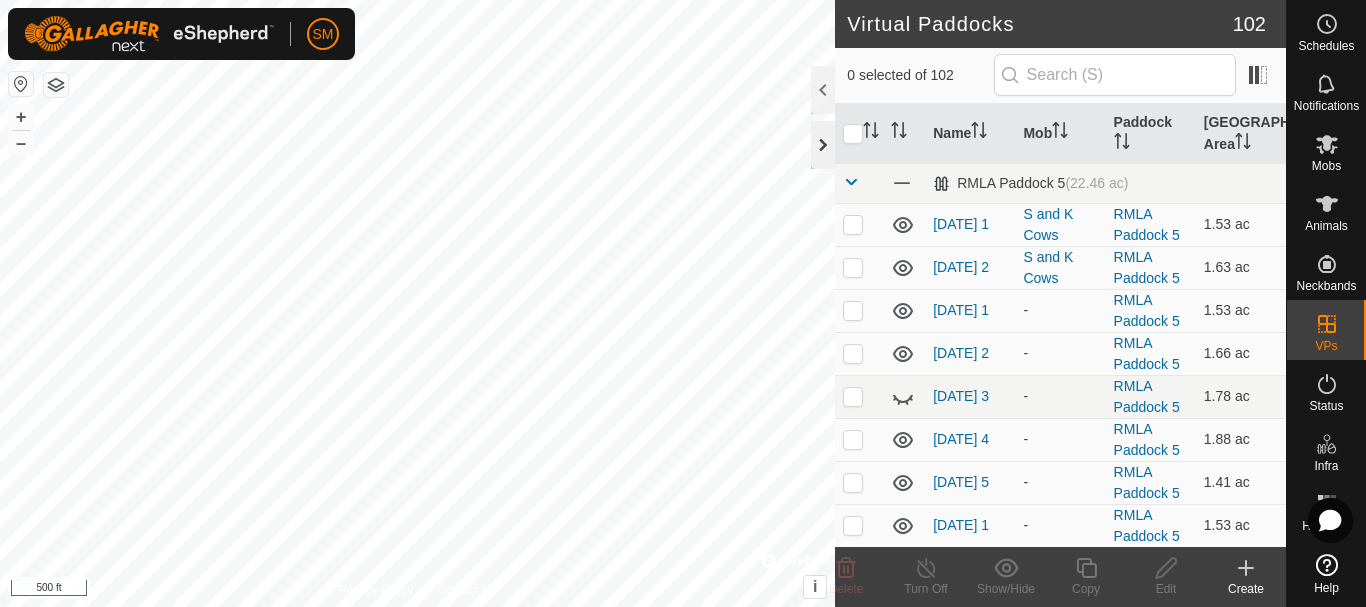 click 